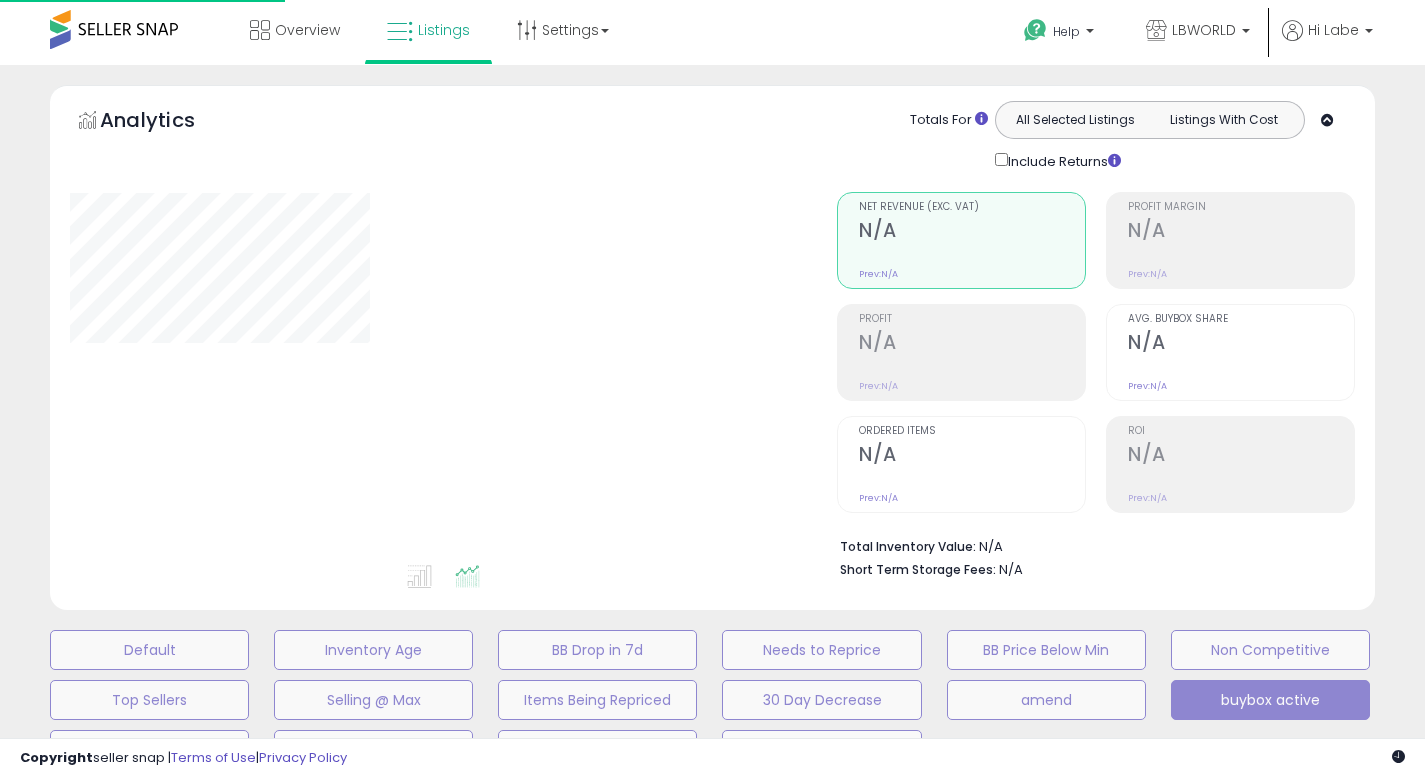 scroll, scrollTop: 513, scrollLeft: 0, axis: vertical 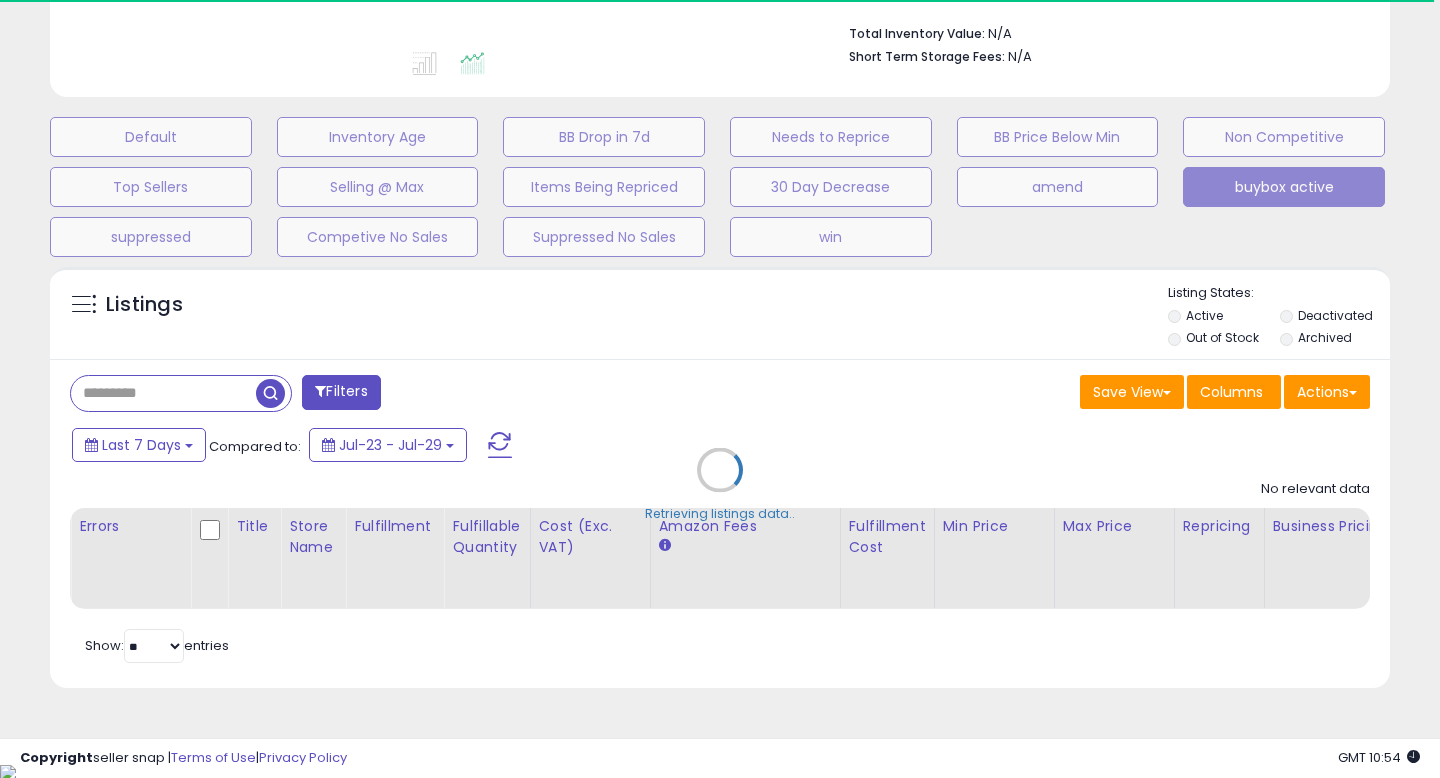 select on "**" 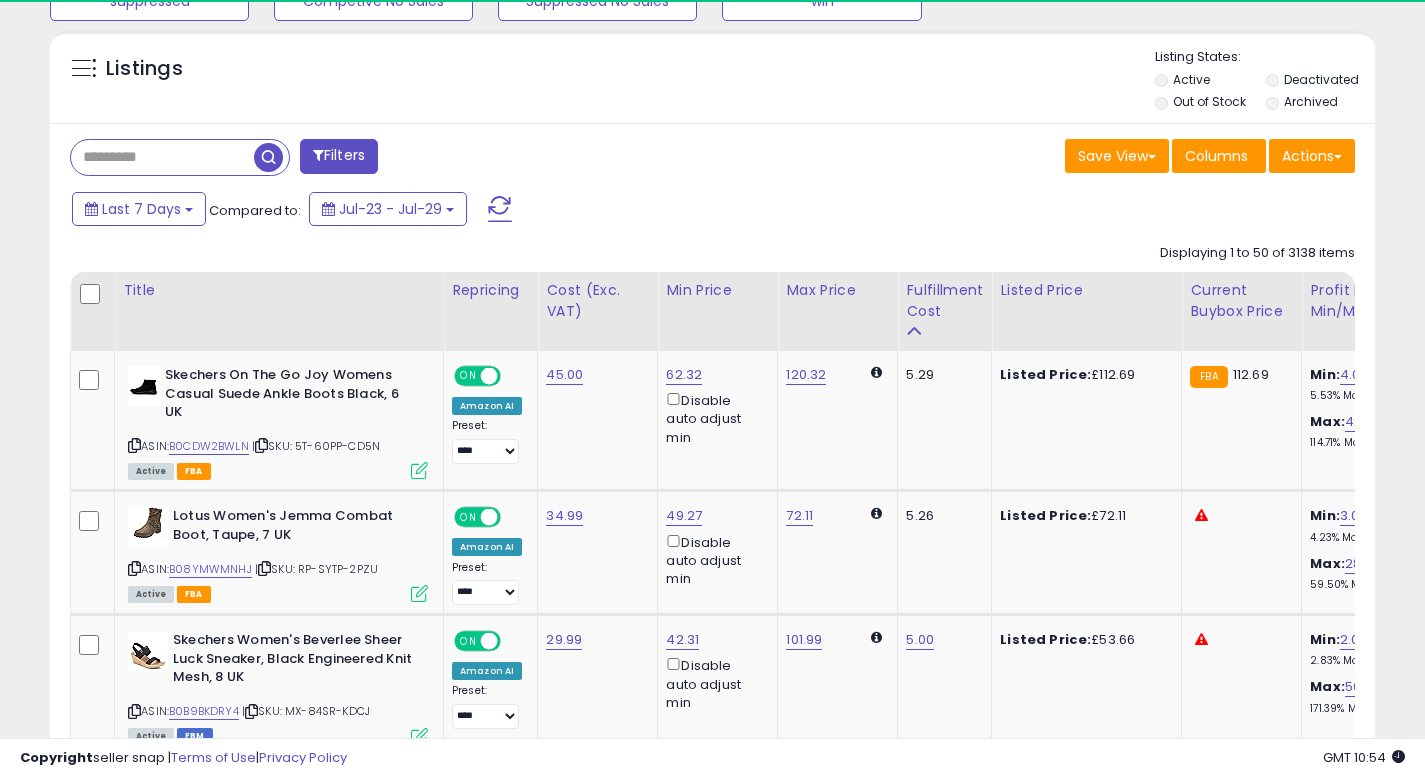 scroll, scrollTop: 753, scrollLeft: 0, axis: vertical 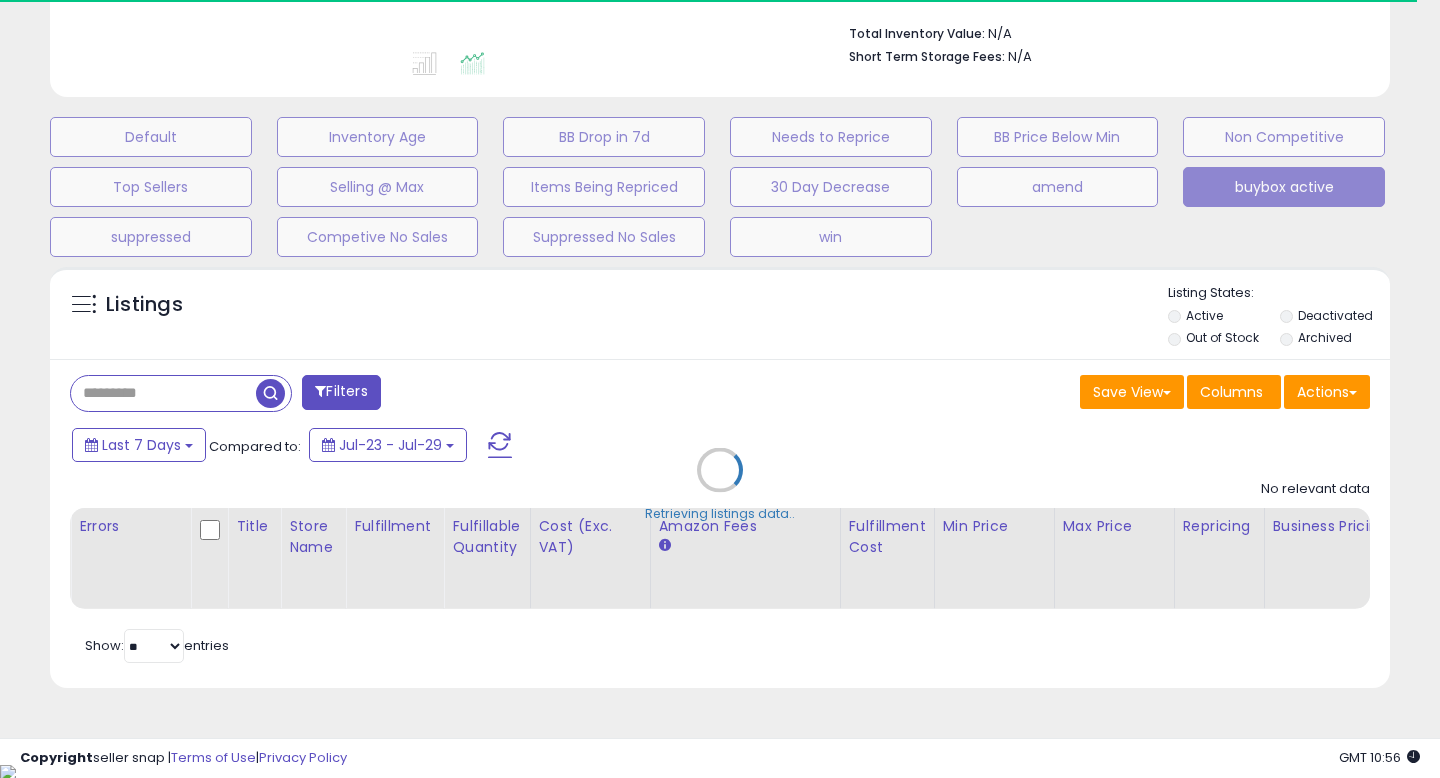 select on "**" 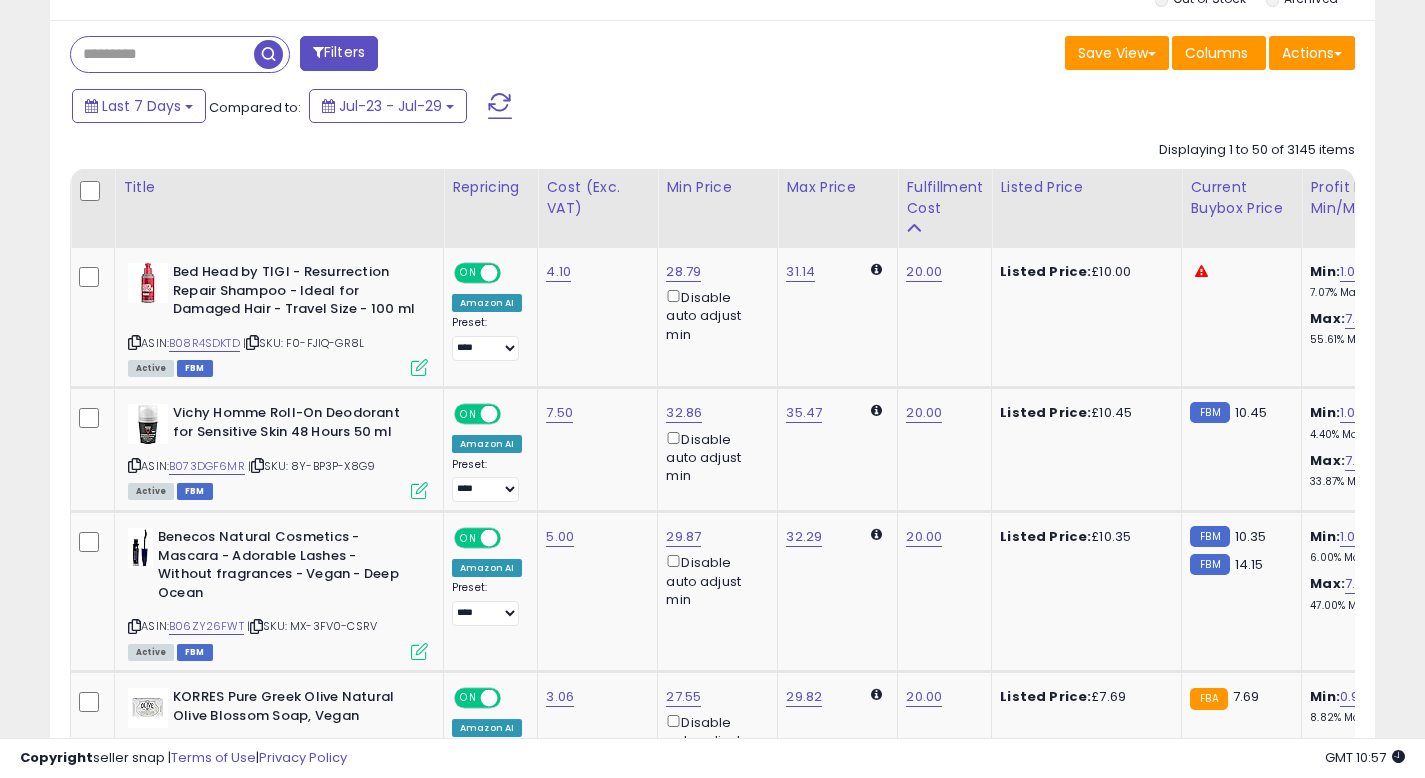 scroll, scrollTop: 919, scrollLeft: 0, axis: vertical 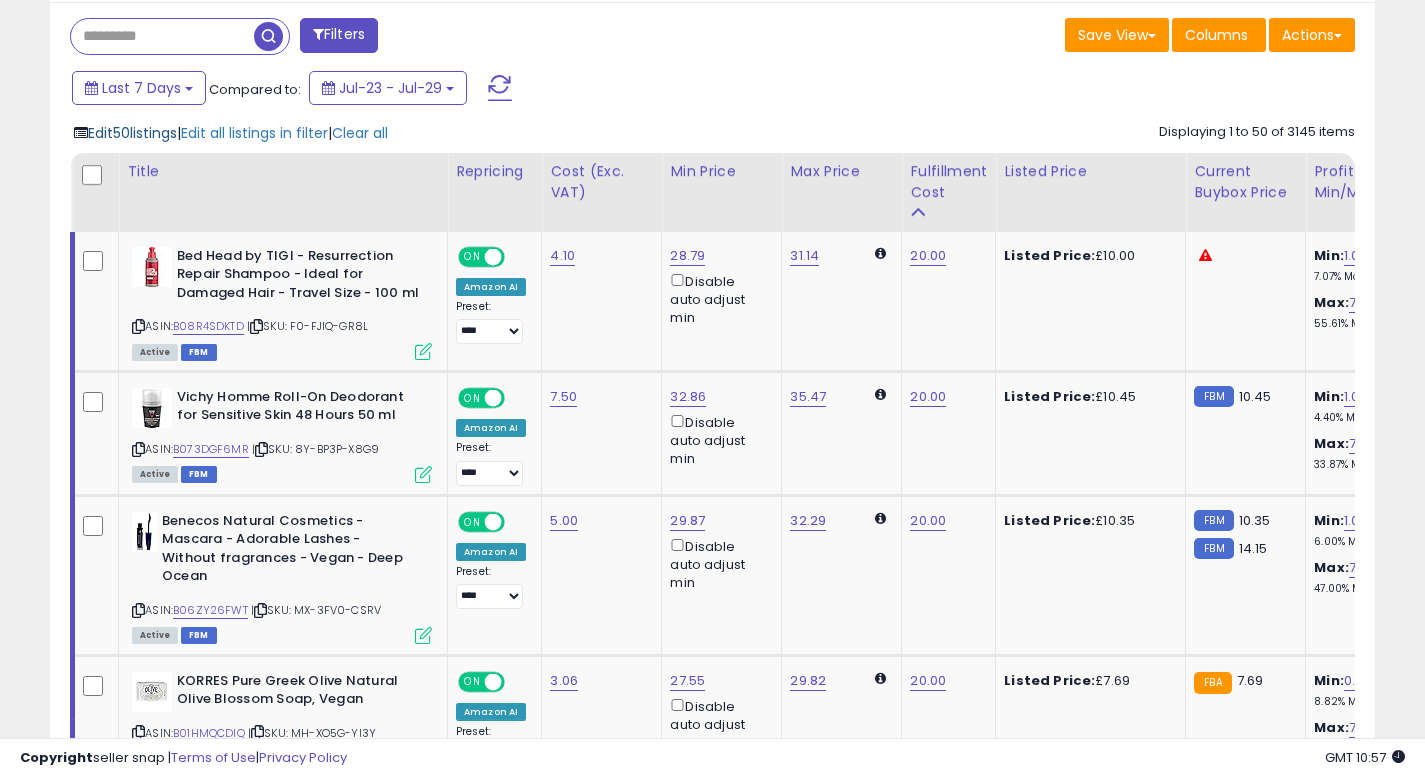 click on "Edit  50  listings" at bounding box center [132, 133] 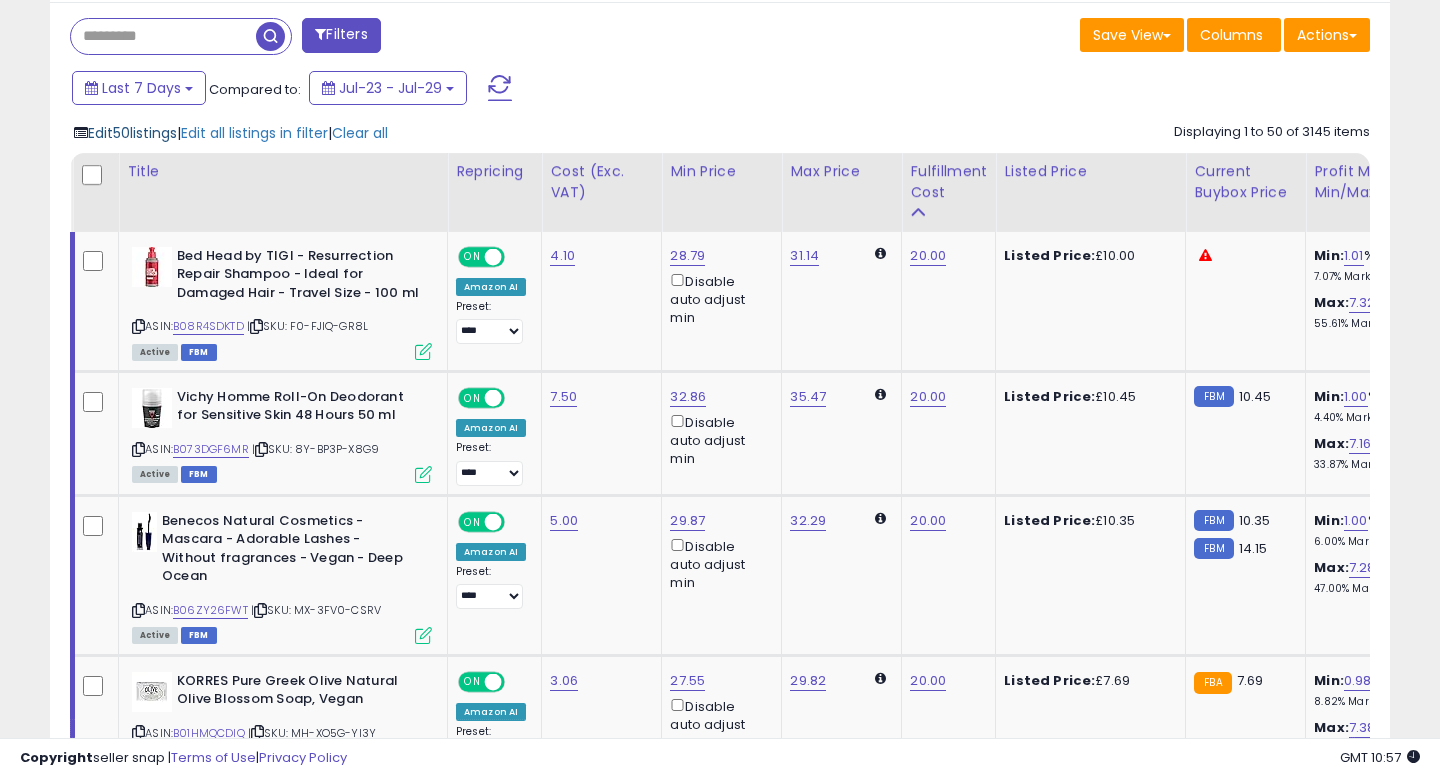 scroll, scrollTop: 999590, scrollLeft: 999224, axis: both 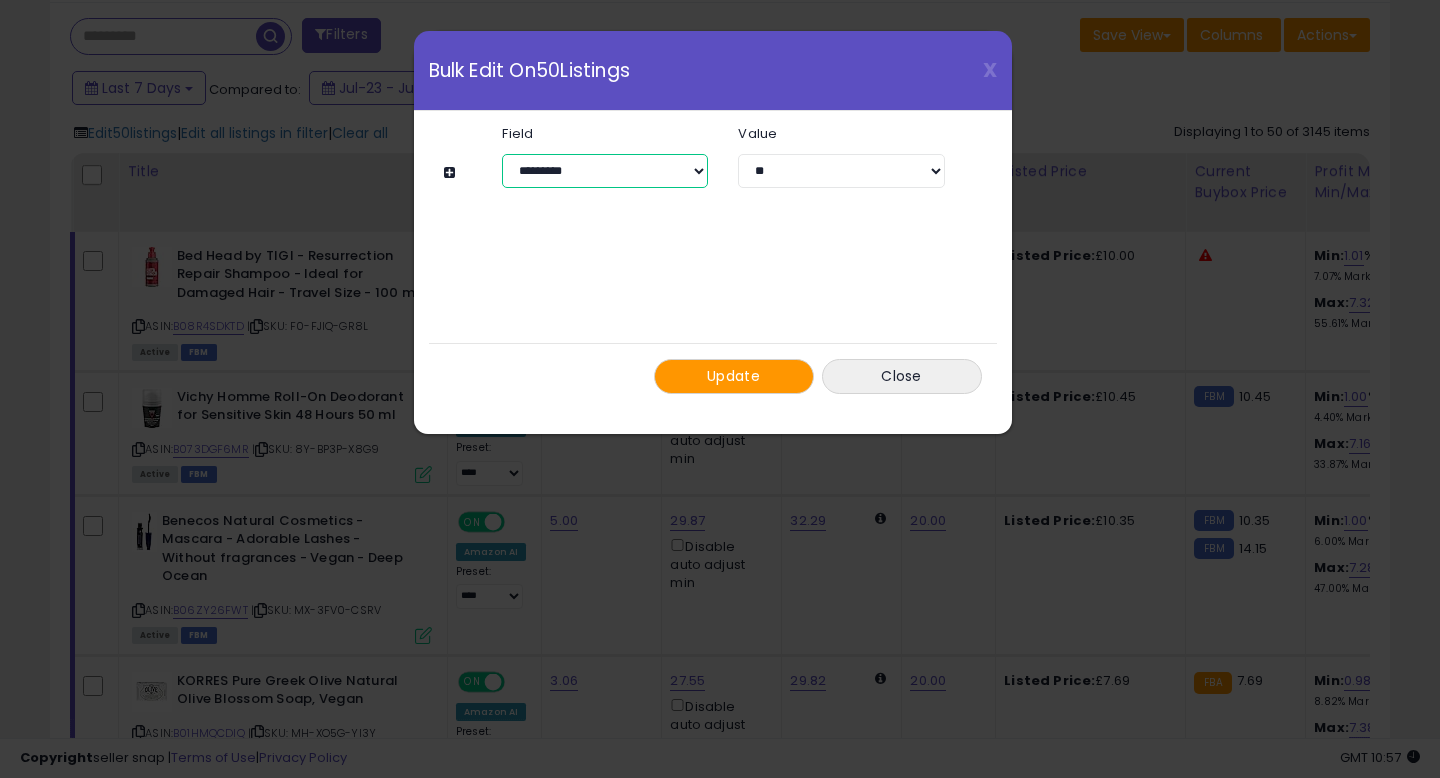 click on "**********" at bounding box center [605, 171] 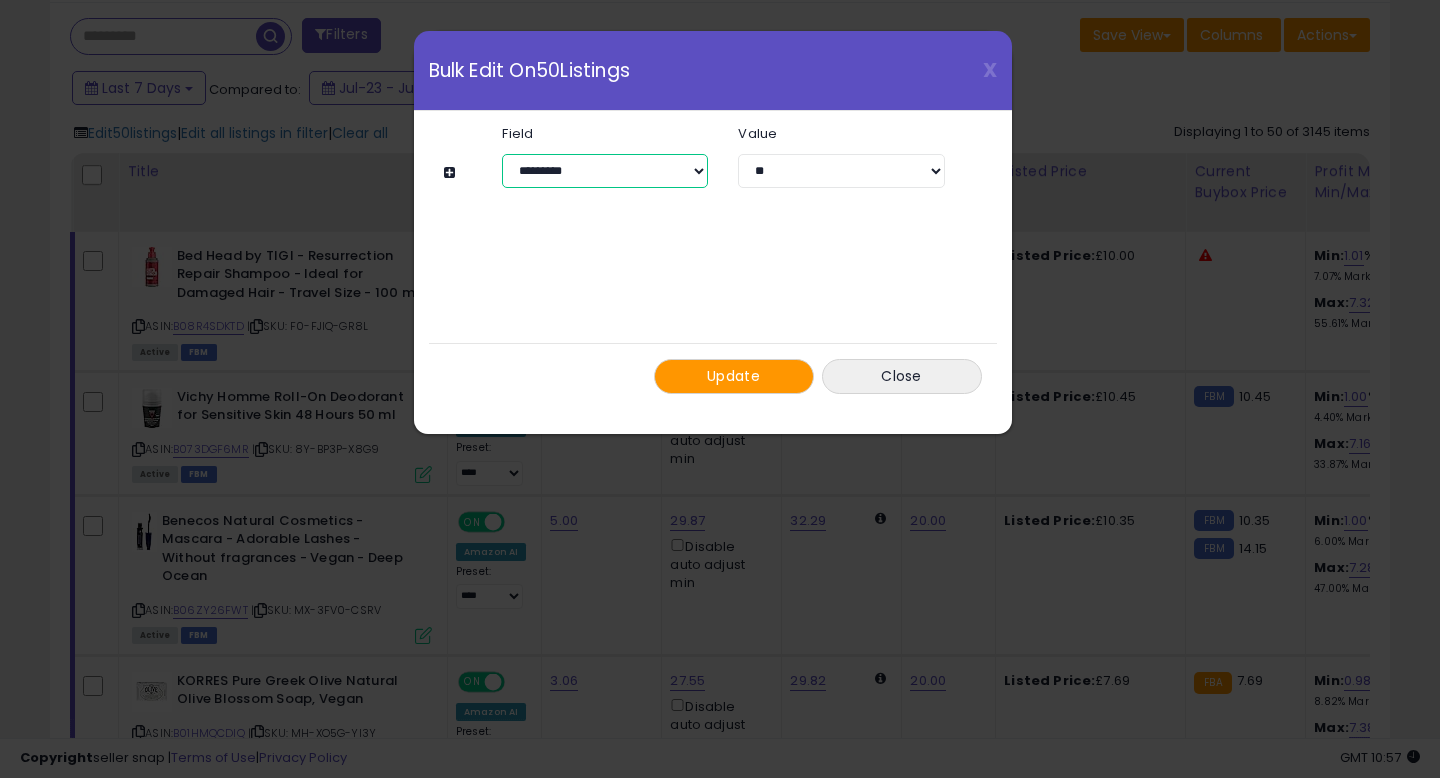 select on "**********" 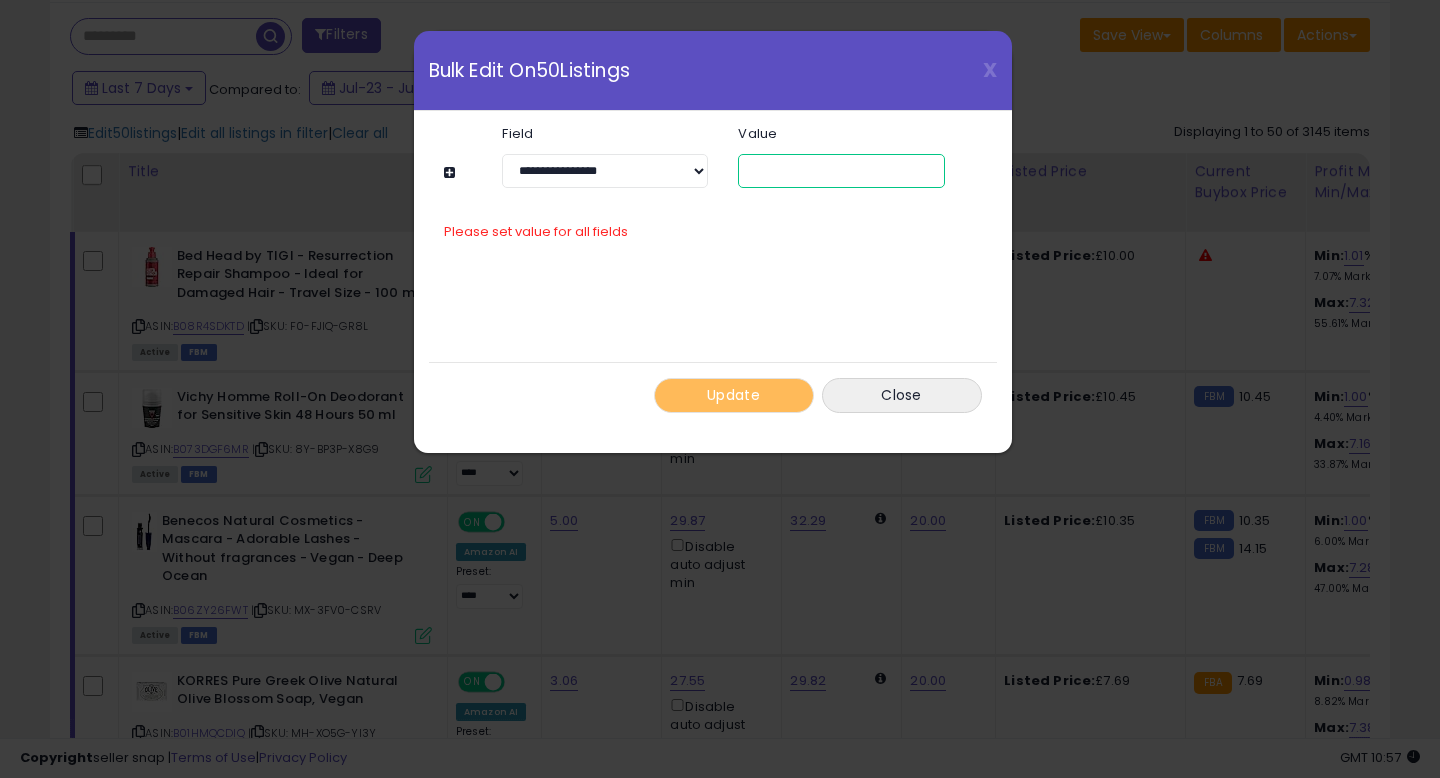 click at bounding box center (841, 171) 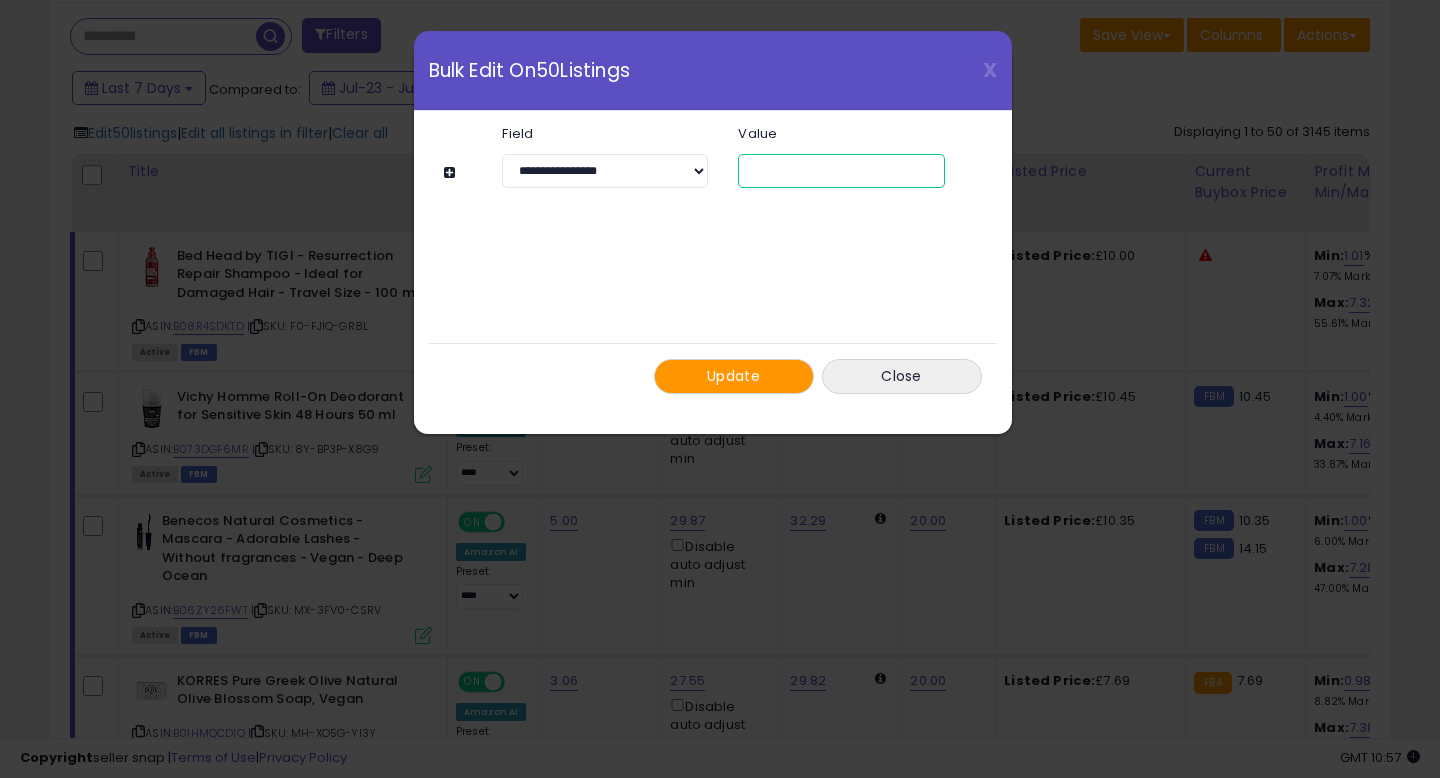 type on "*" 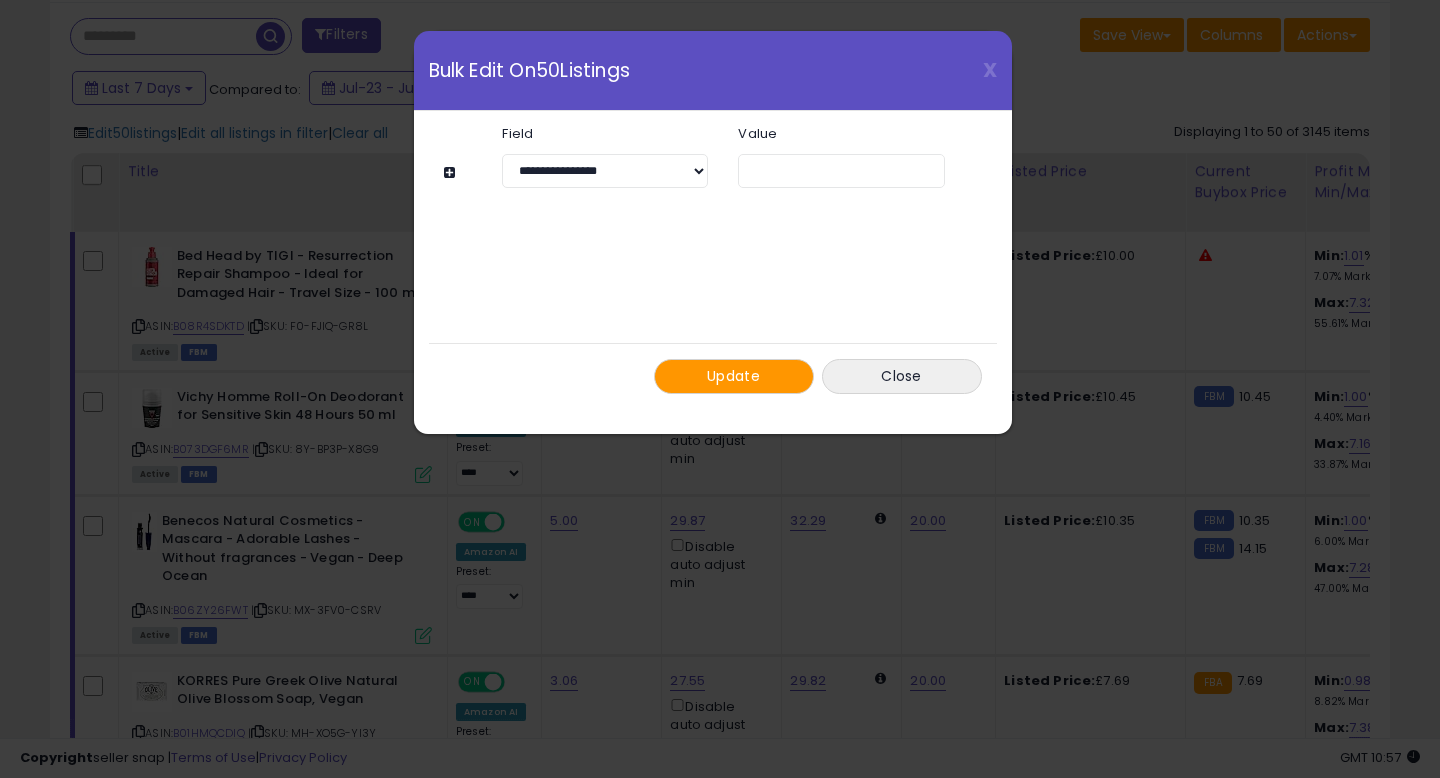 click on "Update" at bounding box center (734, 376) 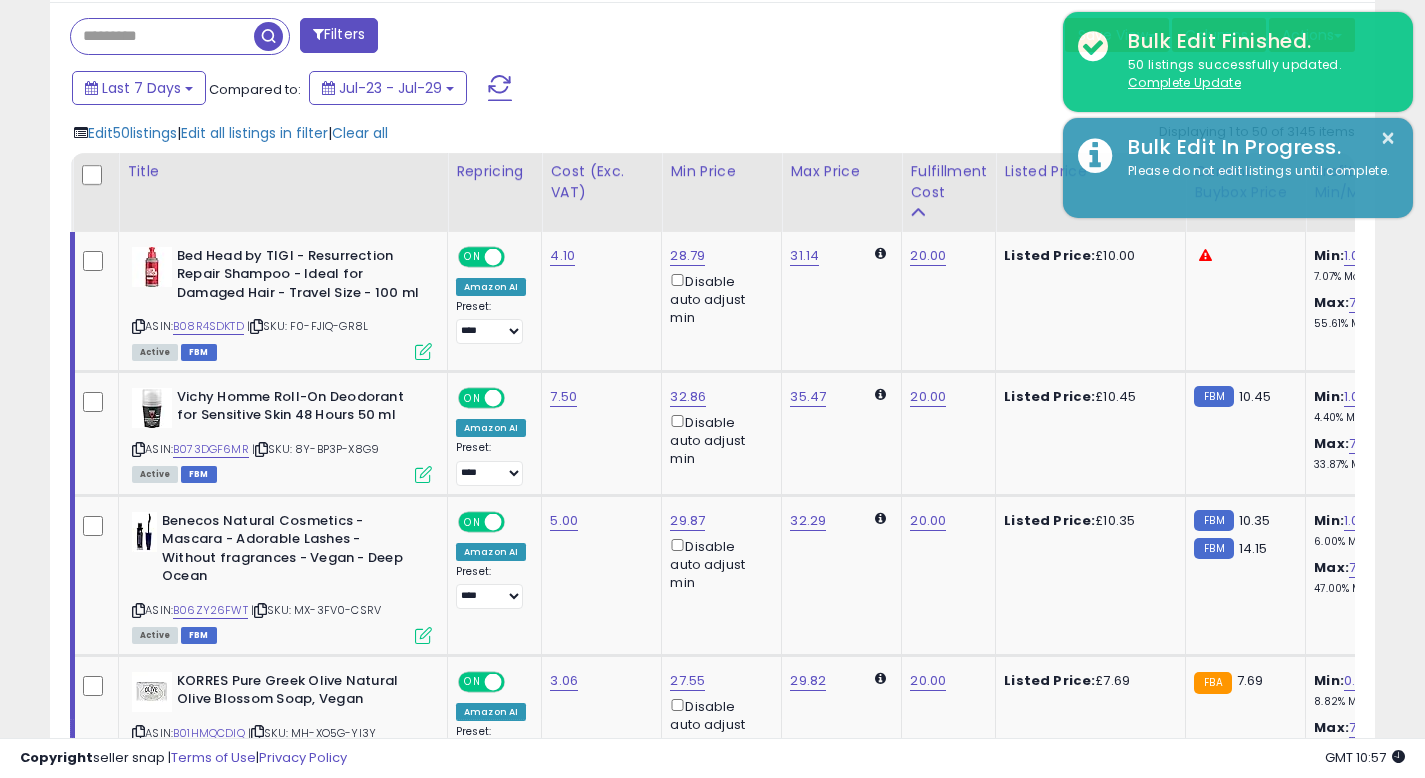 scroll, scrollTop: 410, scrollLeft: 767, axis: both 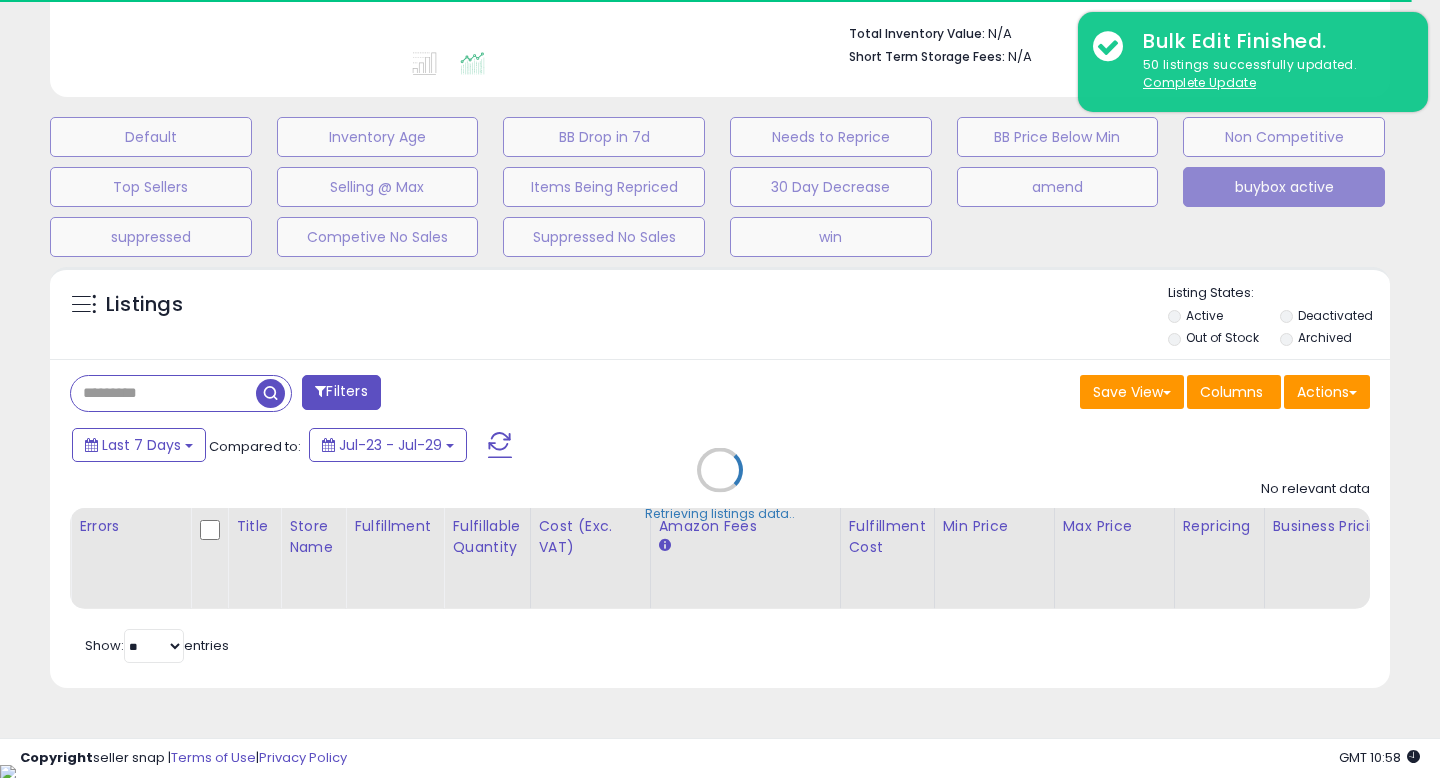 select on "**" 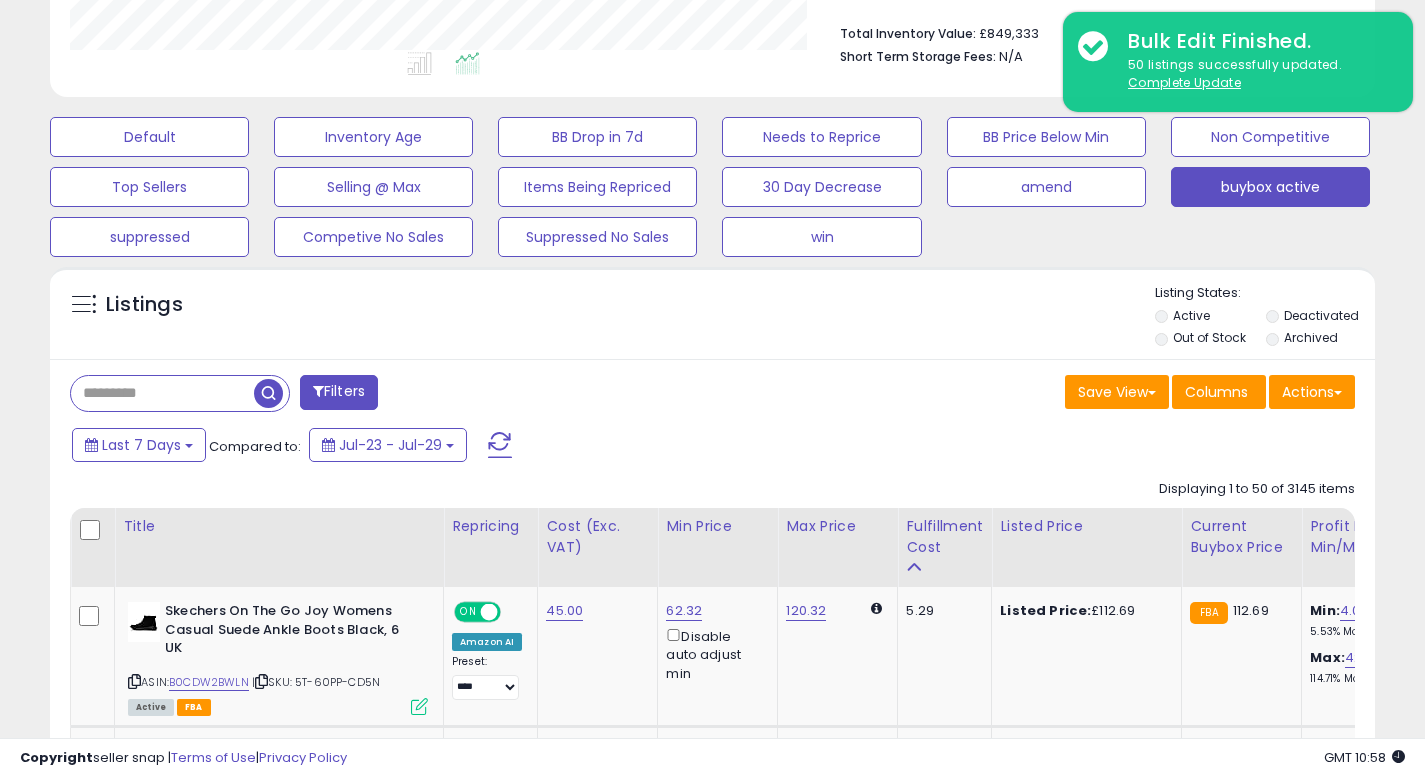scroll, scrollTop: 999590, scrollLeft: 999233, axis: both 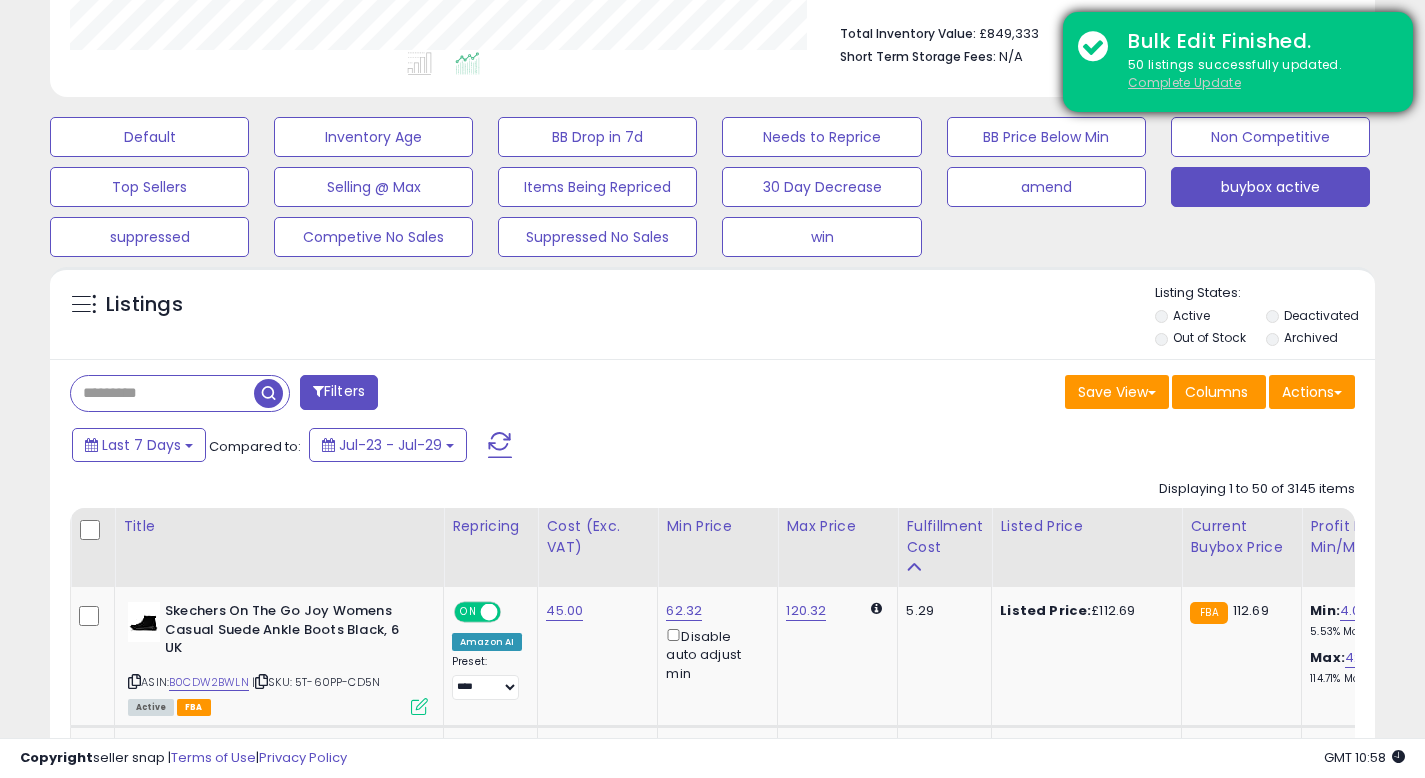 click on "Complete Update" at bounding box center (1184, 82) 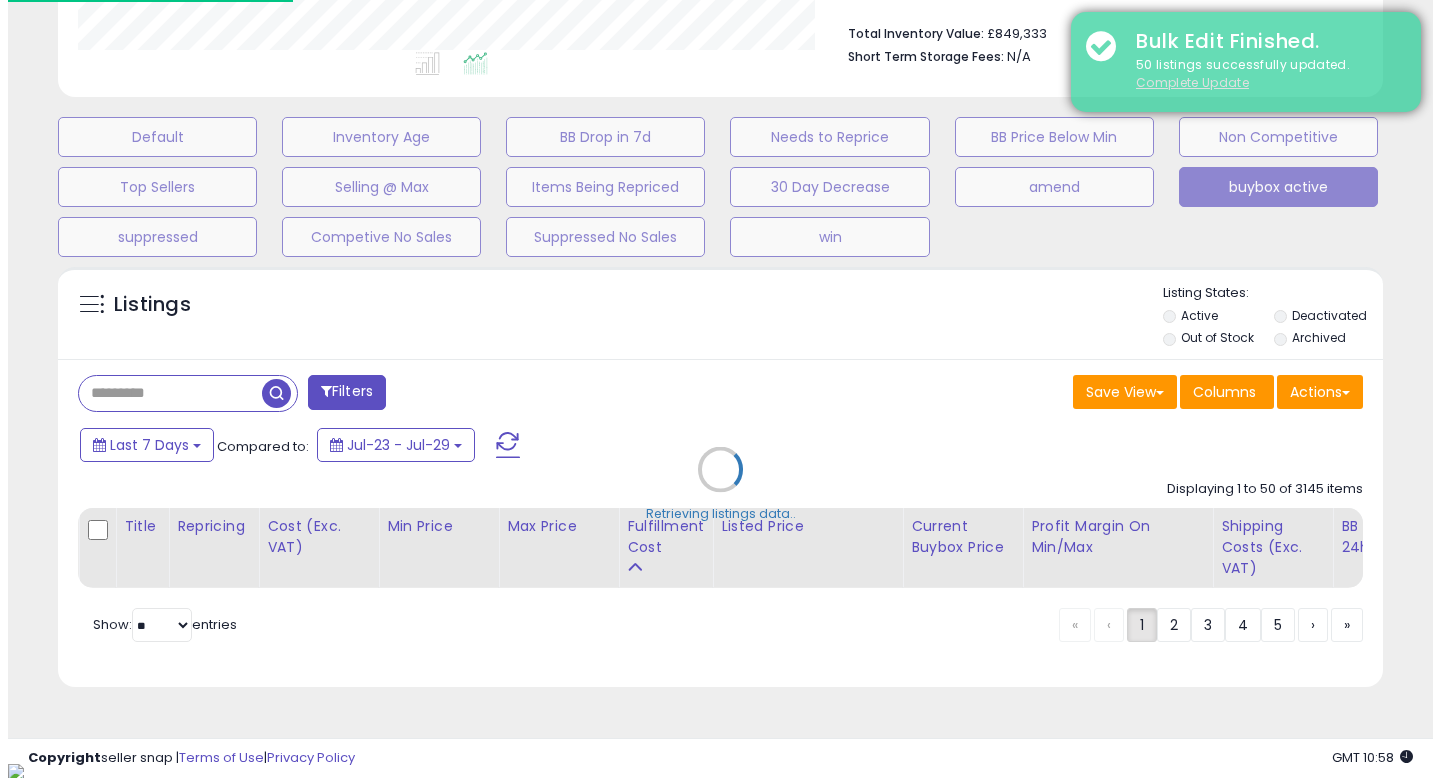 scroll, scrollTop: 512, scrollLeft: 0, axis: vertical 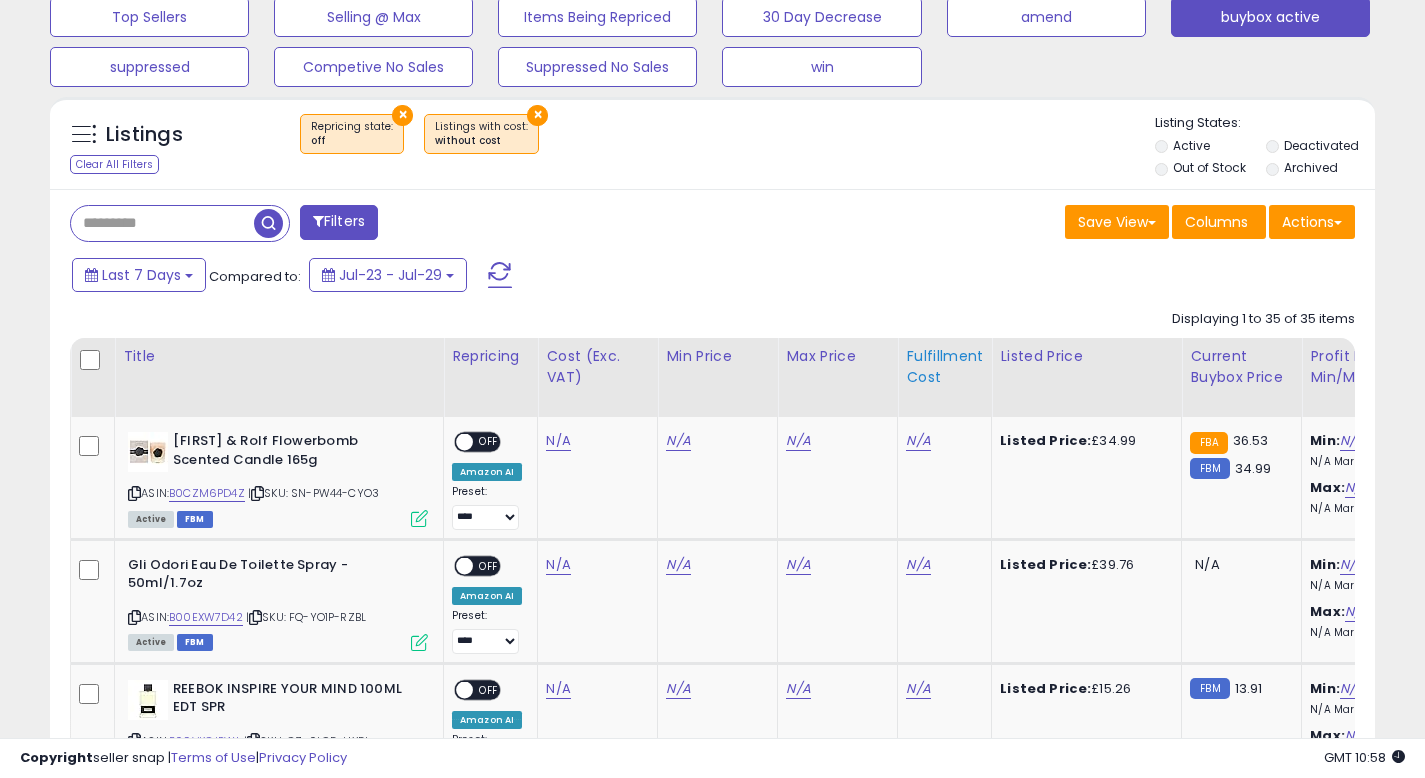 click on "Fulfillment Cost" at bounding box center [944, 367] 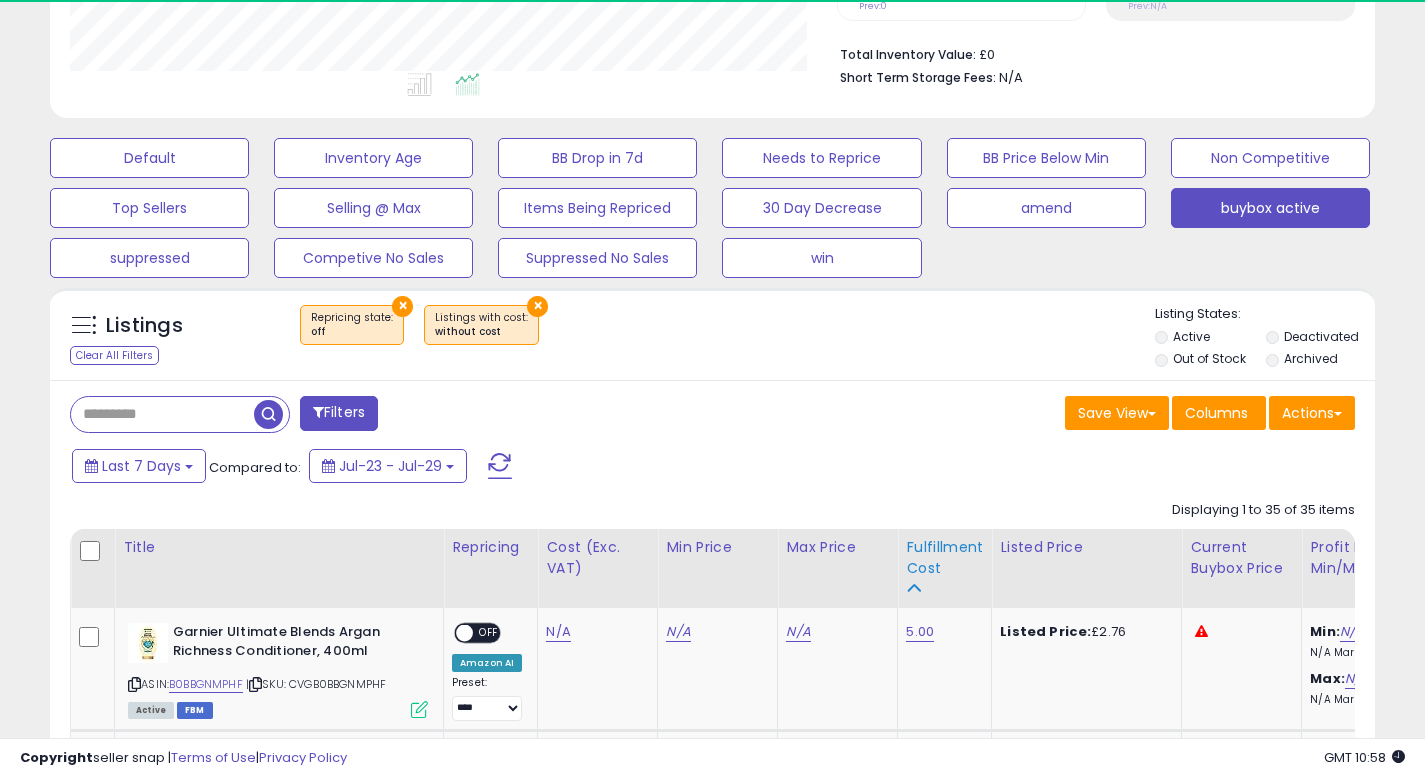 scroll, scrollTop: 683, scrollLeft: 0, axis: vertical 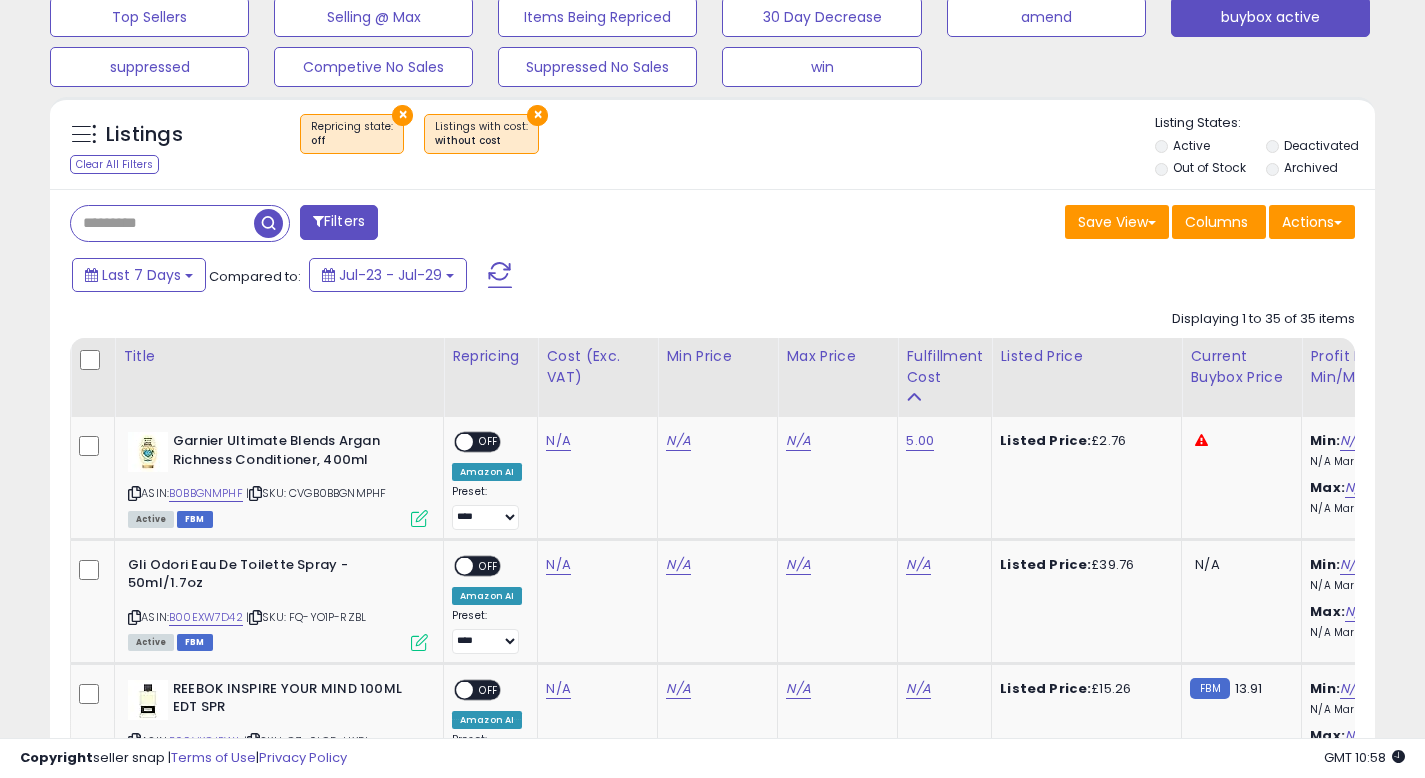 click on "Last 7 Days
Compared to:
Jul-23 - Jul-29" at bounding box center [549, 277] 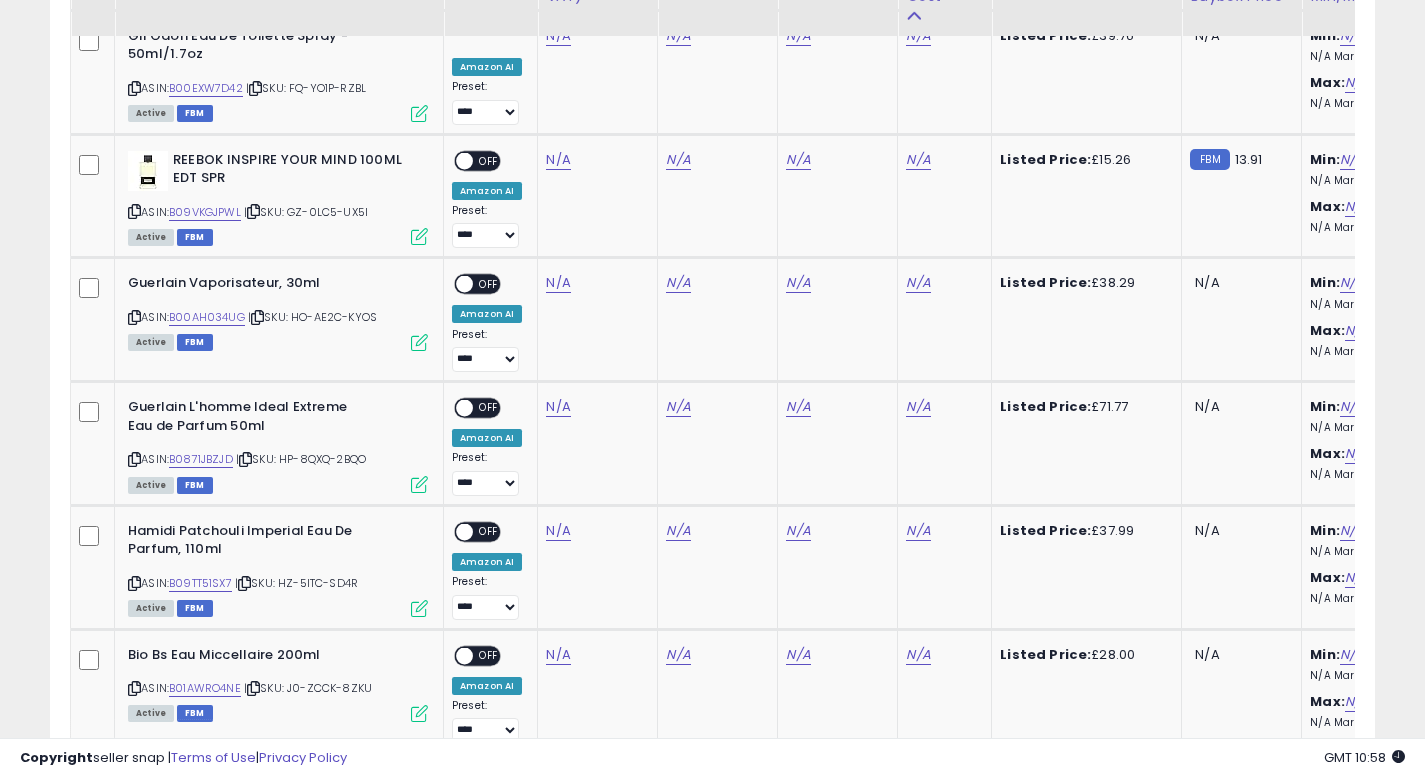 scroll, scrollTop: 1163, scrollLeft: 0, axis: vertical 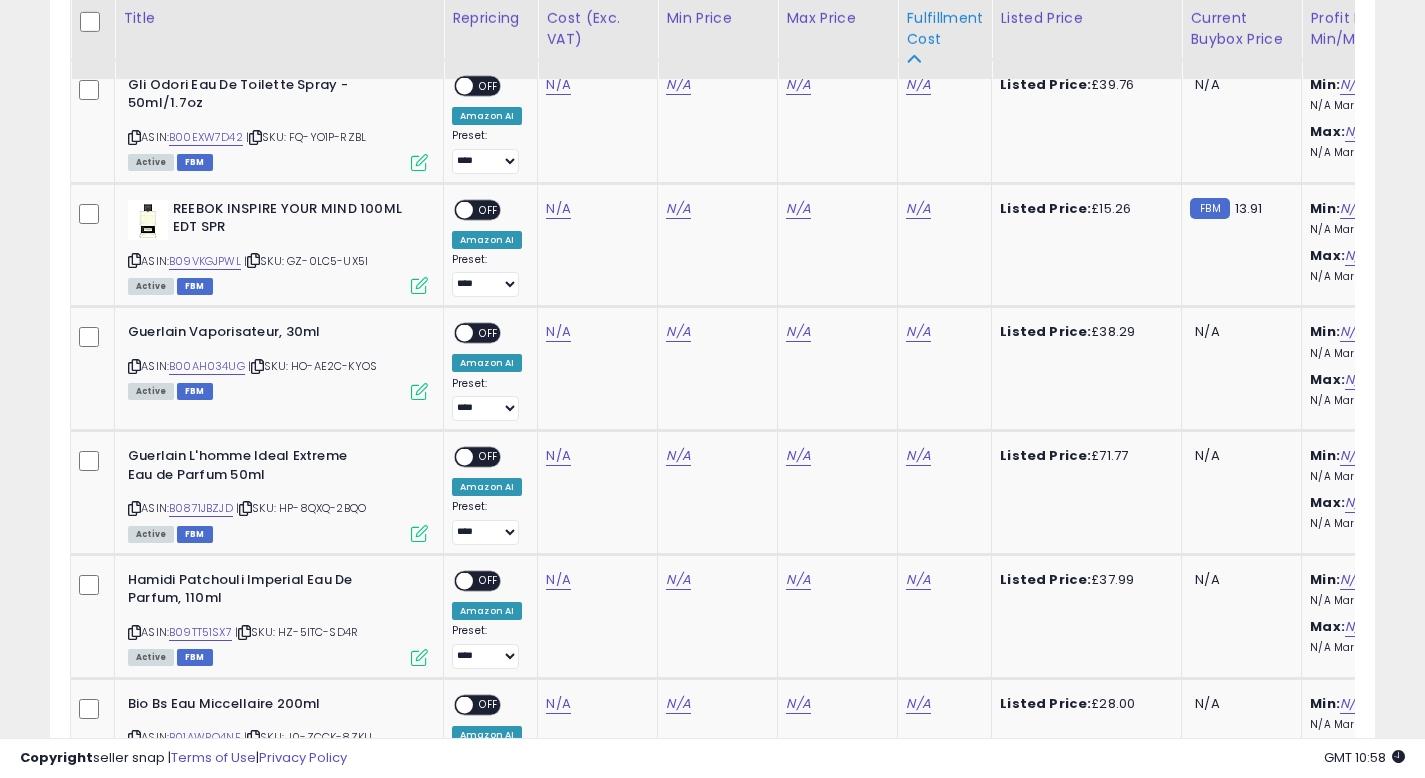 click on "Fulfillment Cost" at bounding box center (944, 29) 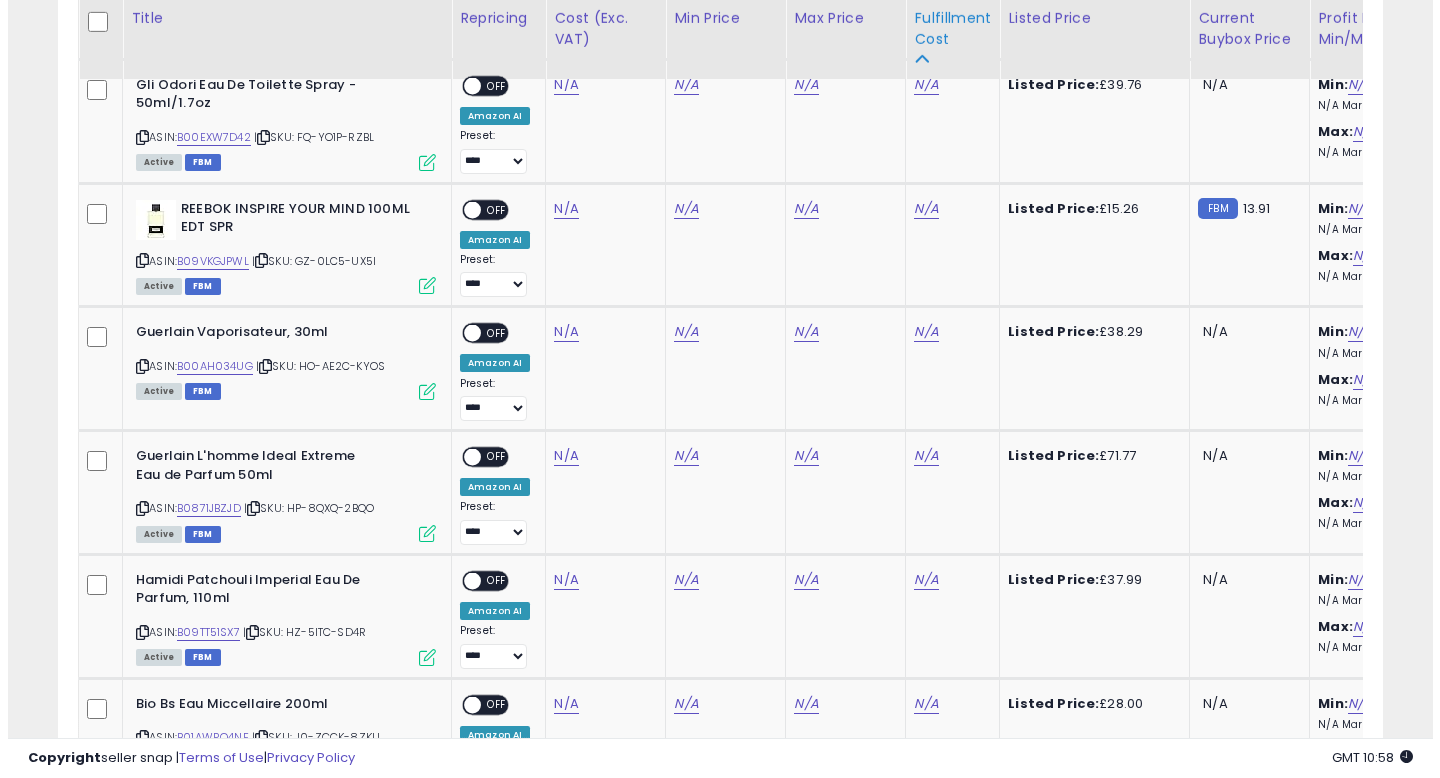 scroll, scrollTop: 492, scrollLeft: 0, axis: vertical 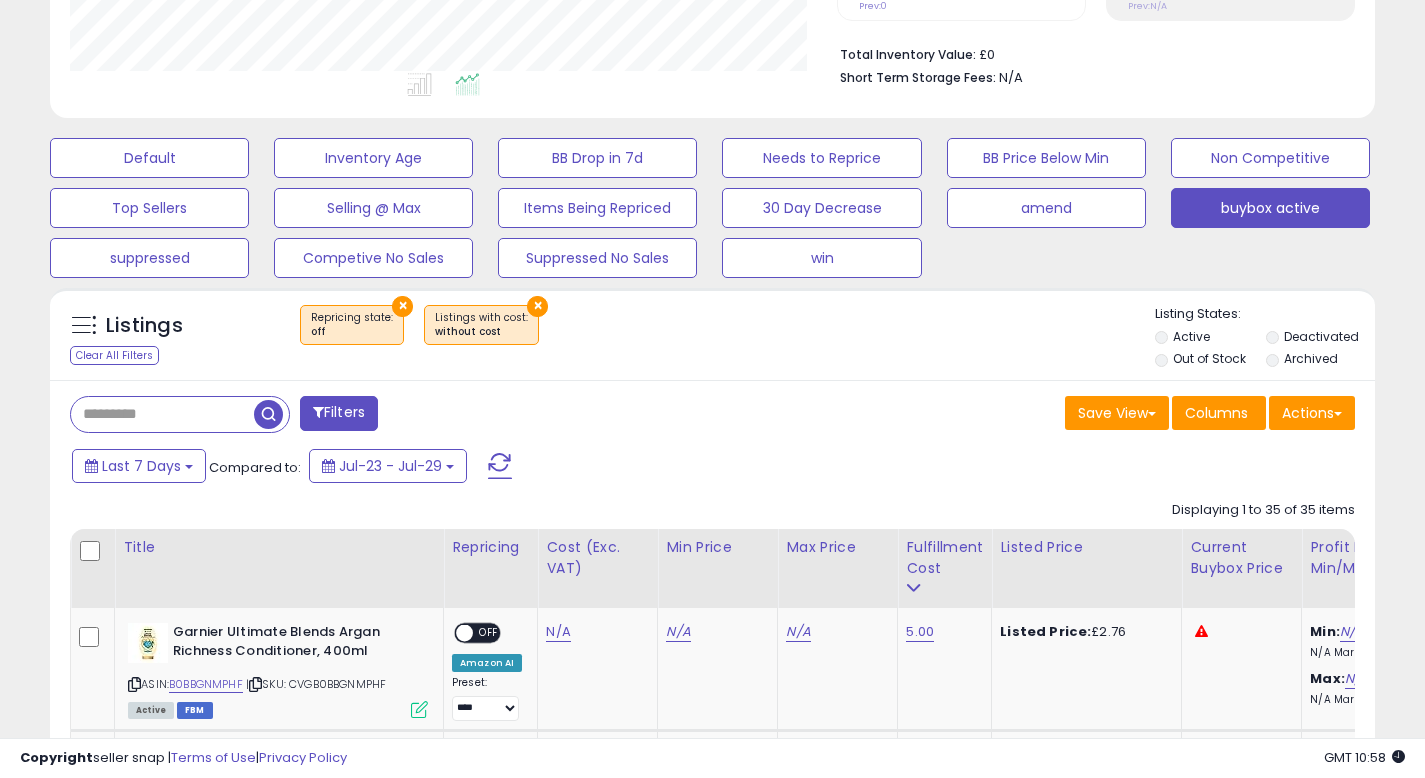 click on "×" at bounding box center [537, 306] 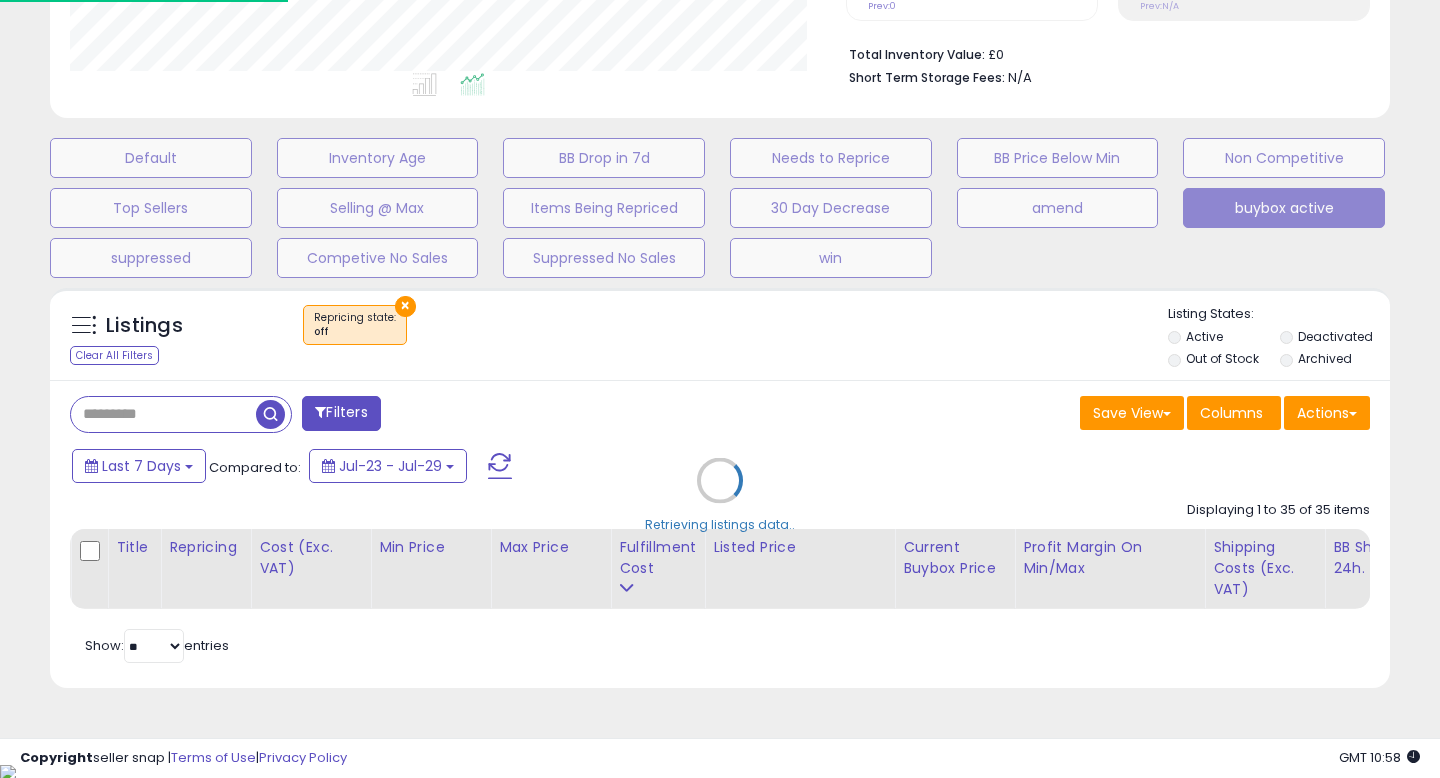 scroll, scrollTop: 999590, scrollLeft: 999224, axis: both 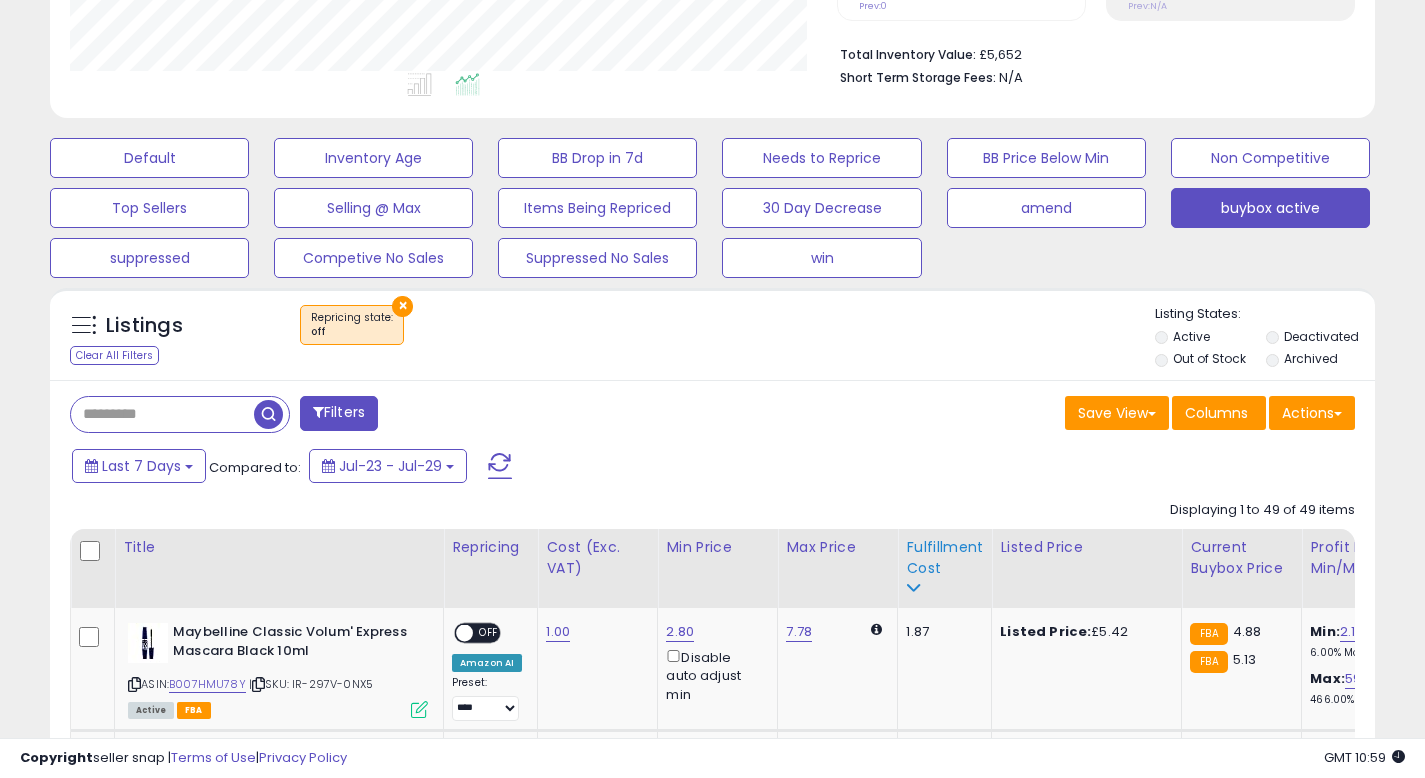 click on "Fulfillment Cost" at bounding box center (944, 558) 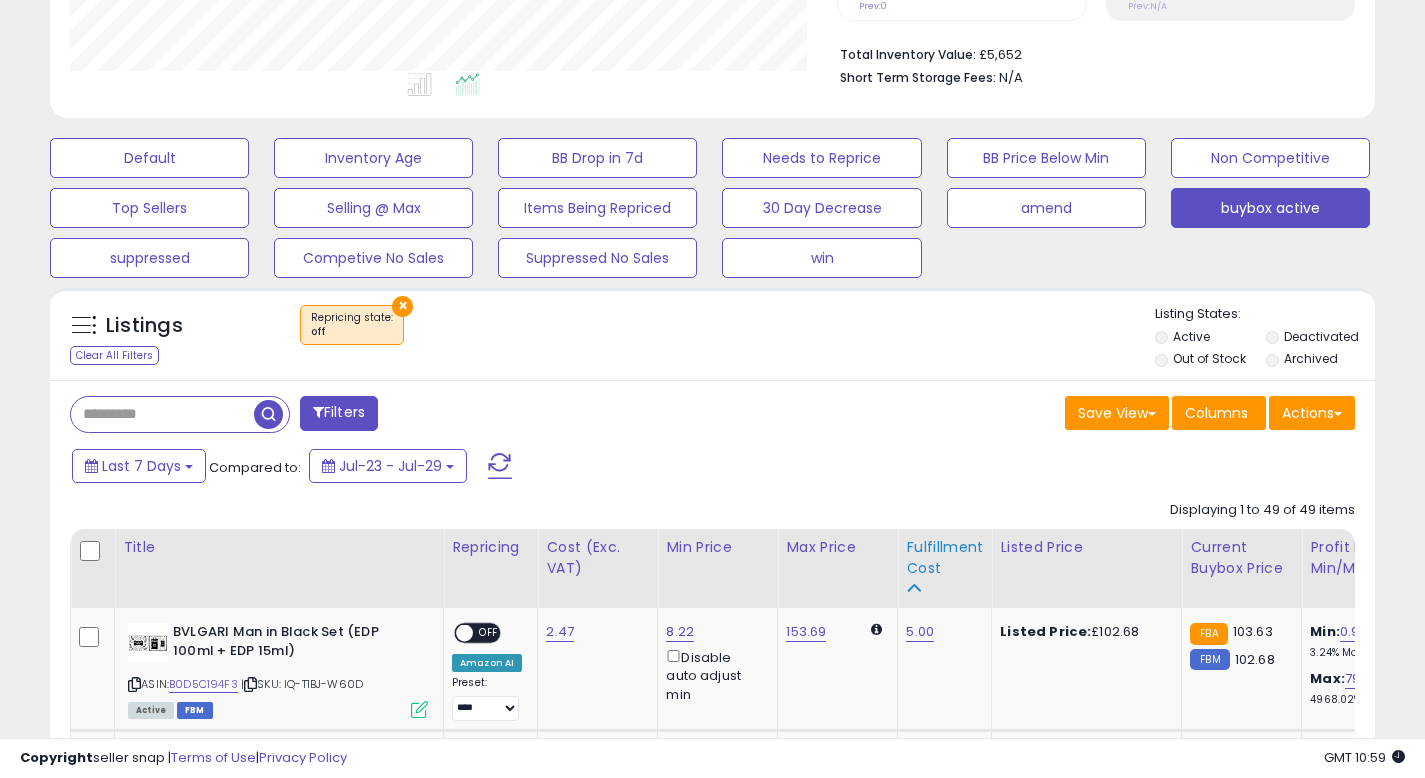 click on "Fulfillment Cost" at bounding box center [944, 558] 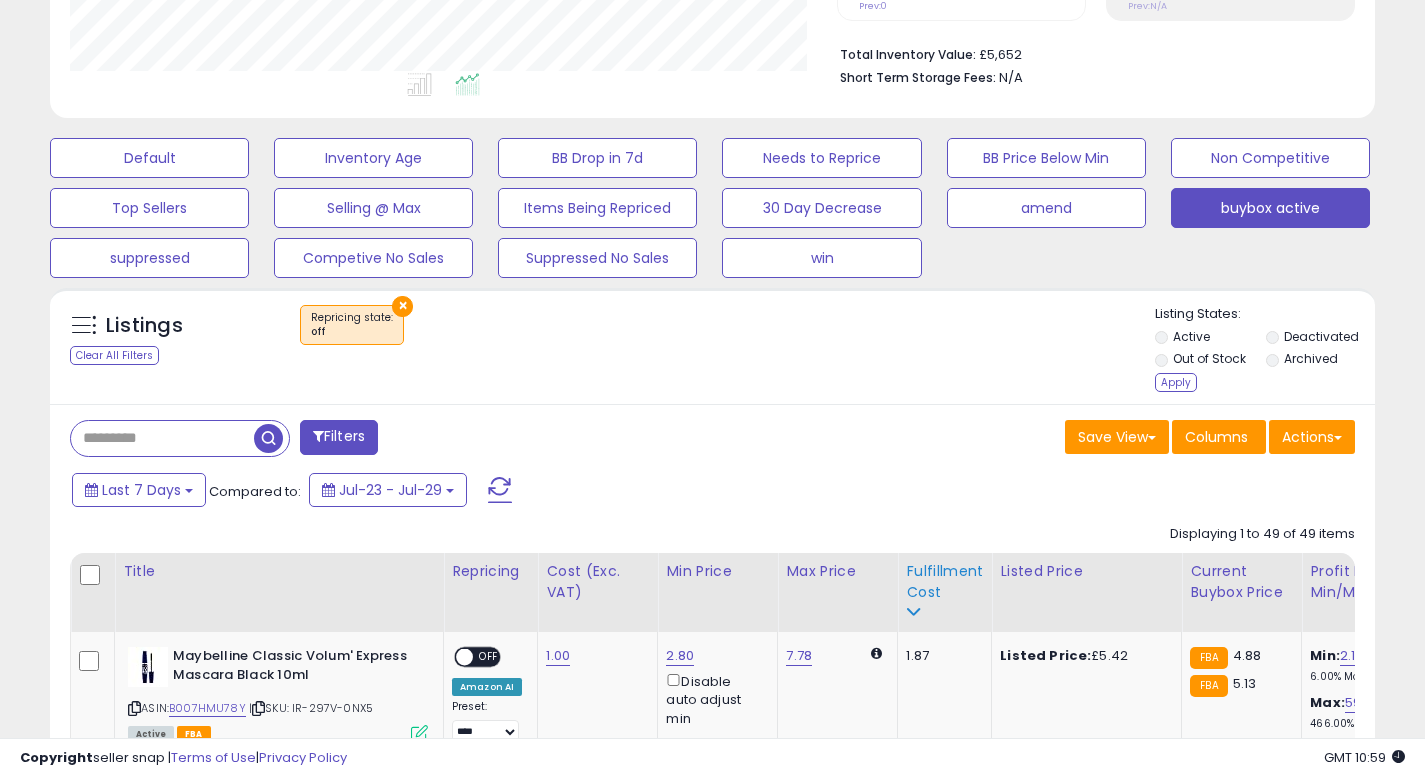 click on "Fulfillment Cost" at bounding box center (944, 582) 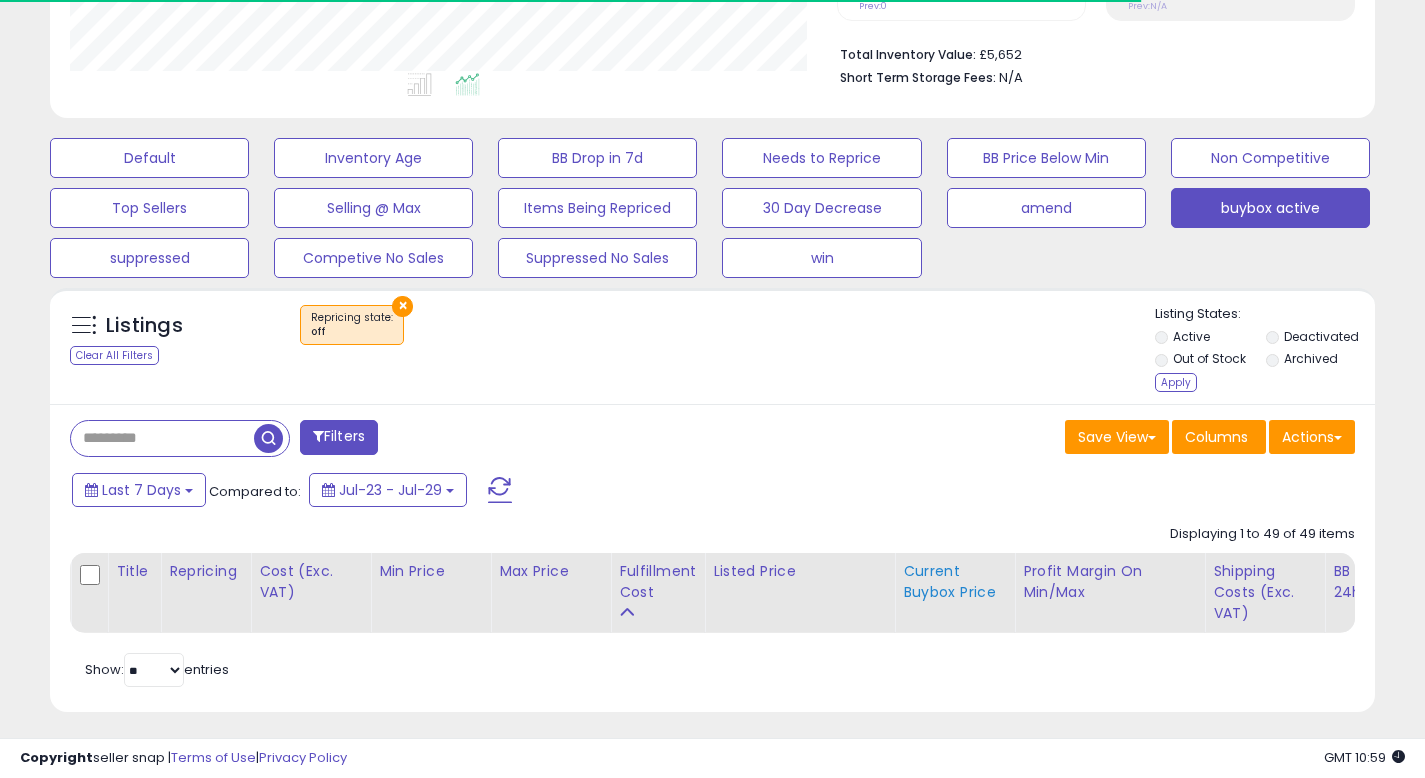 click on "Current Buybox Price" at bounding box center [954, 582] 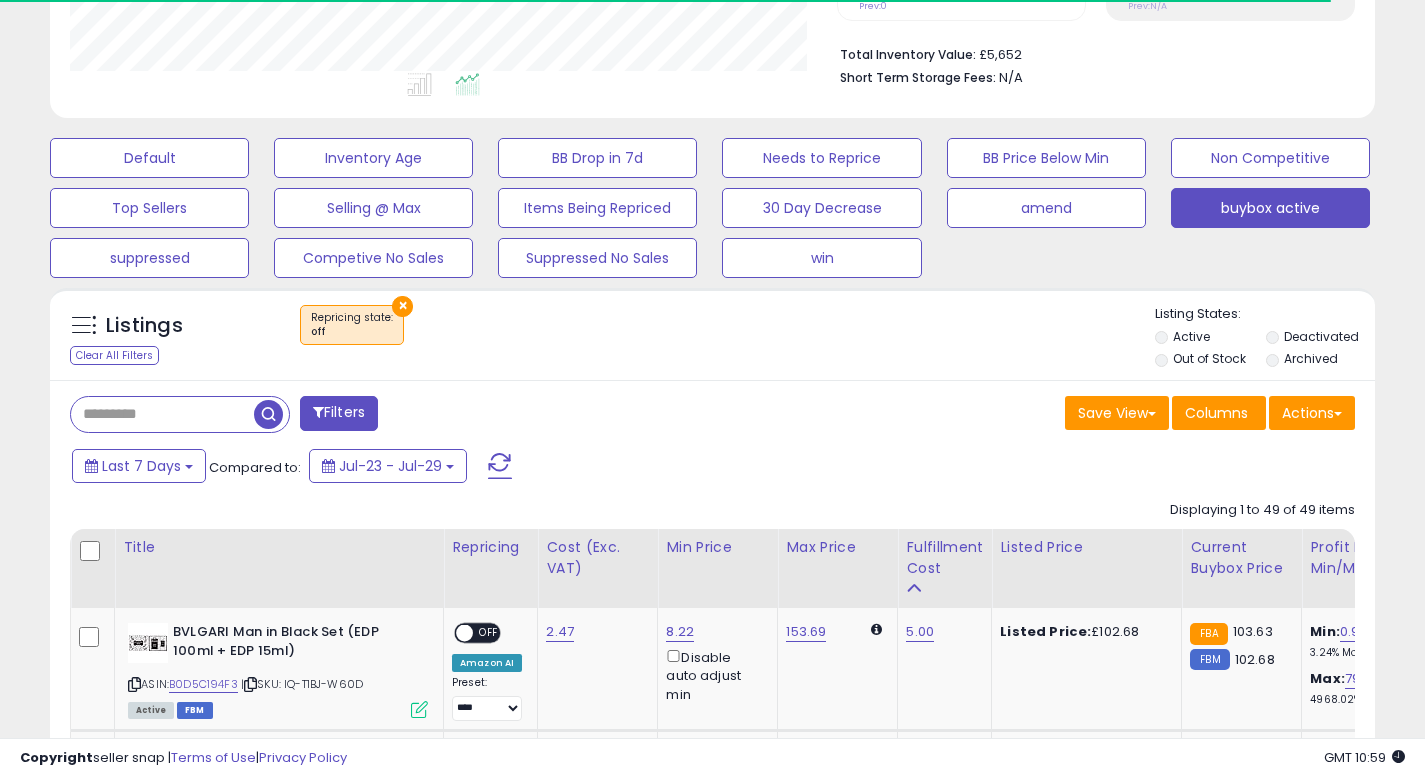 click on "Filters
Save View
Save As New View
Update Current View
Columns" at bounding box center (712, 3646) 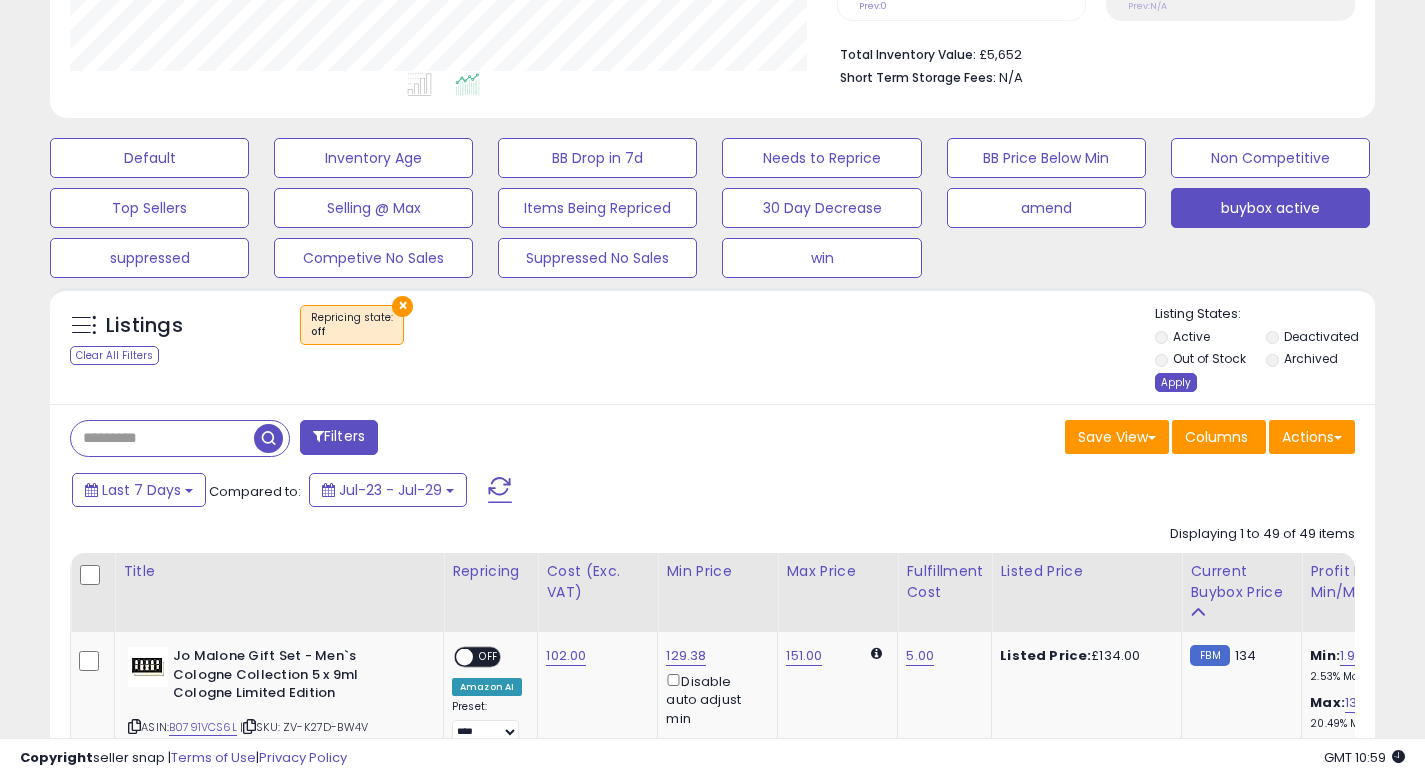 click on "Apply" at bounding box center [1176, 382] 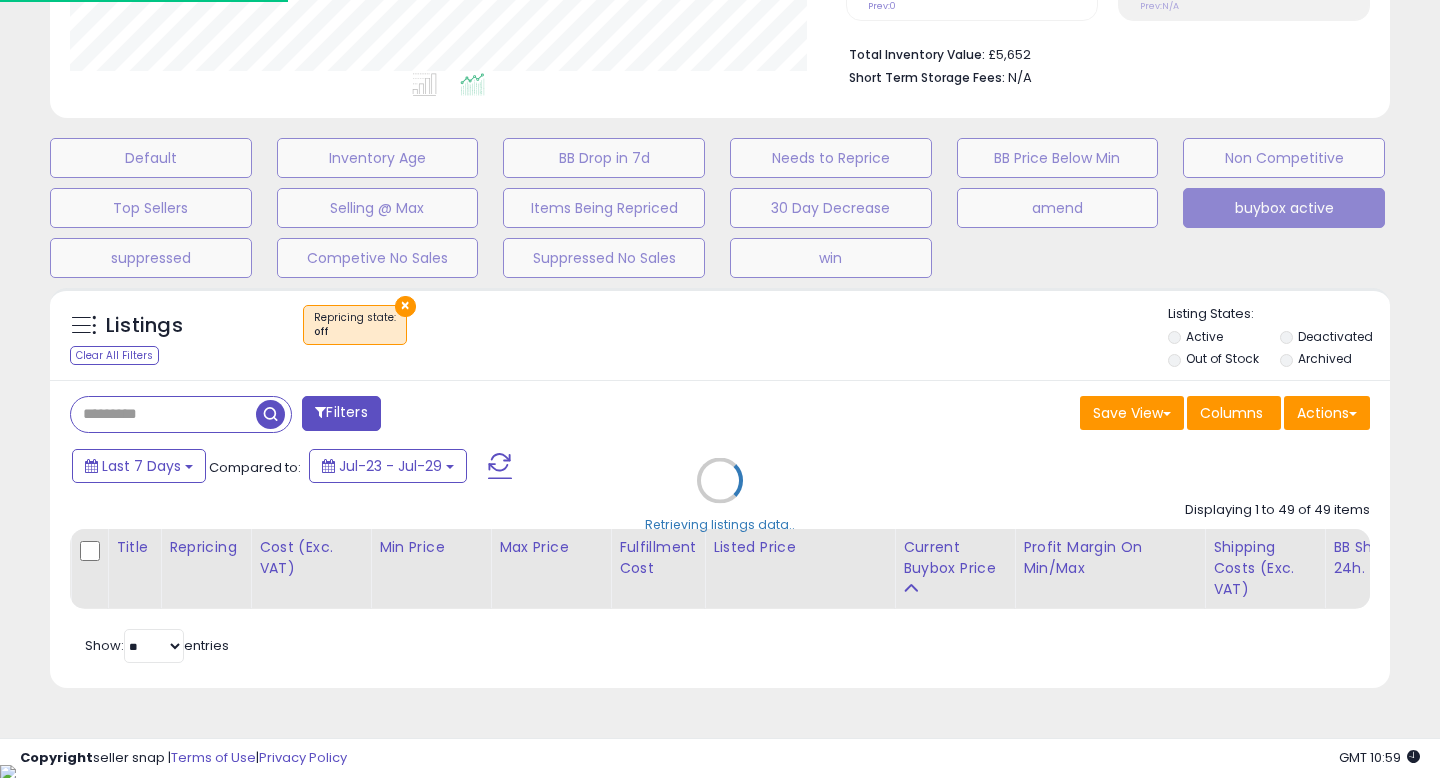 scroll, scrollTop: 999590, scrollLeft: 999224, axis: both 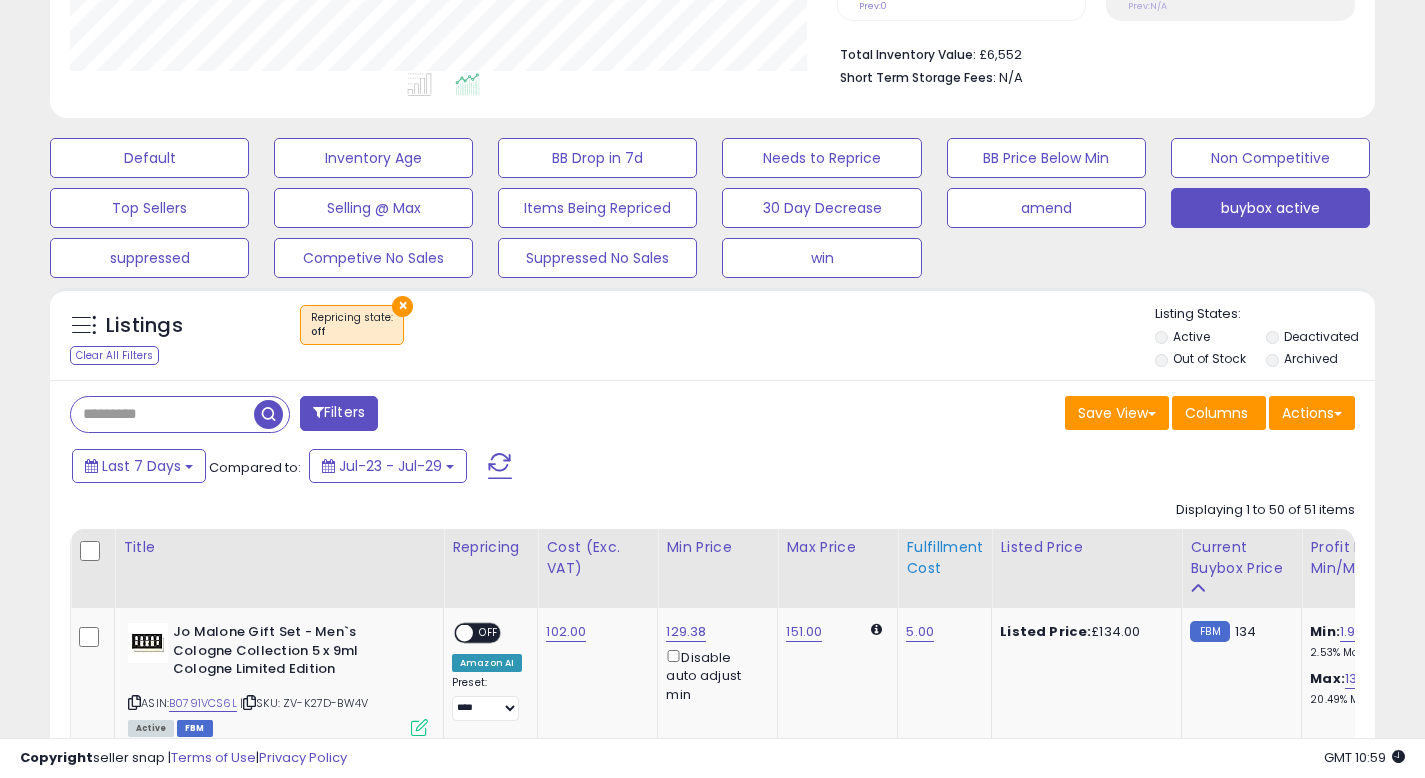 click on "Fulfillment Cost" at bounding box center (944, 558) 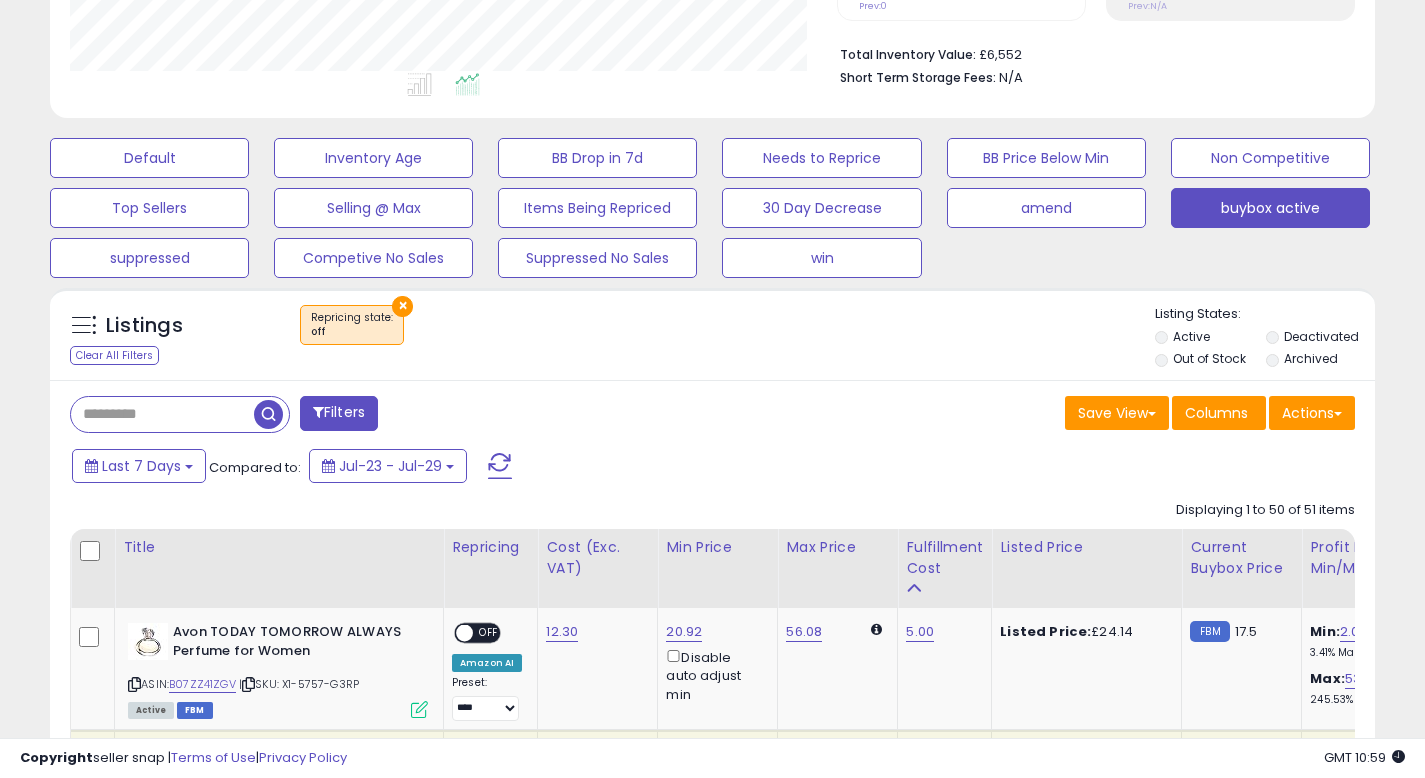 click on "Last 7 Days
Compared to:
Jul-23 - Jul-29" at bounding box center (549, 468) 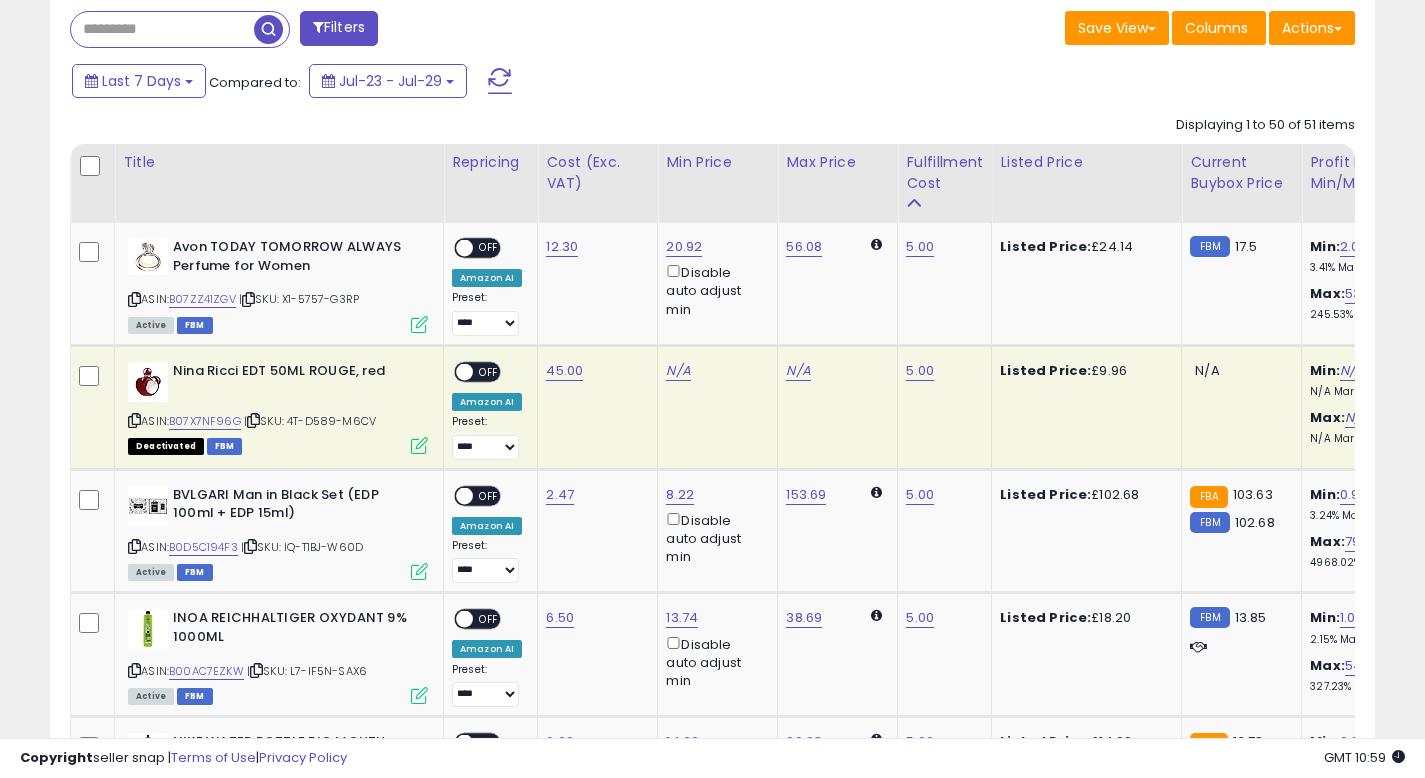 scroll, scrollTop: 932, scrollLeft: 0, axis: vertical 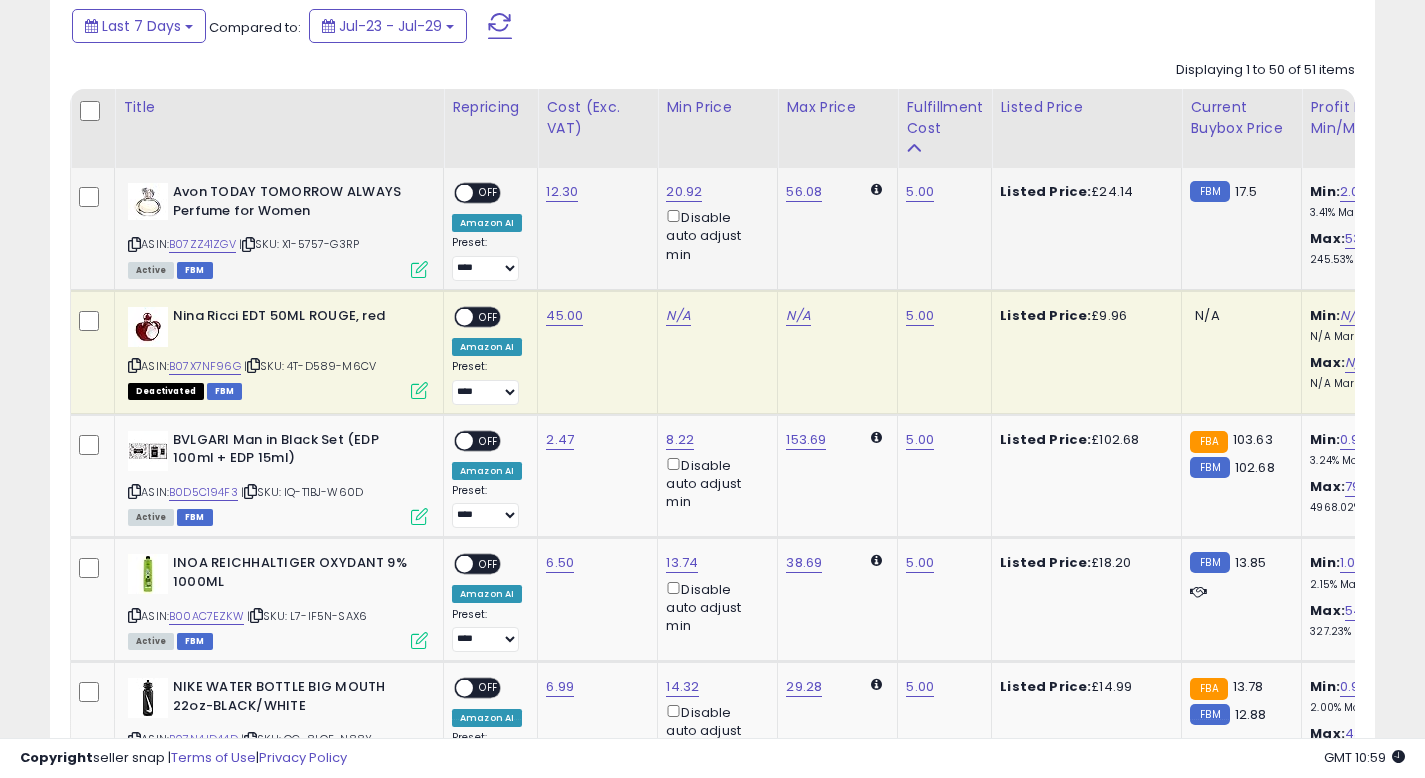 click on "OFF" at bounding box center (489, 193) 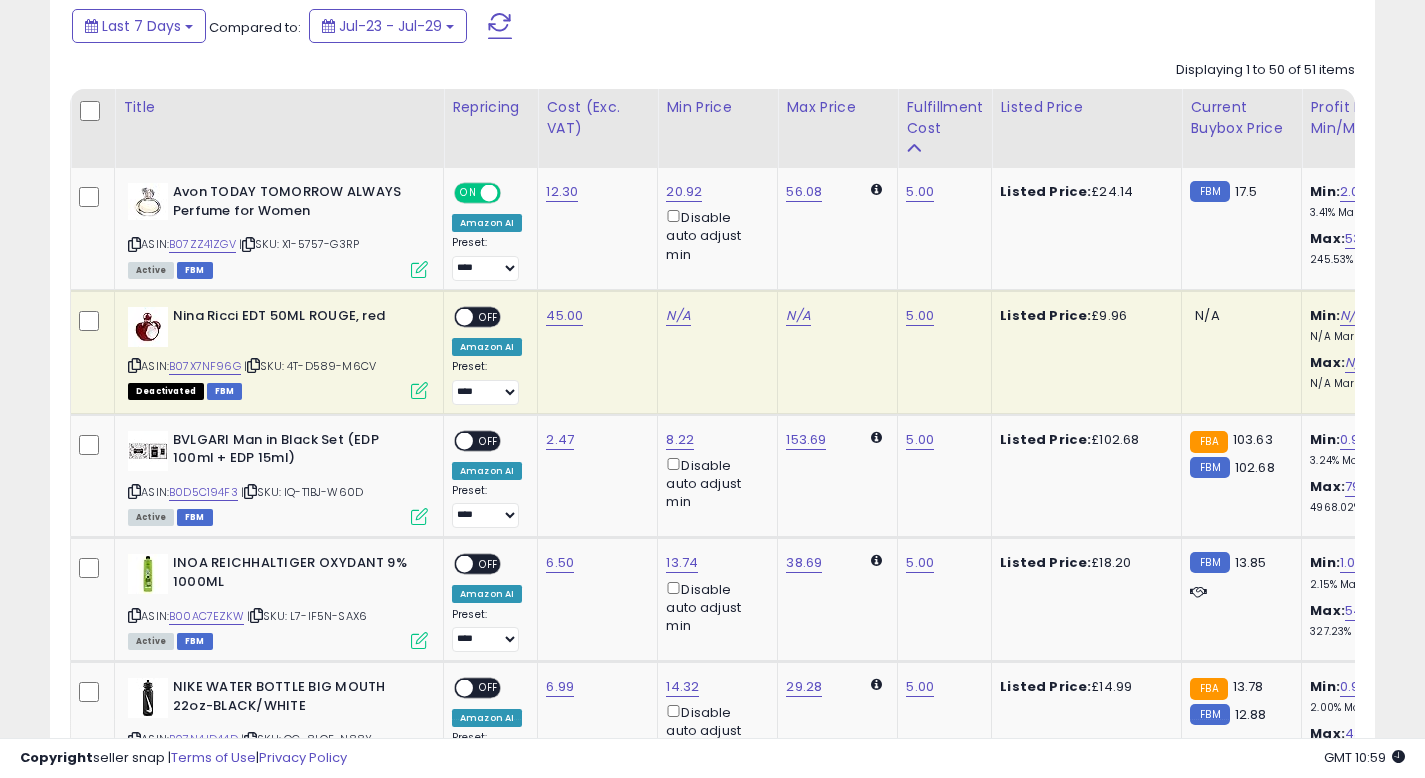 click on "OFF" at bounding box center [489, 316] 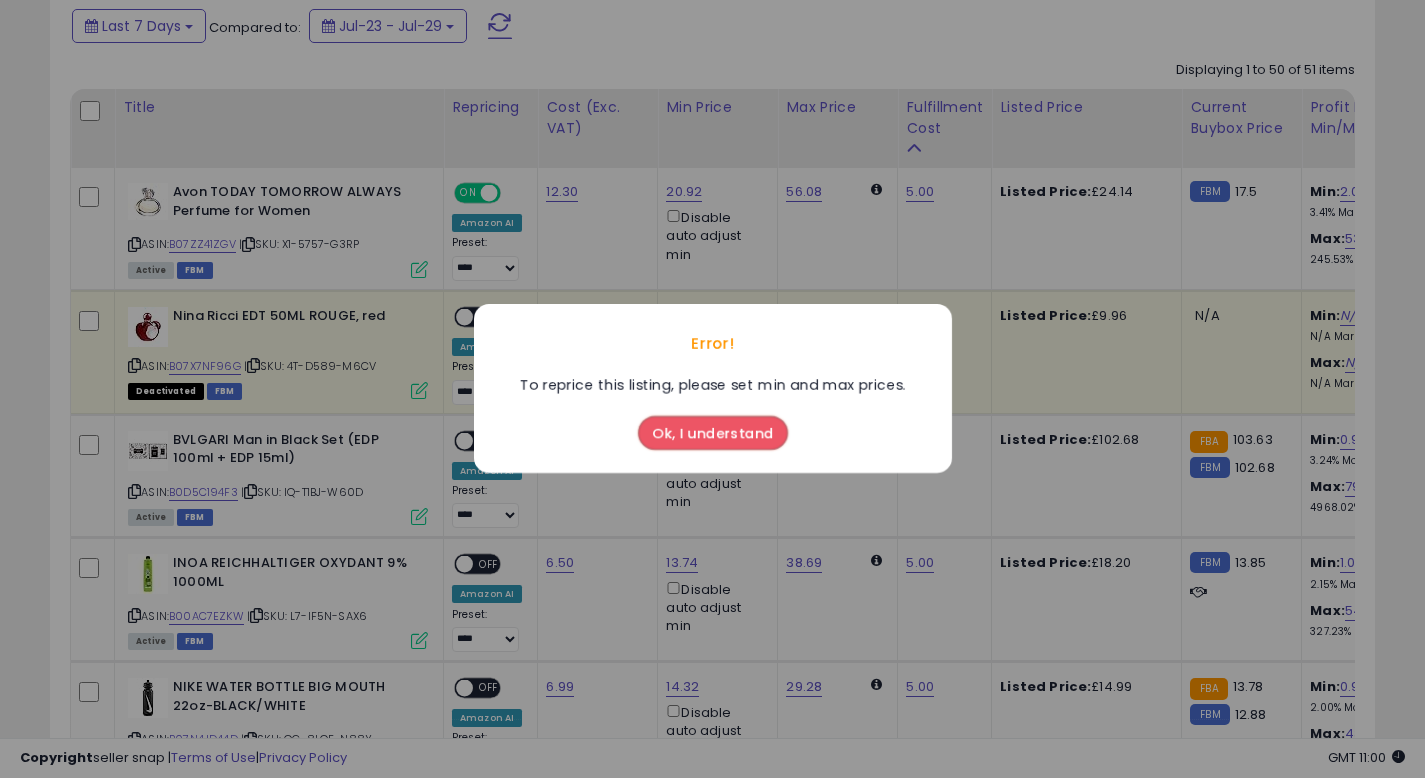 click on "Ok, I understand" at bounding box center (713, 434) 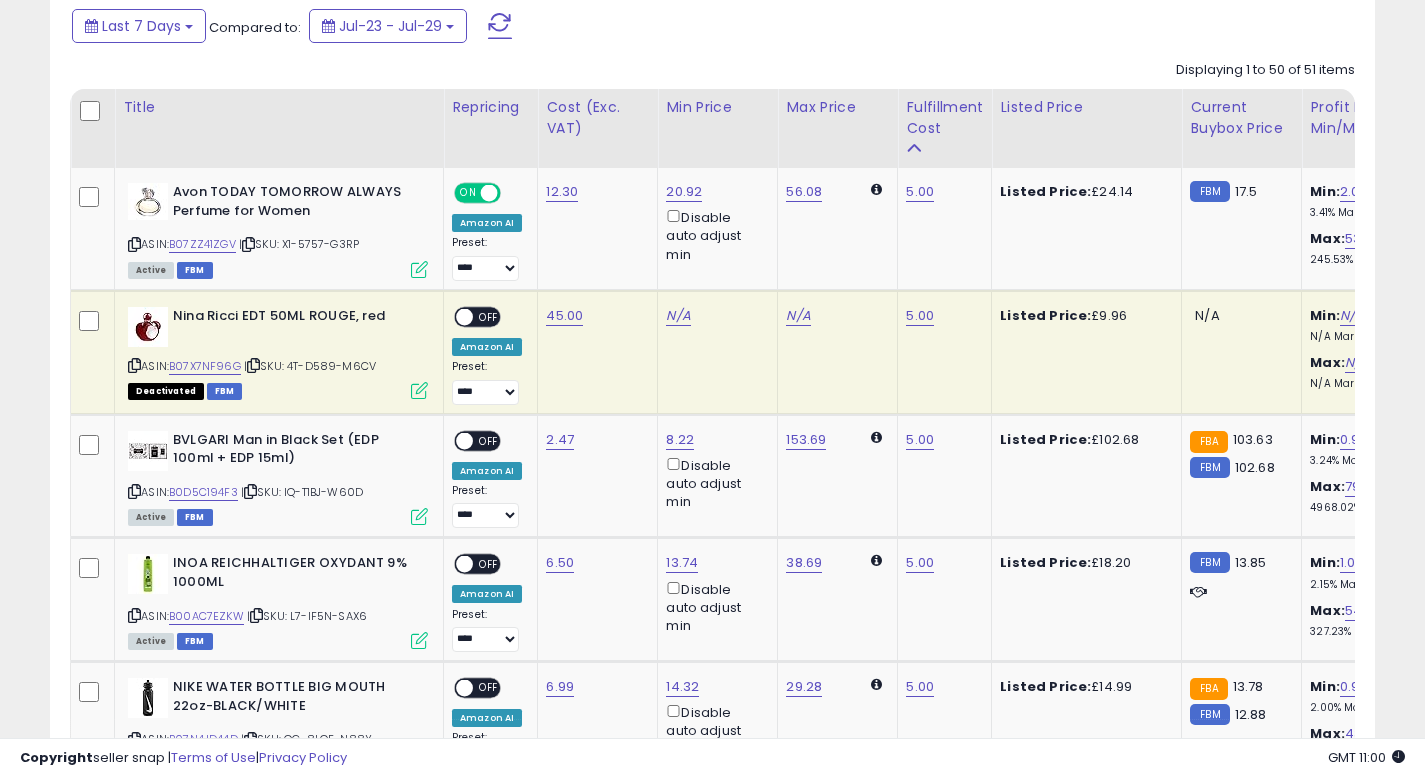 type 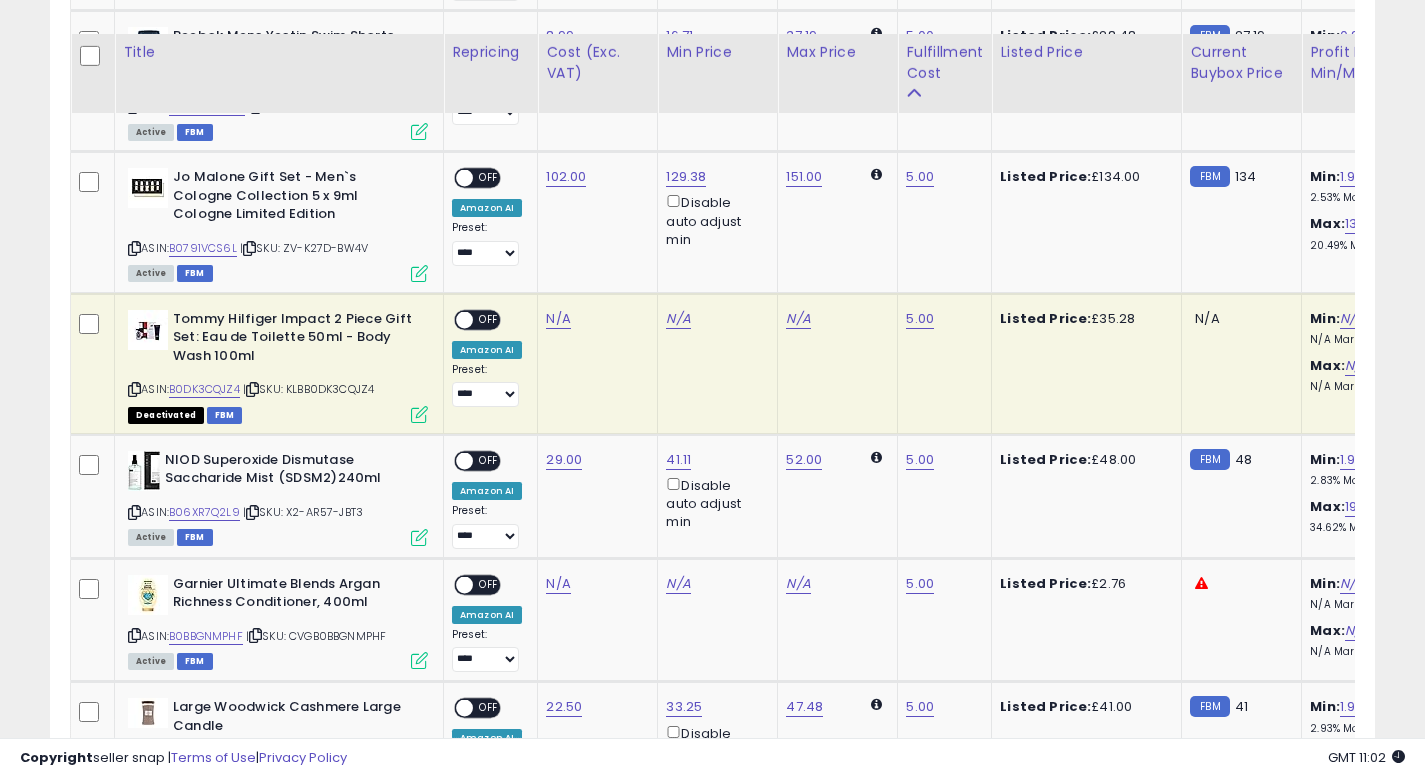 scroll, scrollTop: 2012, scrollLeft: 0, axis: vertical 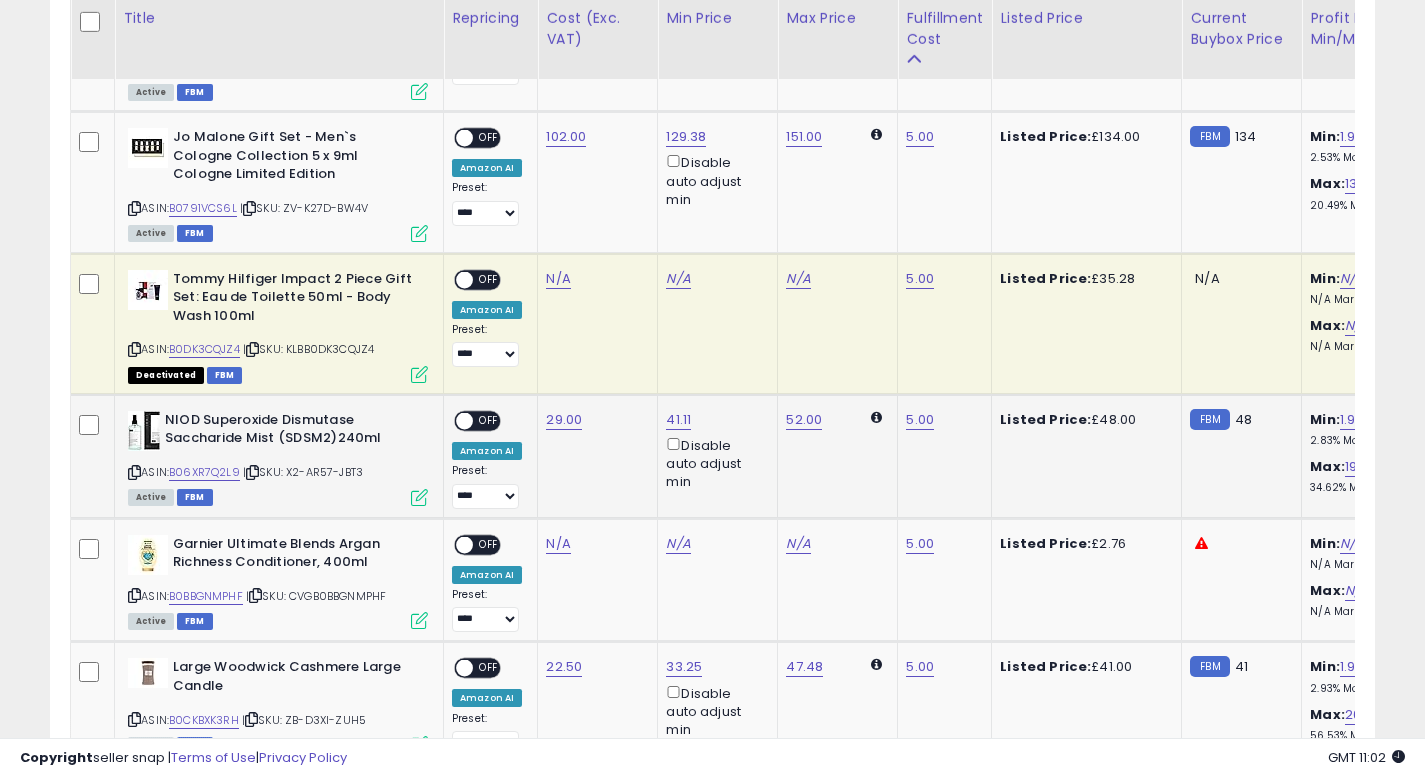 click on "OFF" at bounding box center [489, 421] 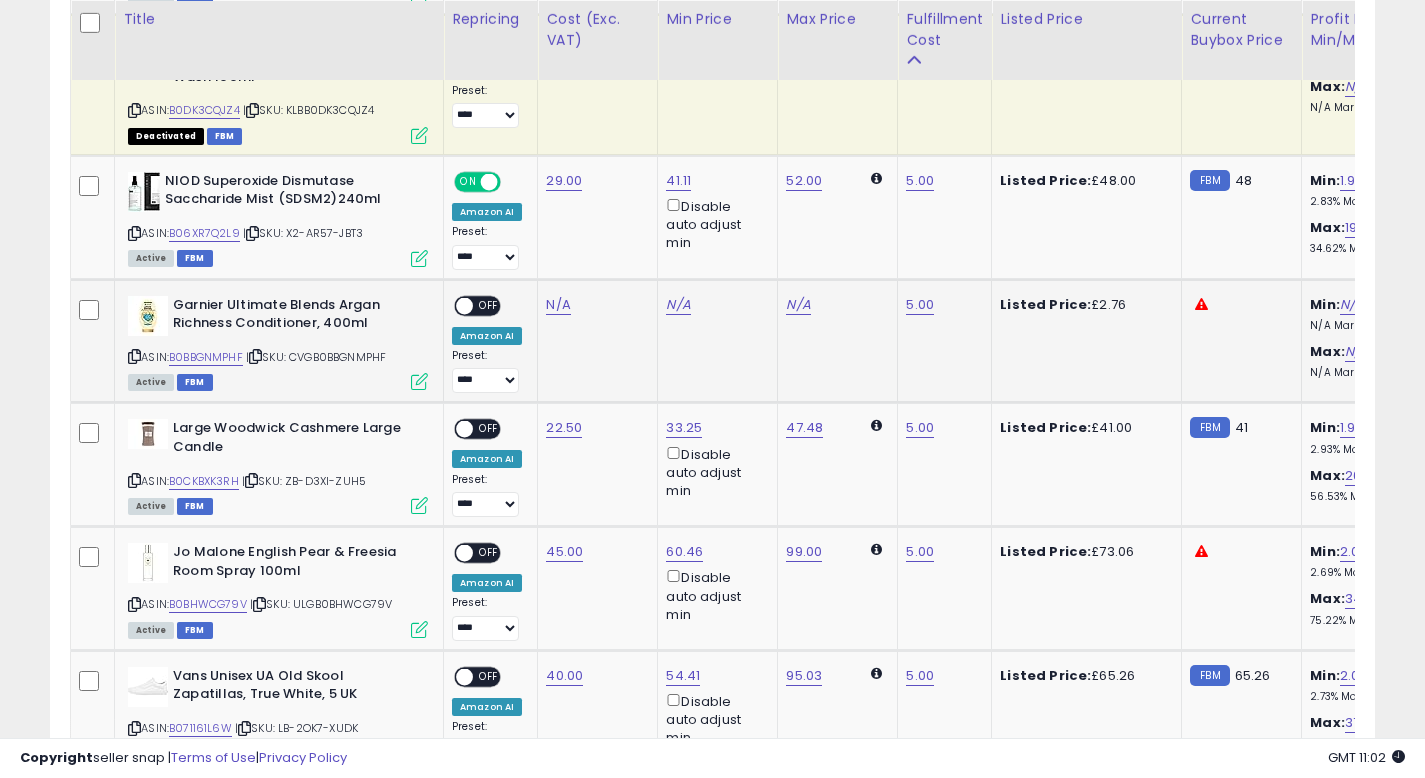 scroll, scrollTop: 2252, scrollLeft: 0, axis: vertical 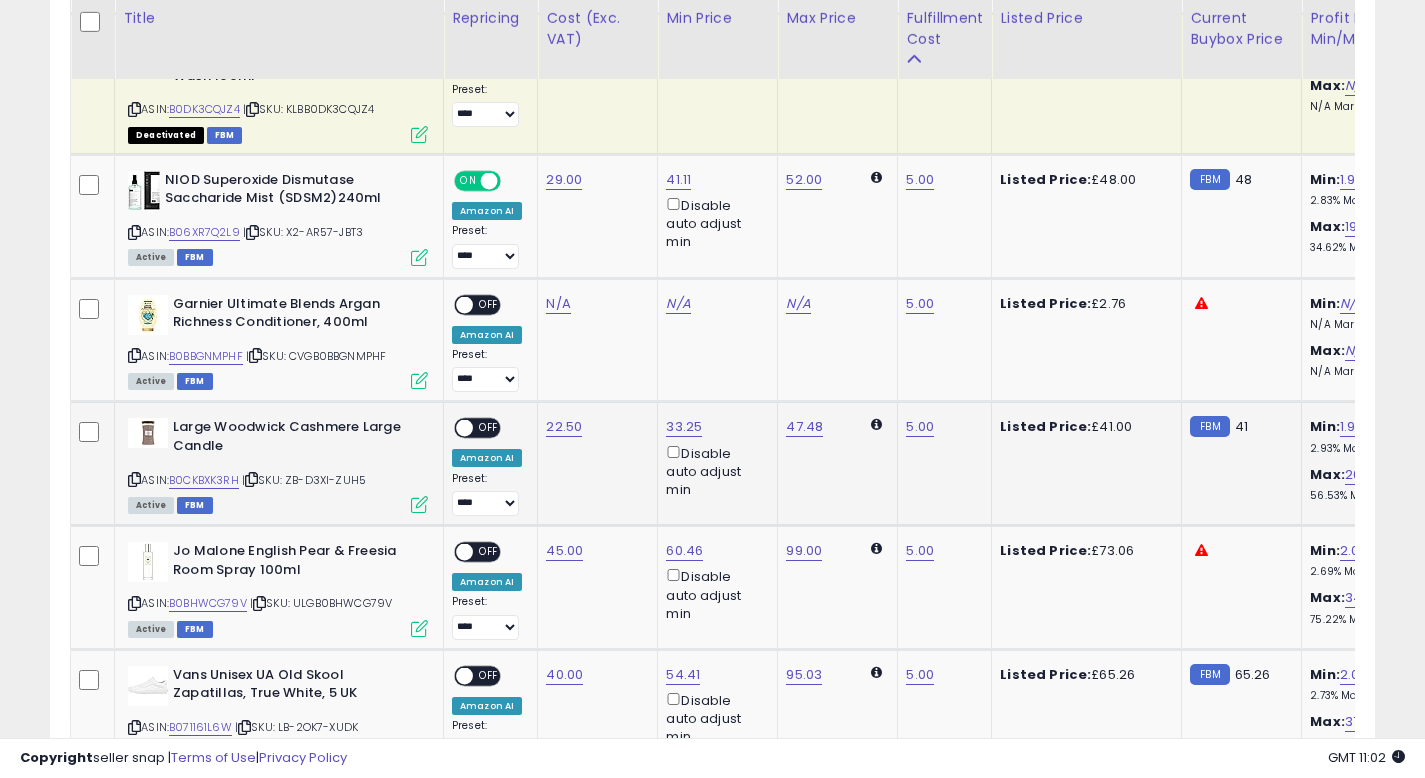 click on "OFF" at bounding box center (489, 428) 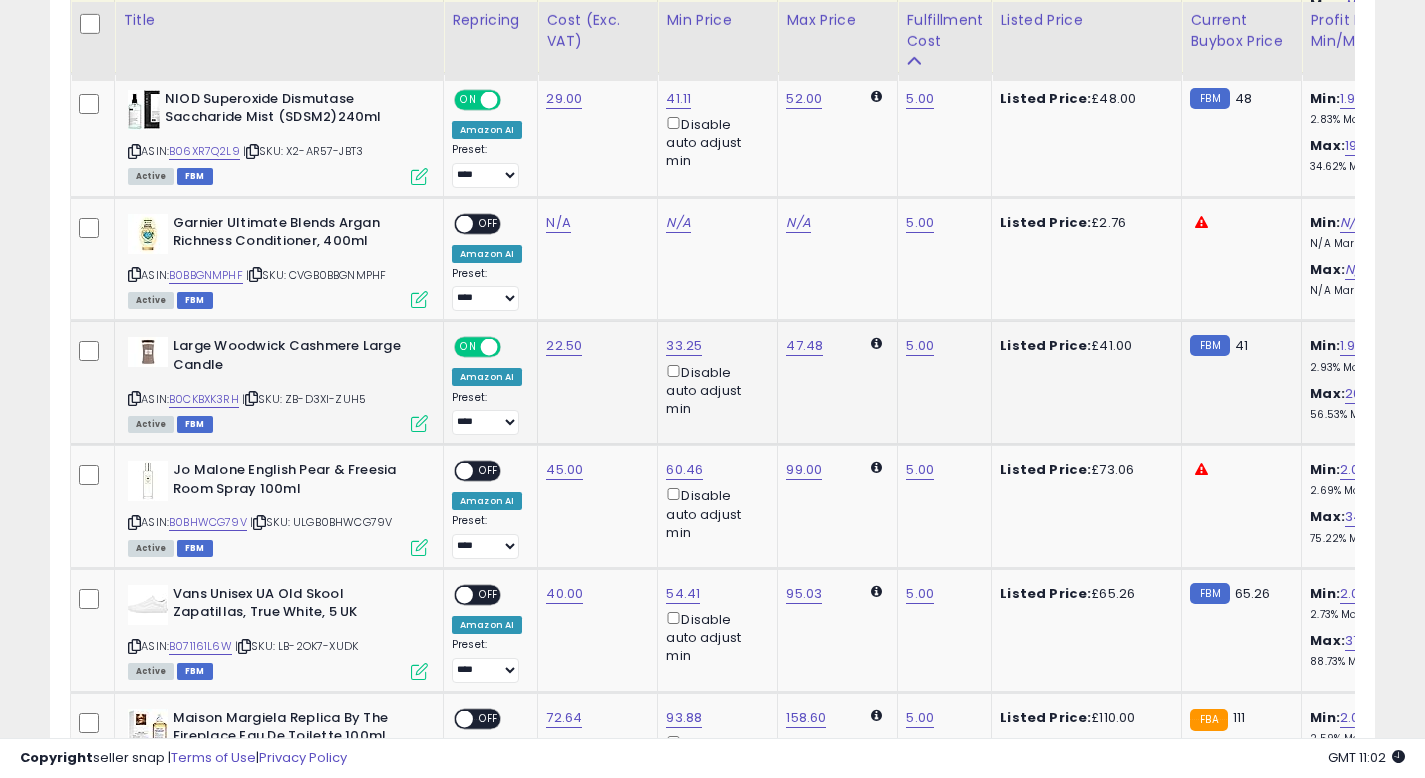 scroll, scrollTop: 2372, scrollLeft: 0, axis: vertical 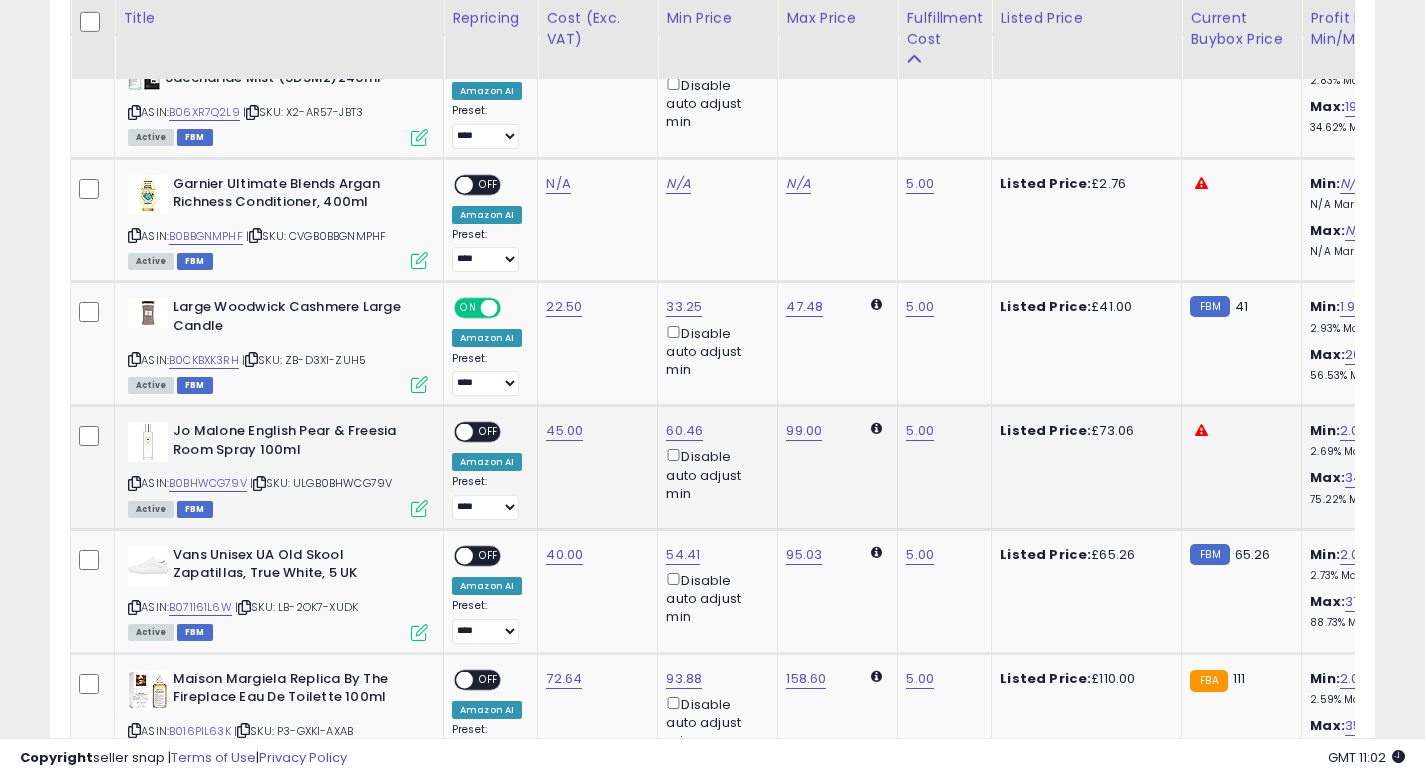 click on "OFF" at bounding box center [489, 432] 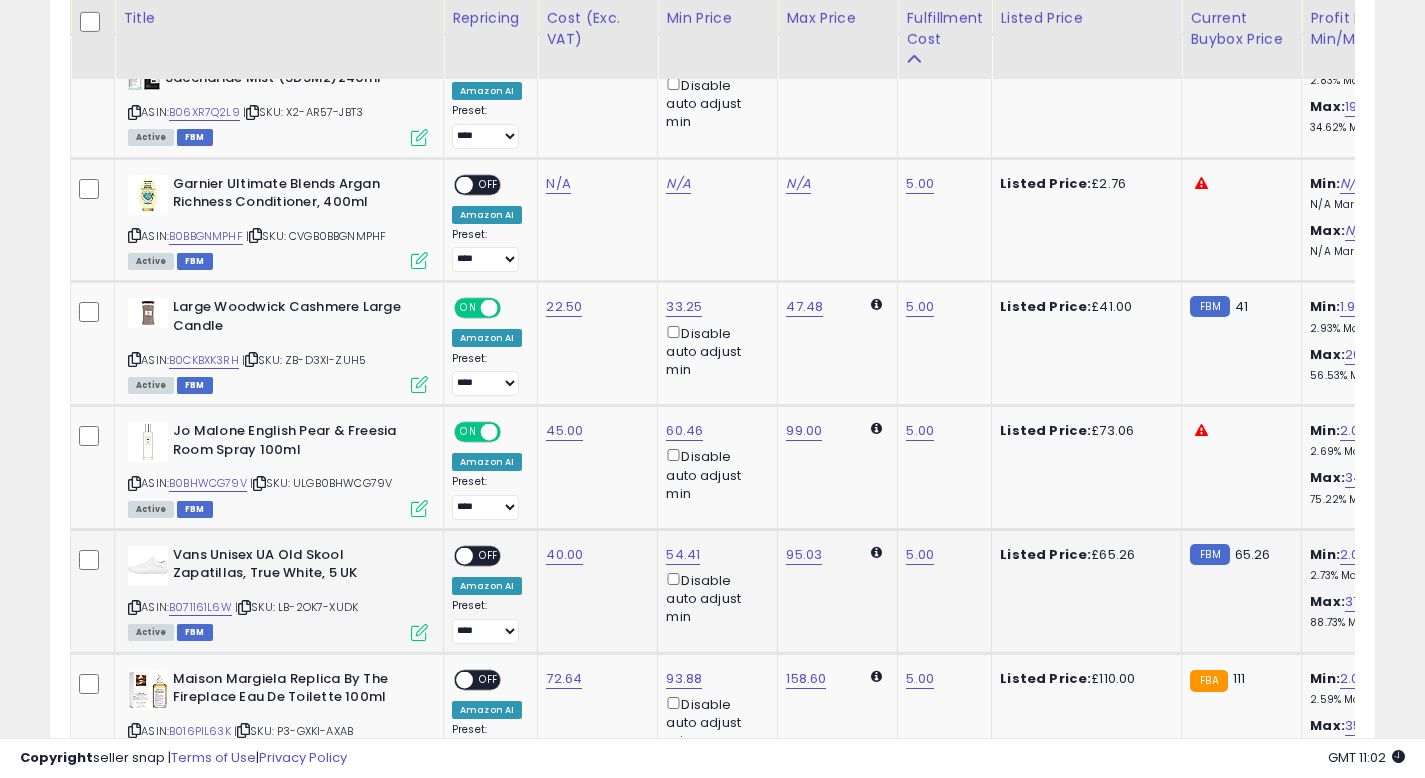 click on "OFF" at bounding box center (489, 556) 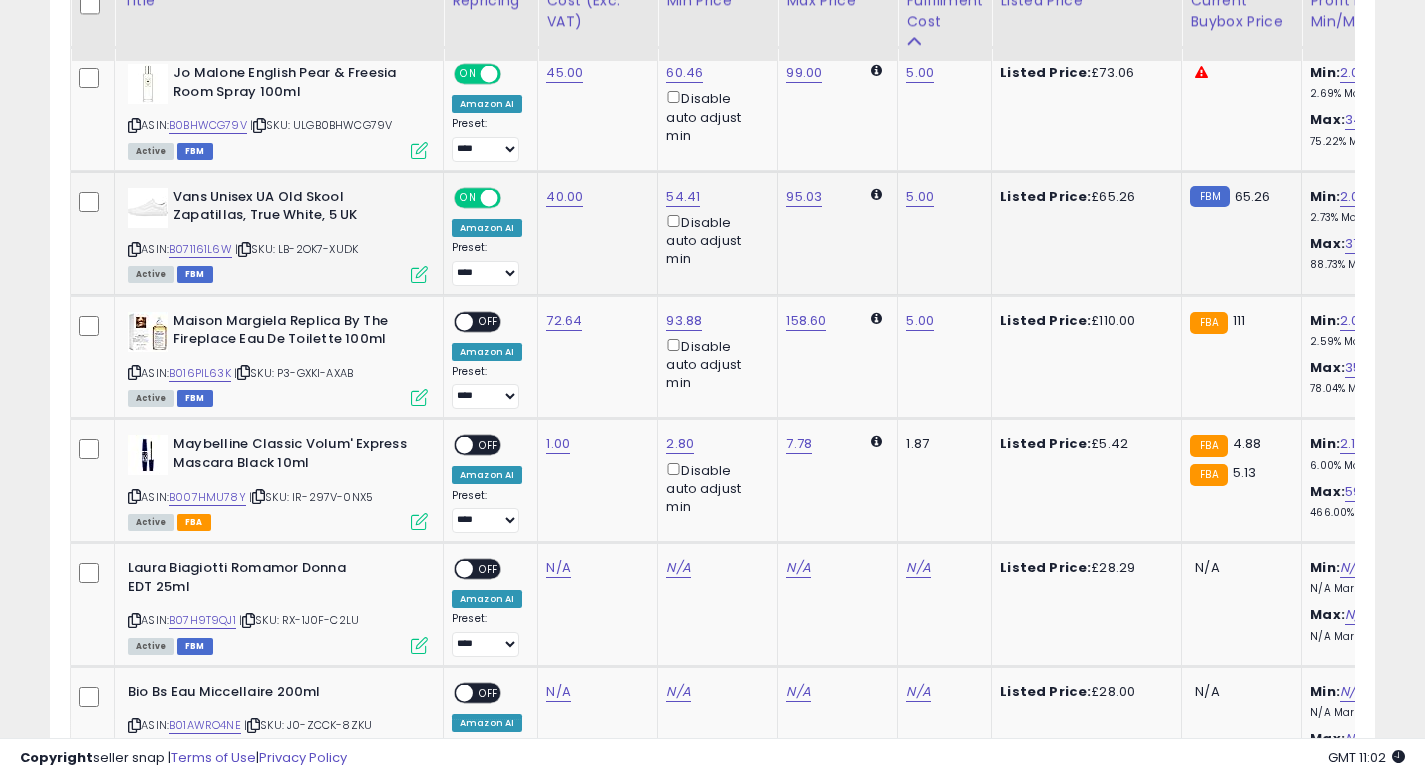 scroll, scrollTop: 2732, scrollLeft: 0, axis: vertical 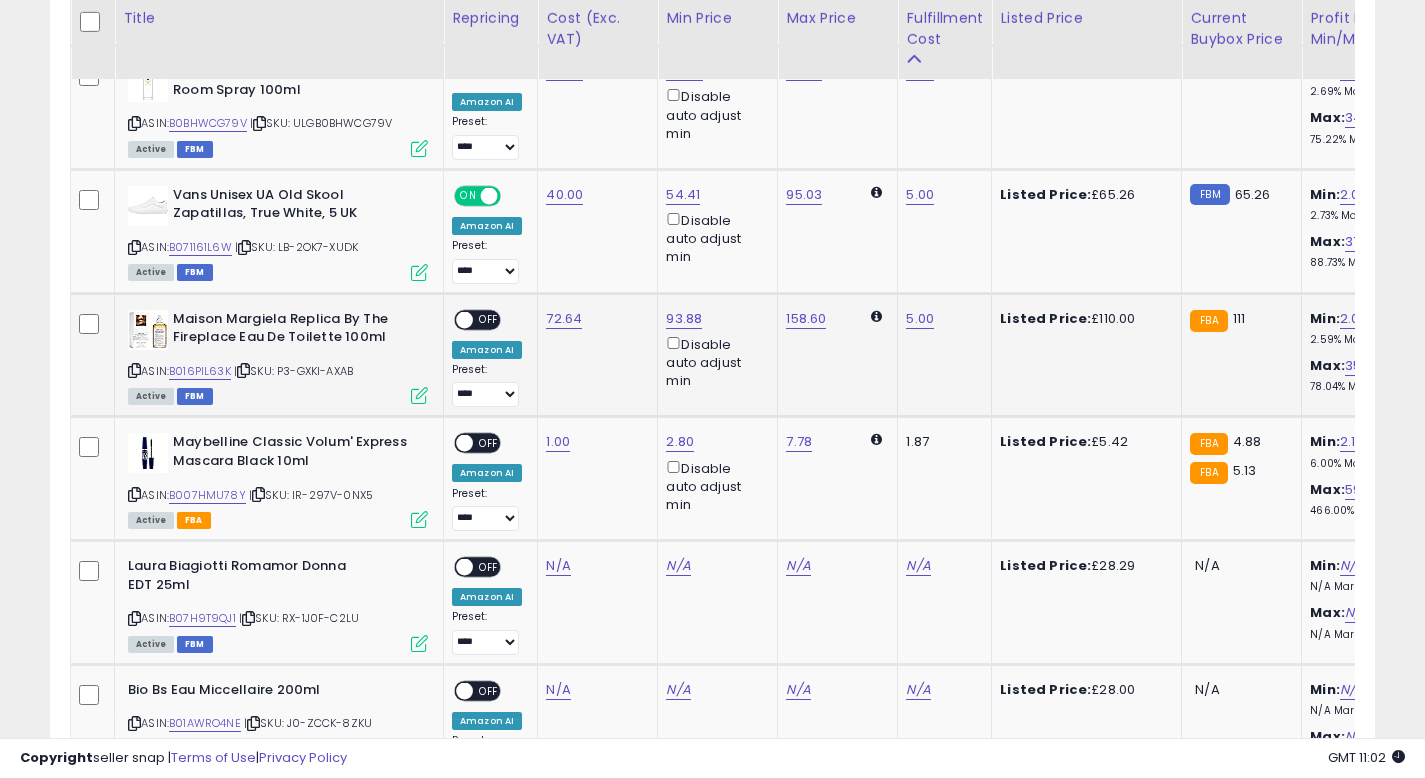 click on "OFF" at bounding box center [489, 319] 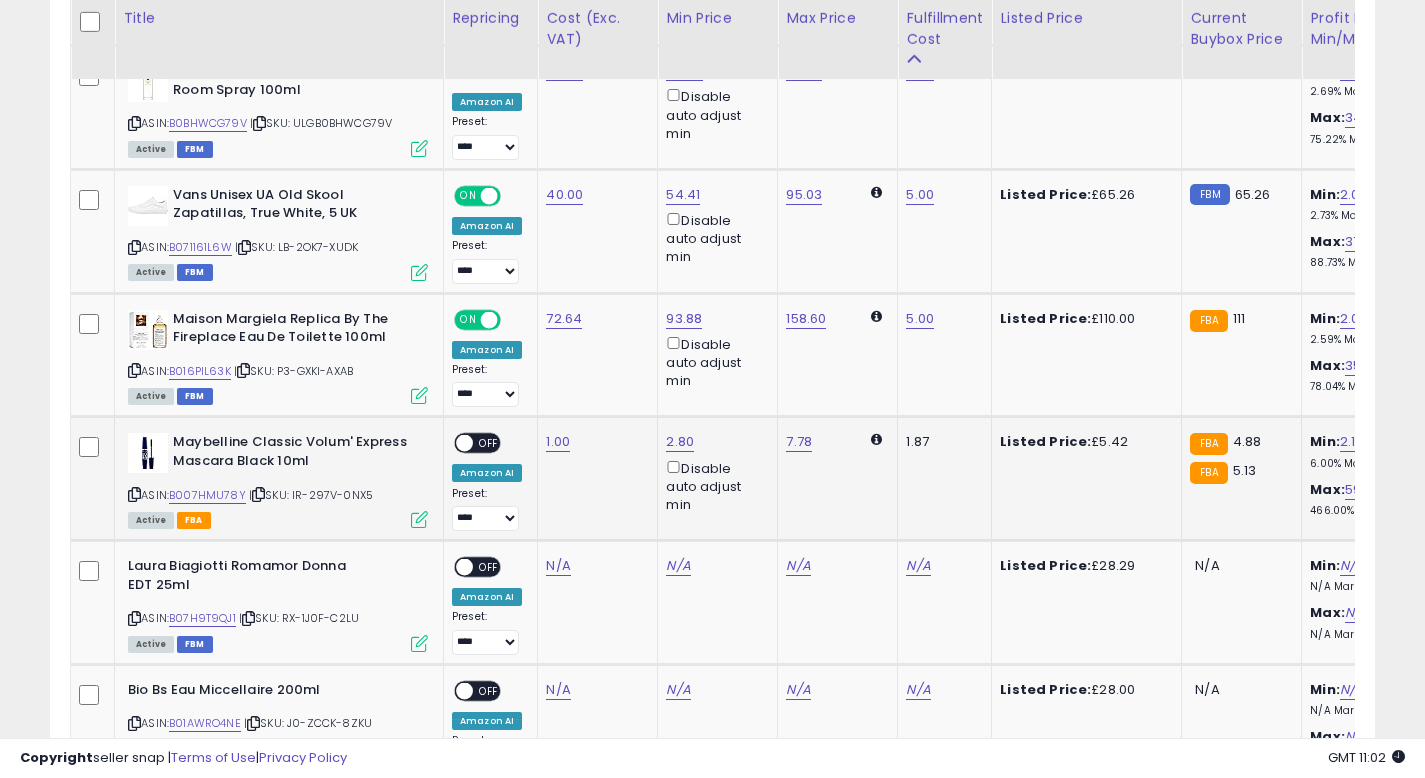 click on "OFF" at bounding box center [489, 443] 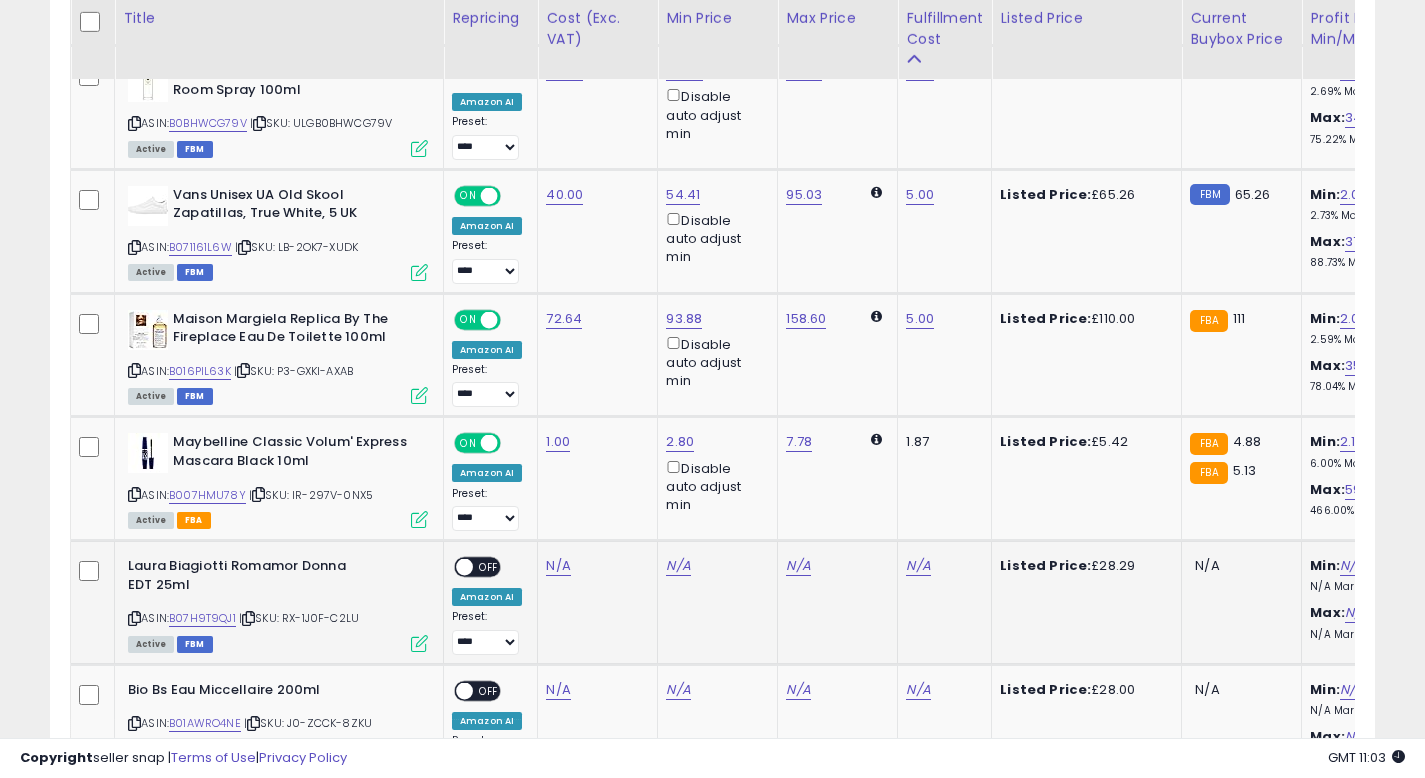 click on "OFF" at bounding box center [489, 567] 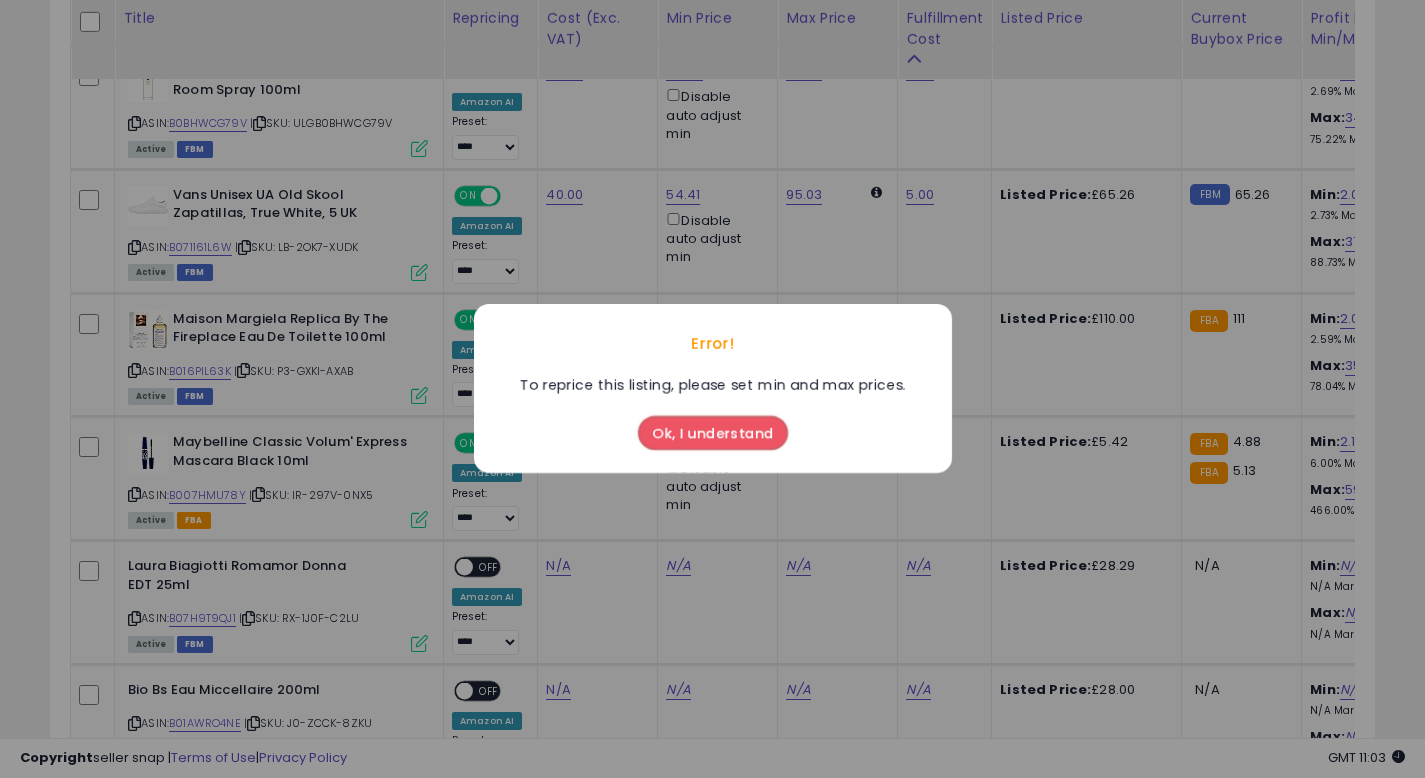 click on "Ok, I understand" at bounding box center (713, 429) 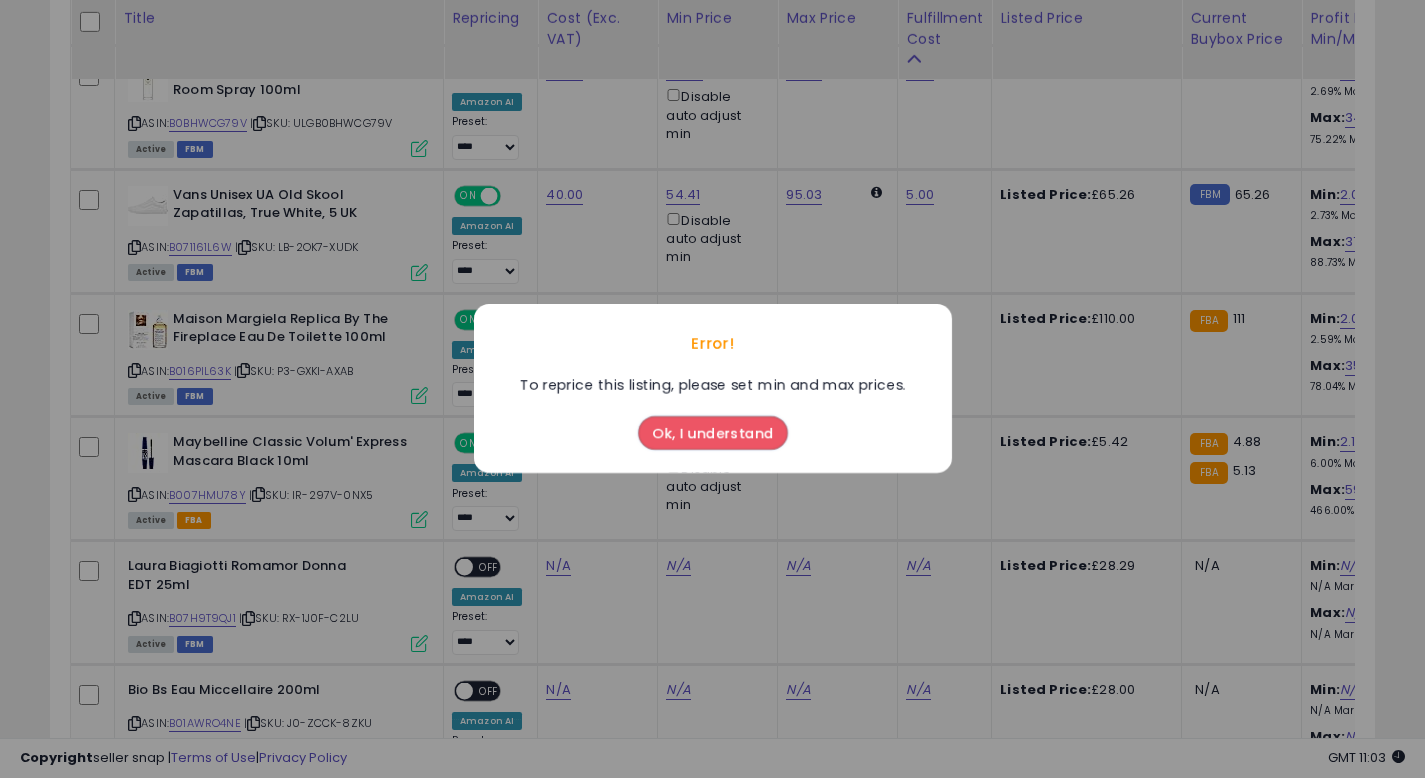 click on "Ok, I understand" at bounding box center [713, 434] 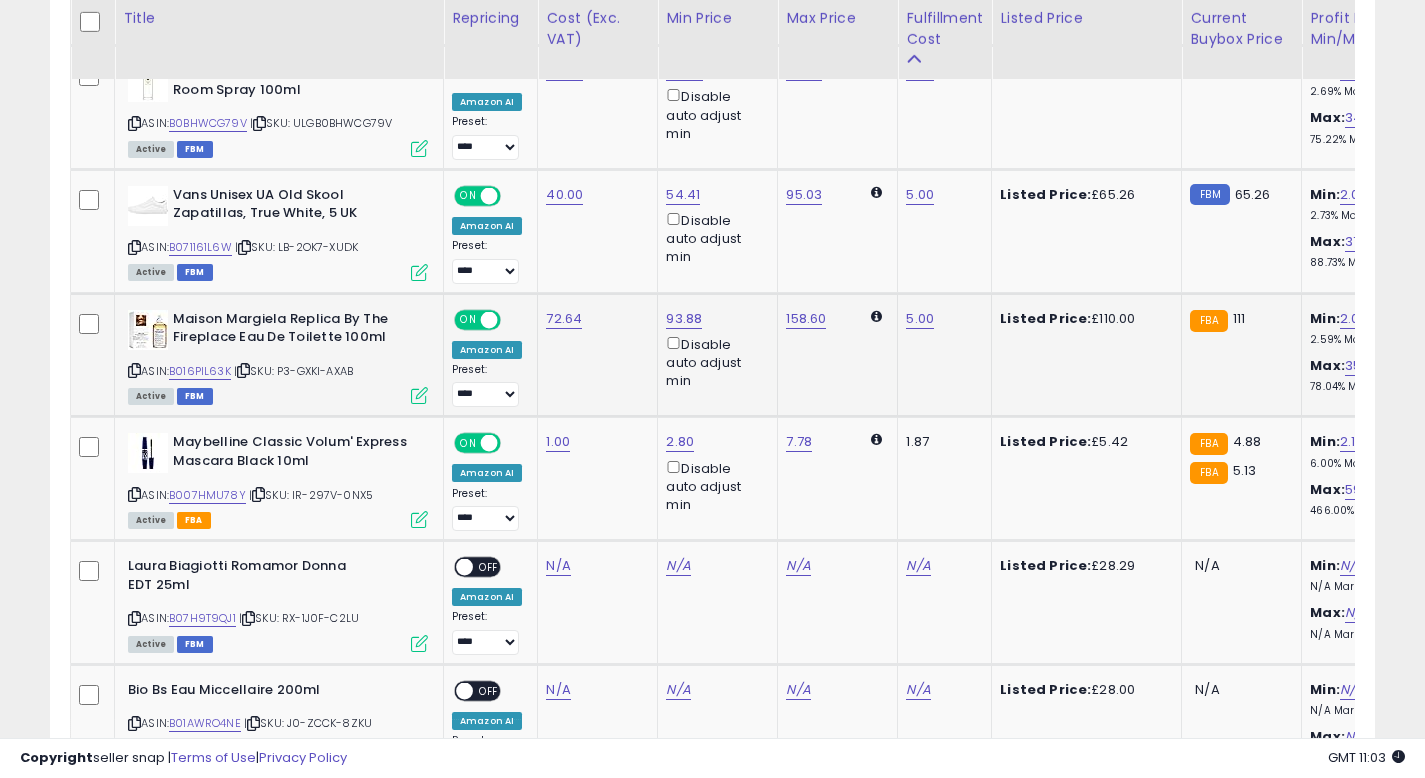 type 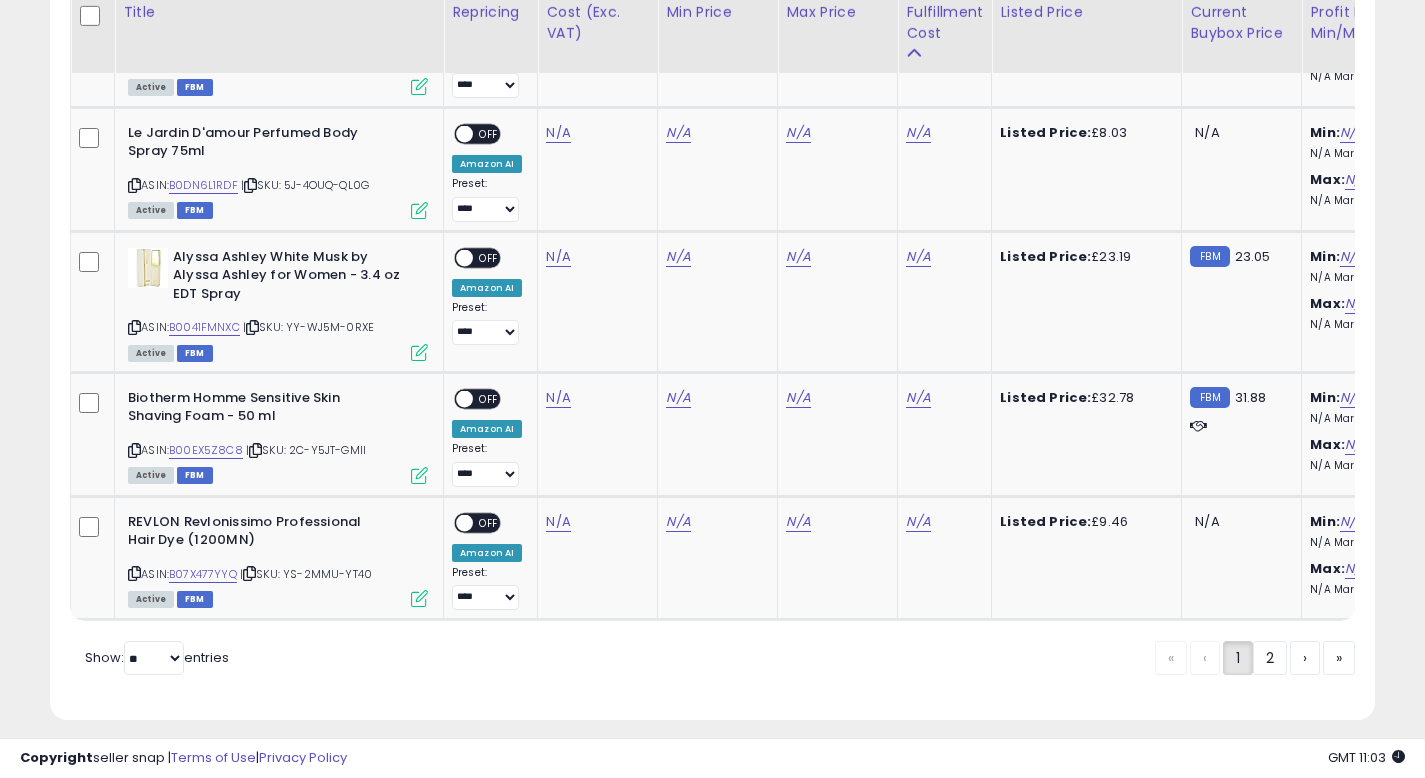 scroll, scrollTop: 6852, scrollLeft: 0, axis: vertical 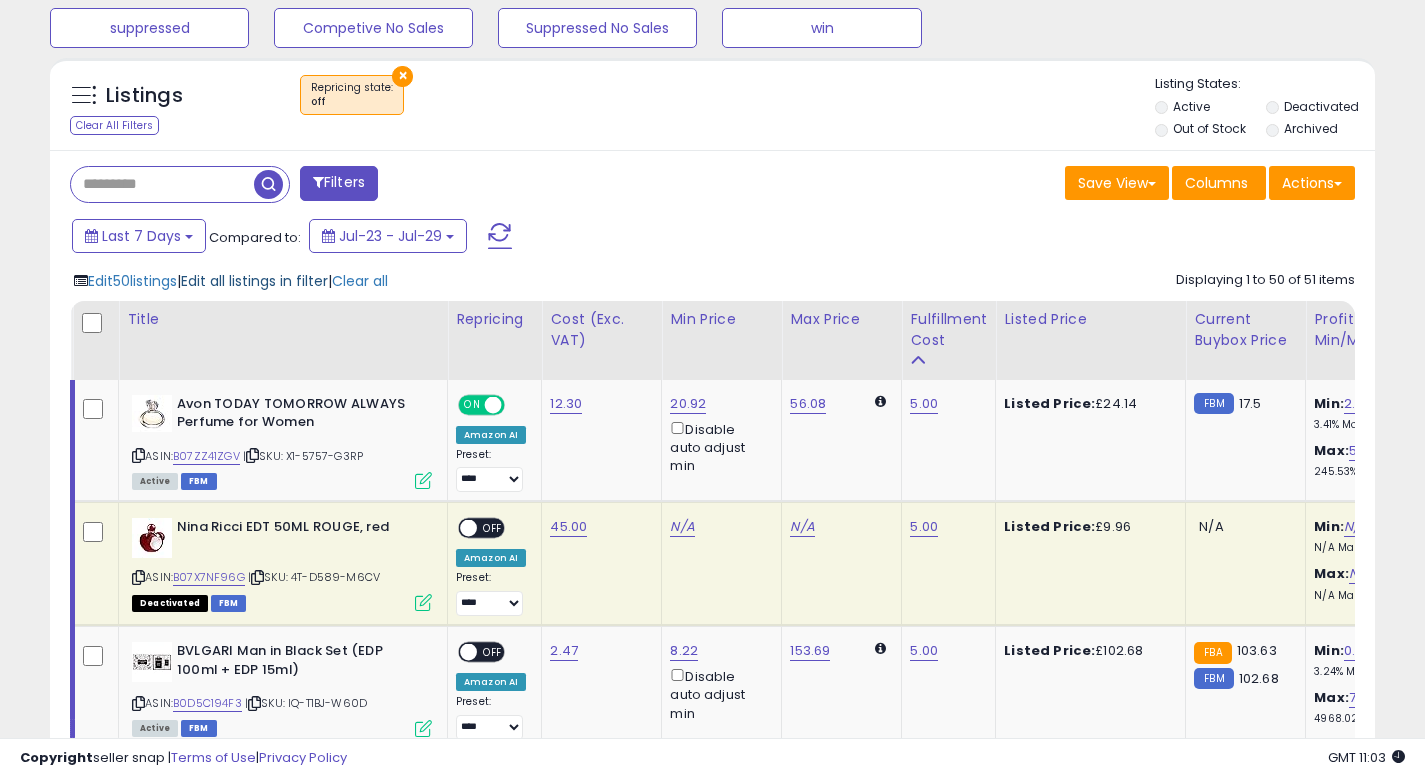 click on "Edit all listings in filter" at bounding box center (254, 281) 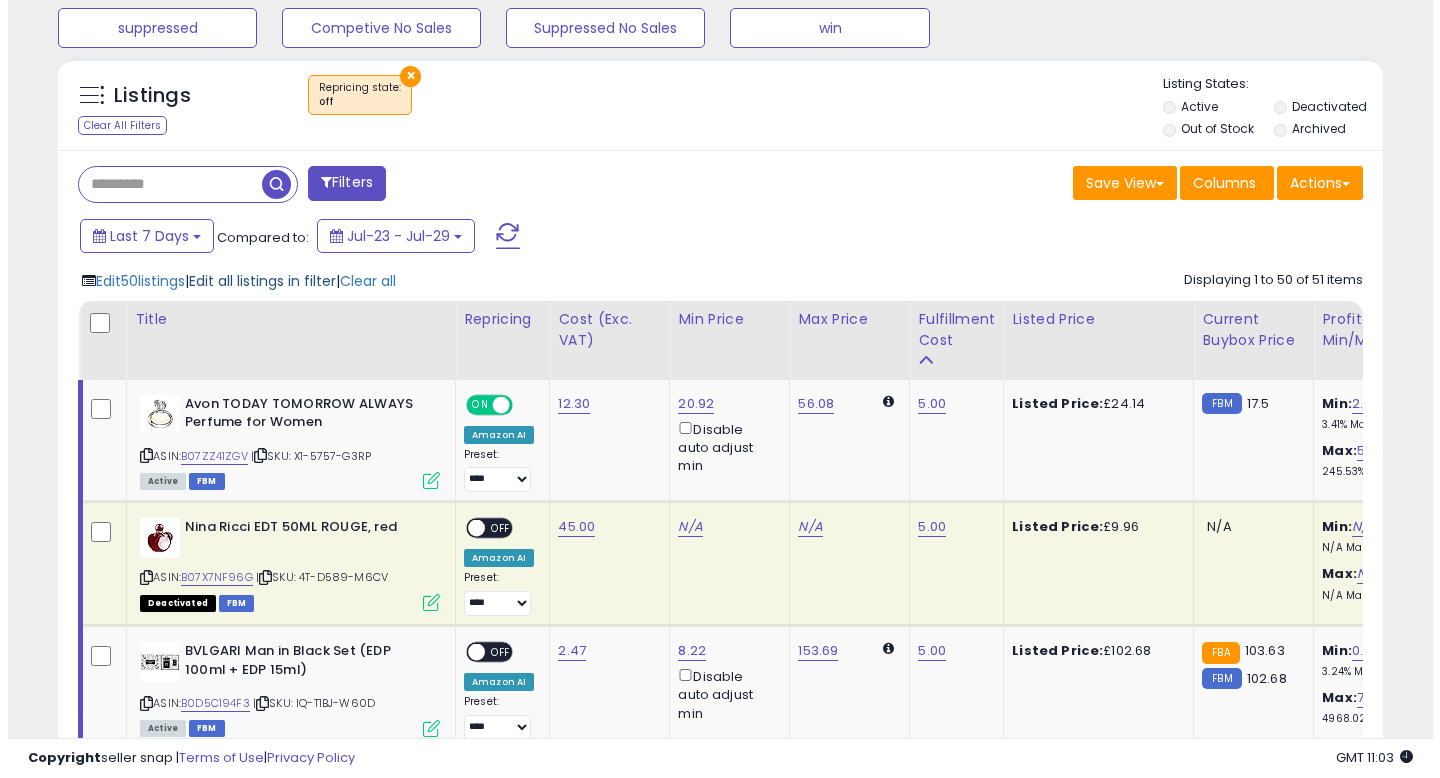 scroll, scrollTop: 999590, scrollLeft: 999224, axis: both 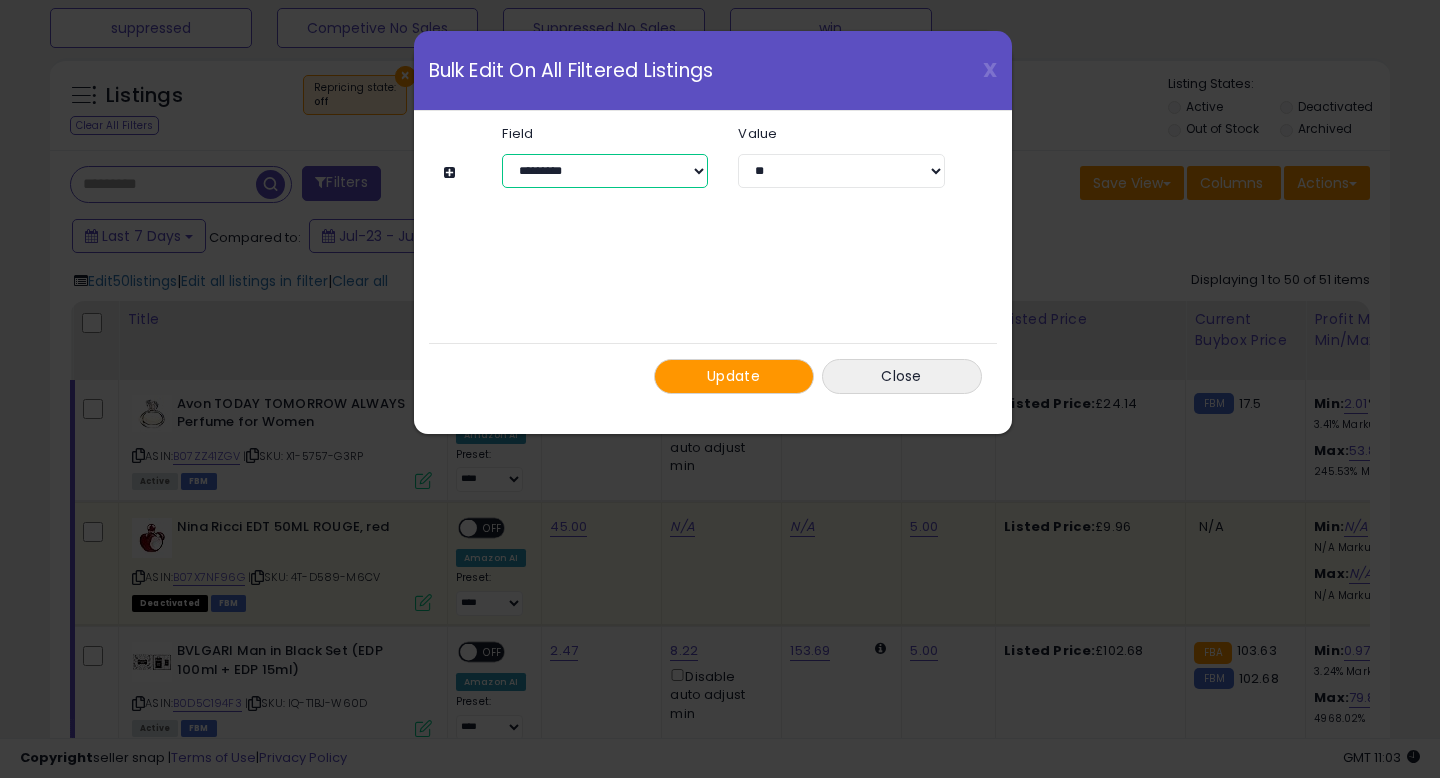 click on "**********" at bounding box center (605, 171) 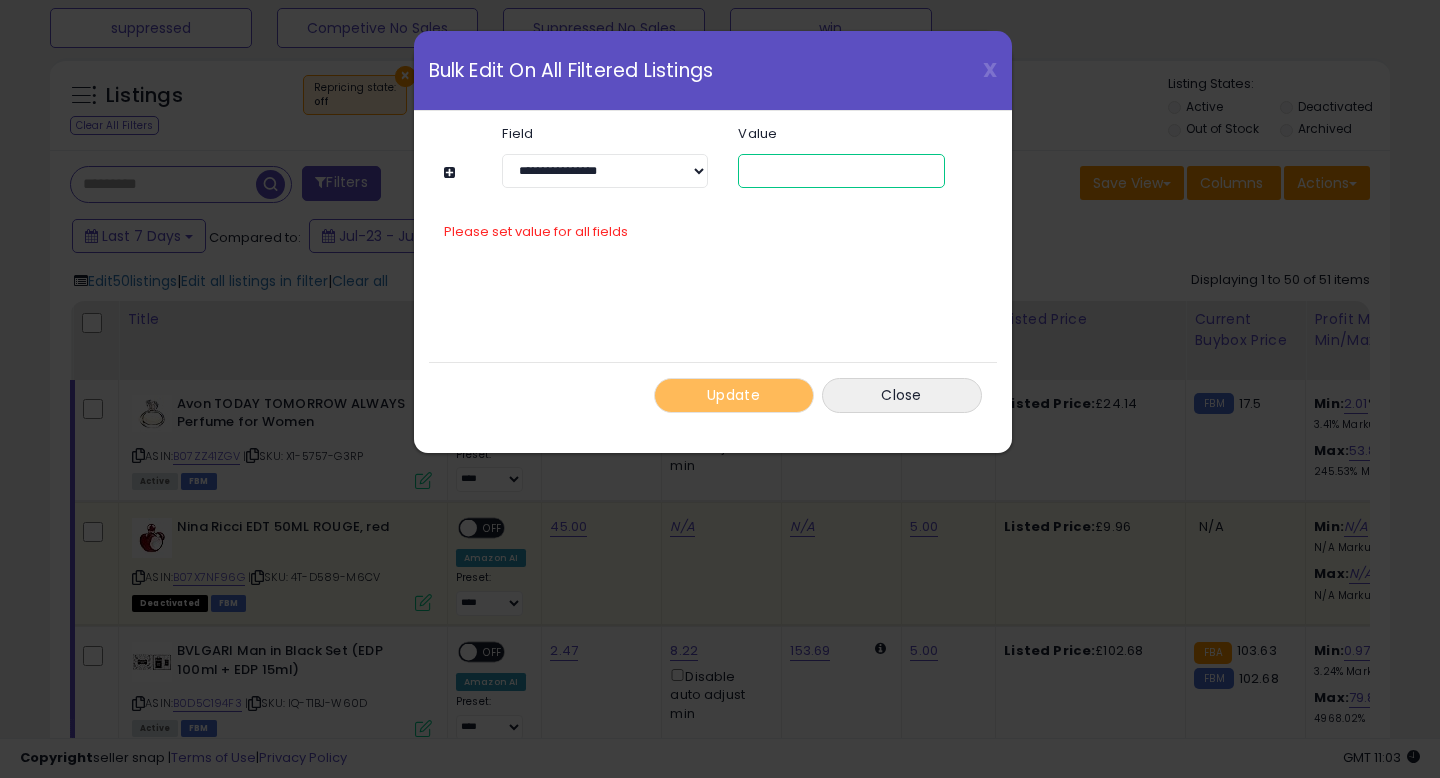 click at bounding box center (841, 171) 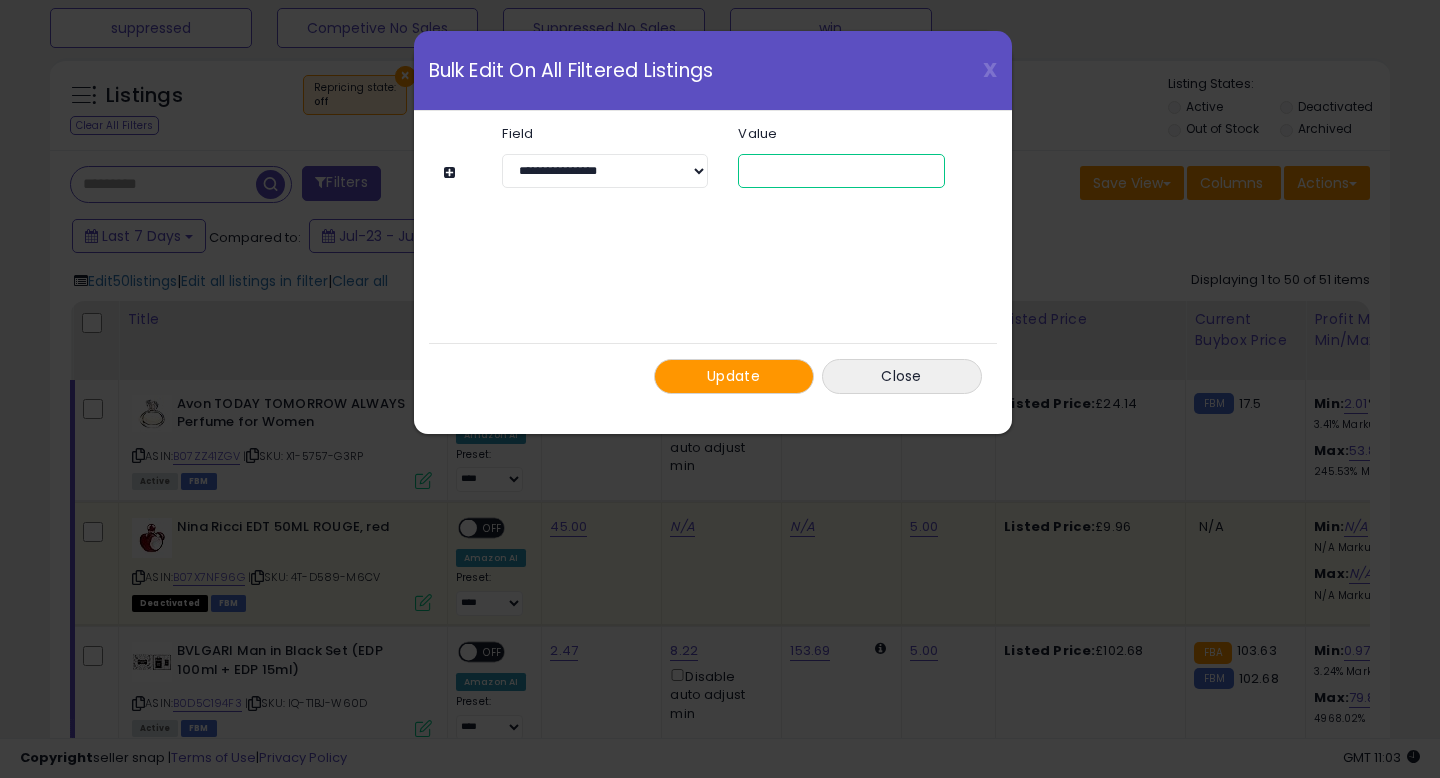 type on "*" 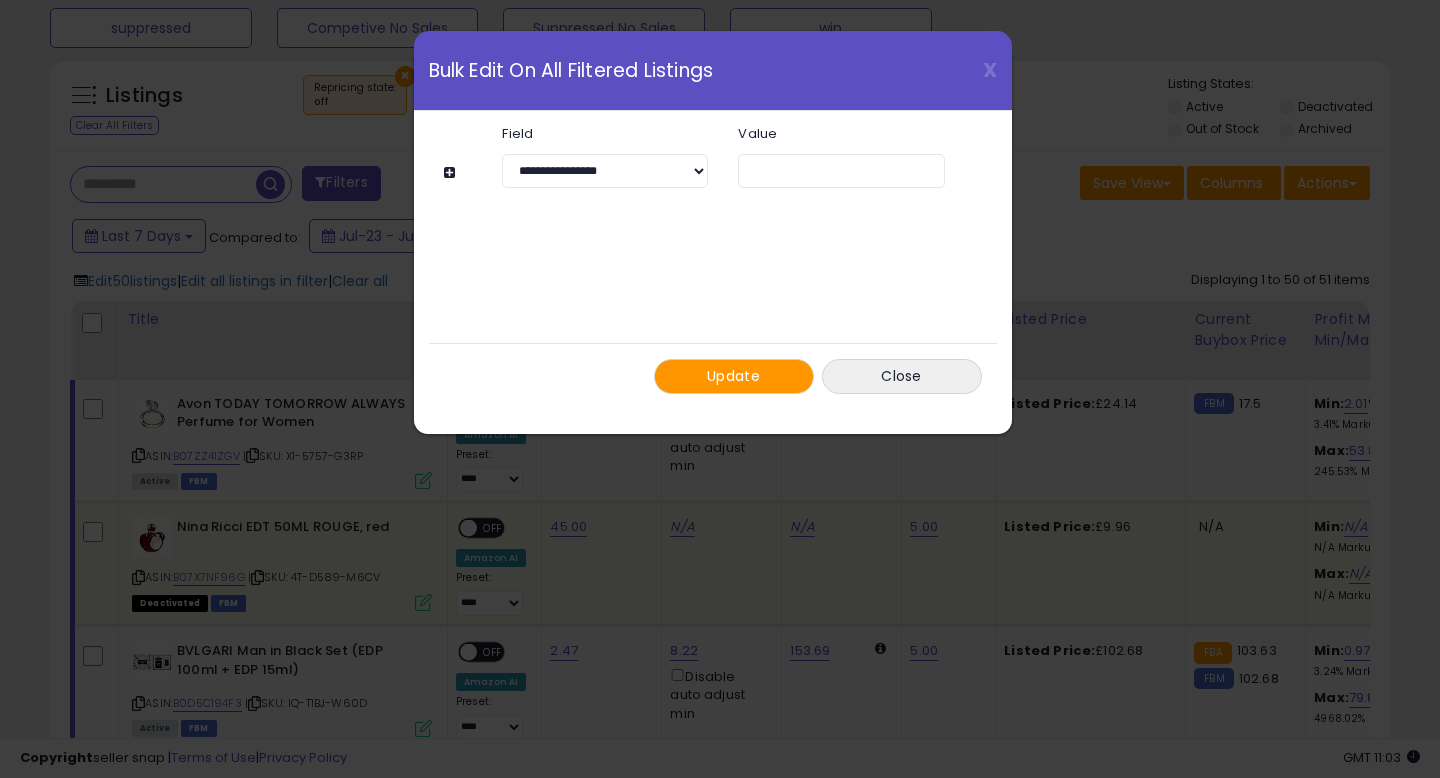 click on "Update" at bounding box center (733, 376) 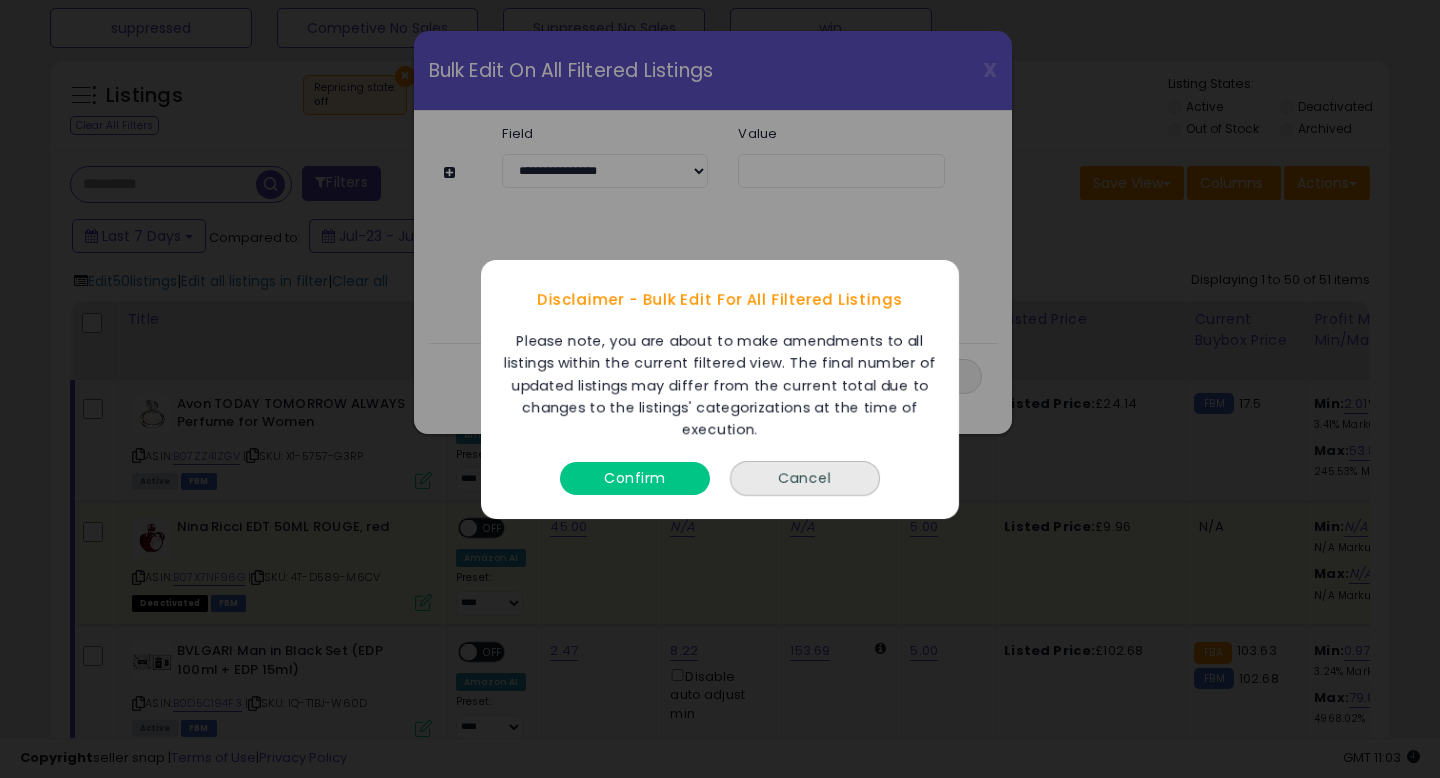 click on "Confirm" at bounding box center (635, 477) 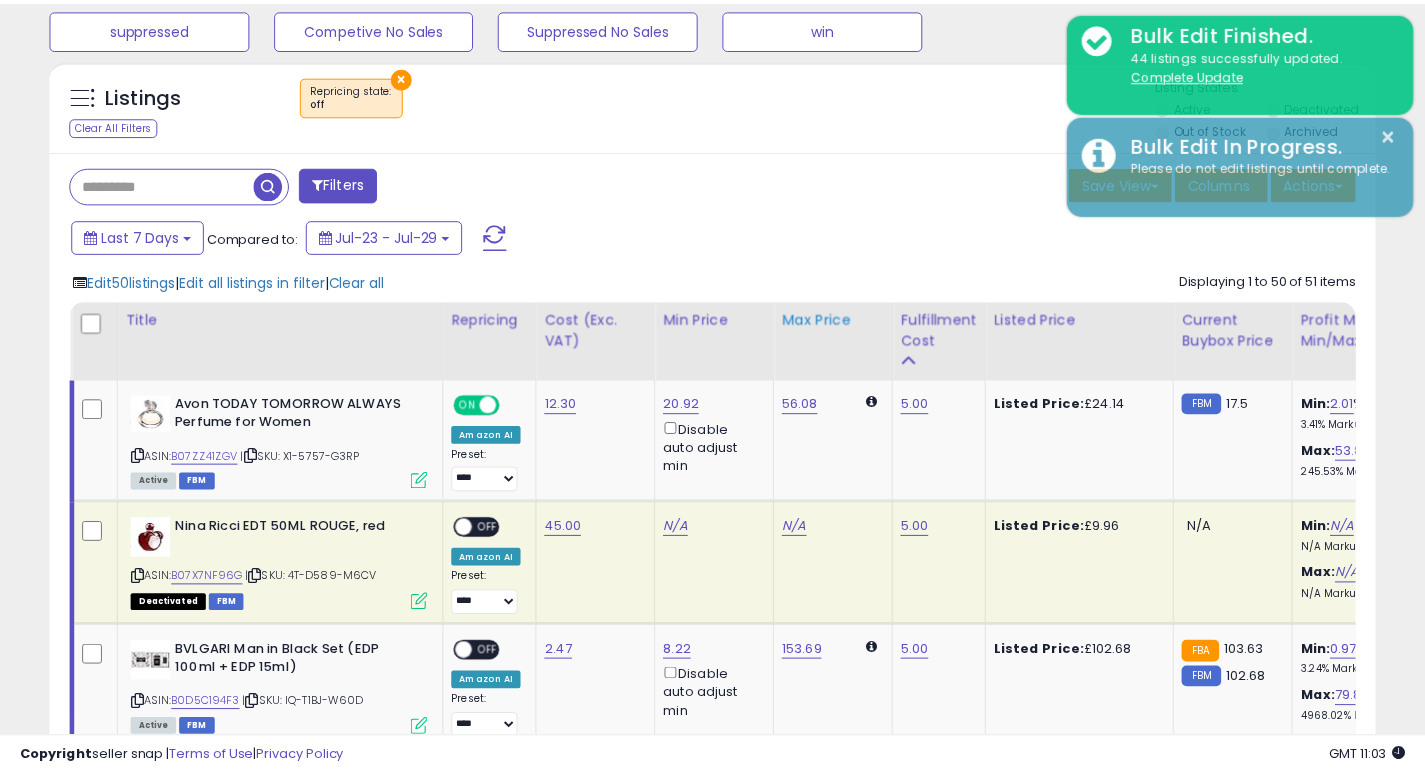 scroll, scrollTop: 410, scrollLeft: 767, axis: both 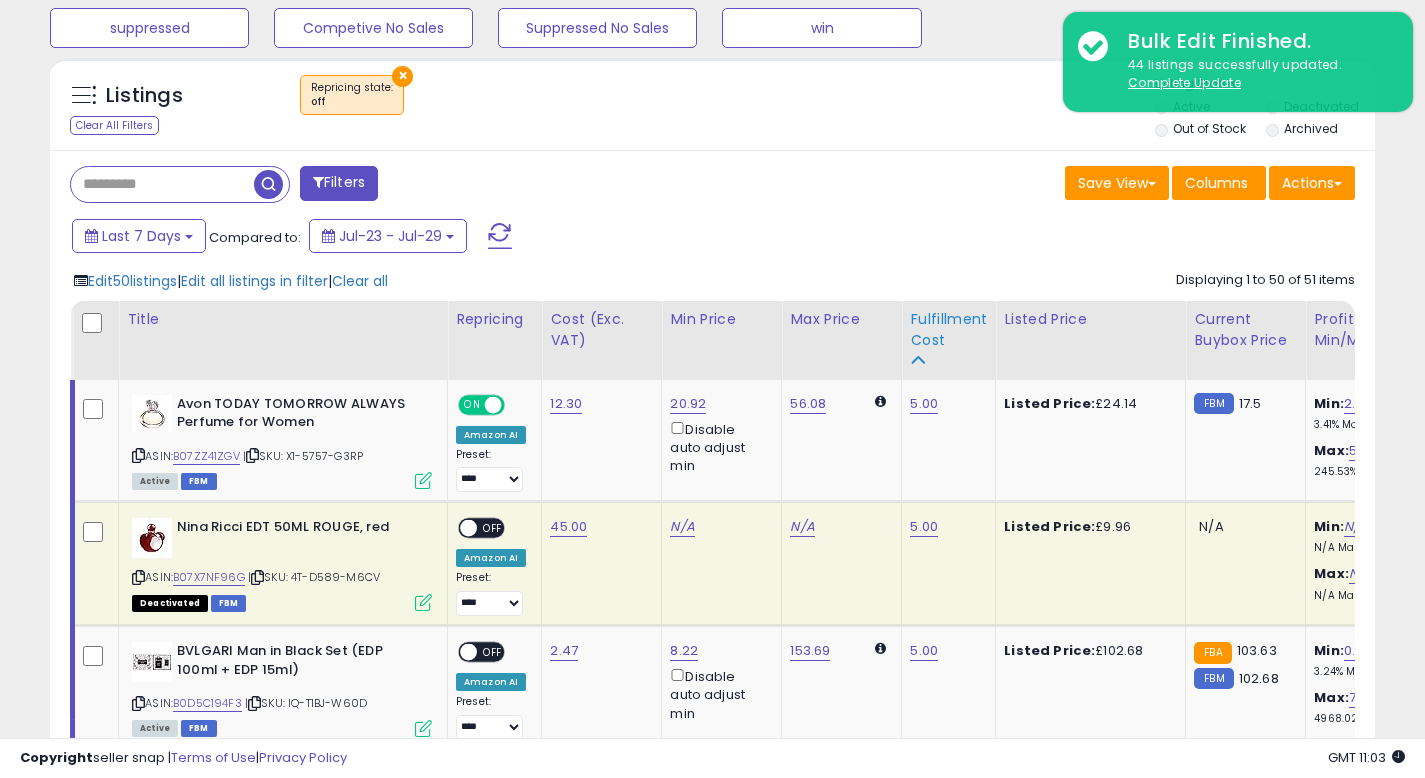 click at bounding box center (917, 360) 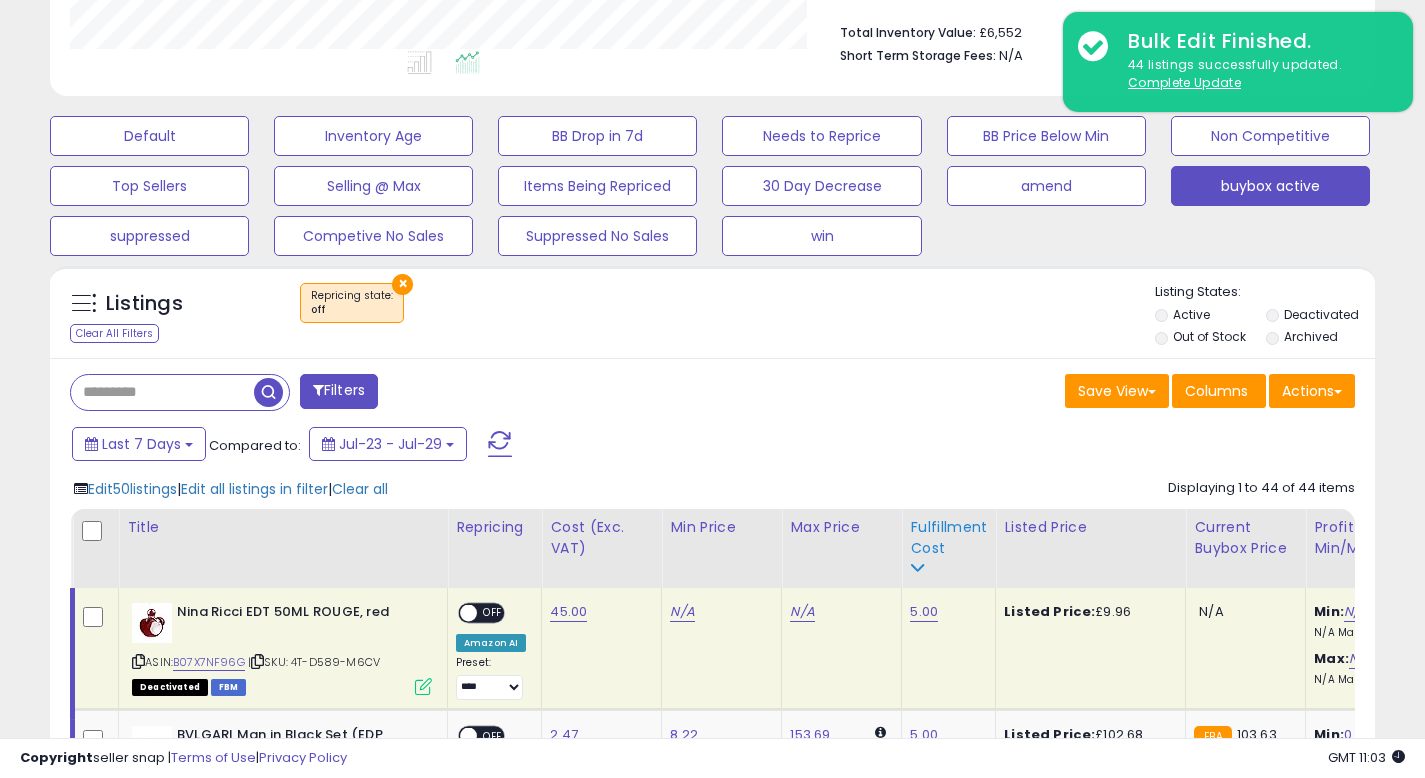 scroll, scrollTop: 722, scrollLeft: 0, axis: vertical 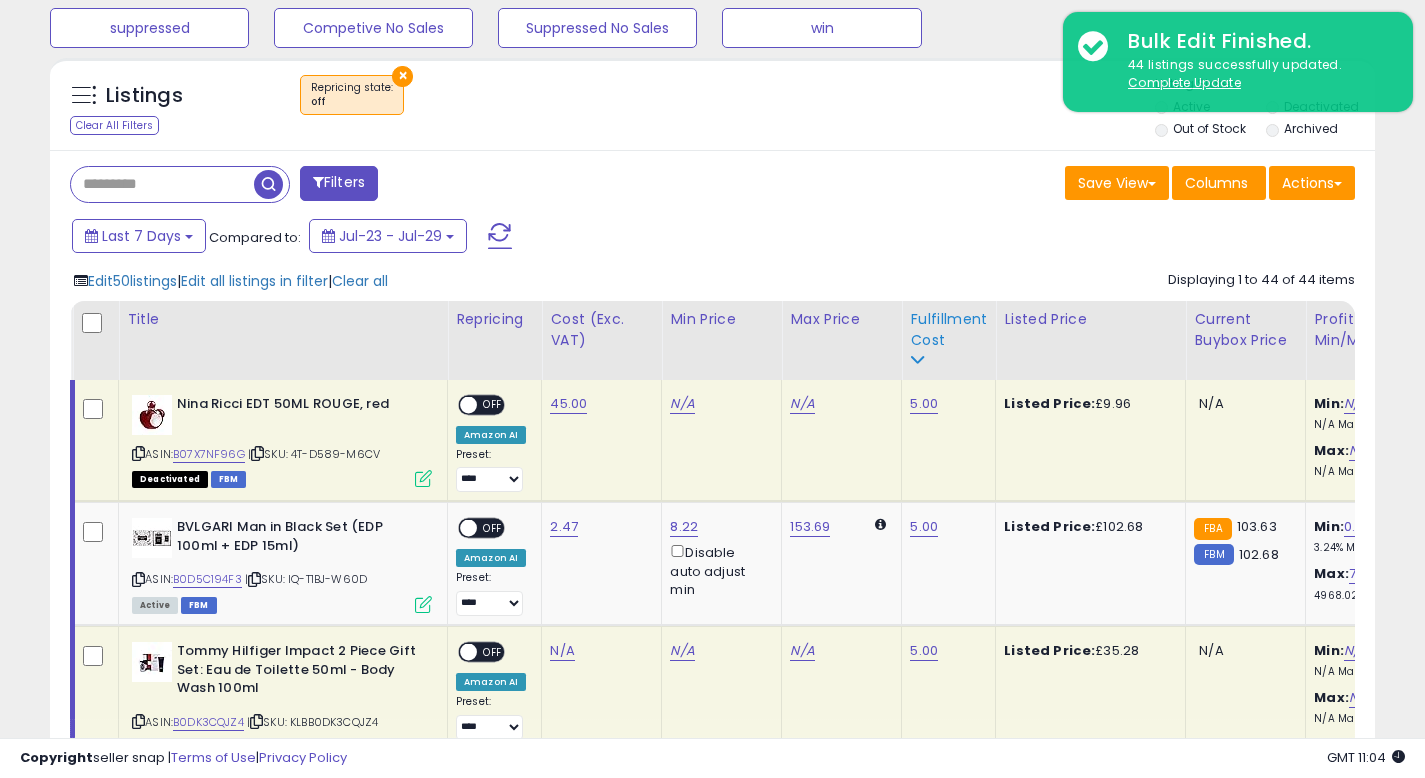 click on "Fulfillment Cost" at bounding box center (948, 330) 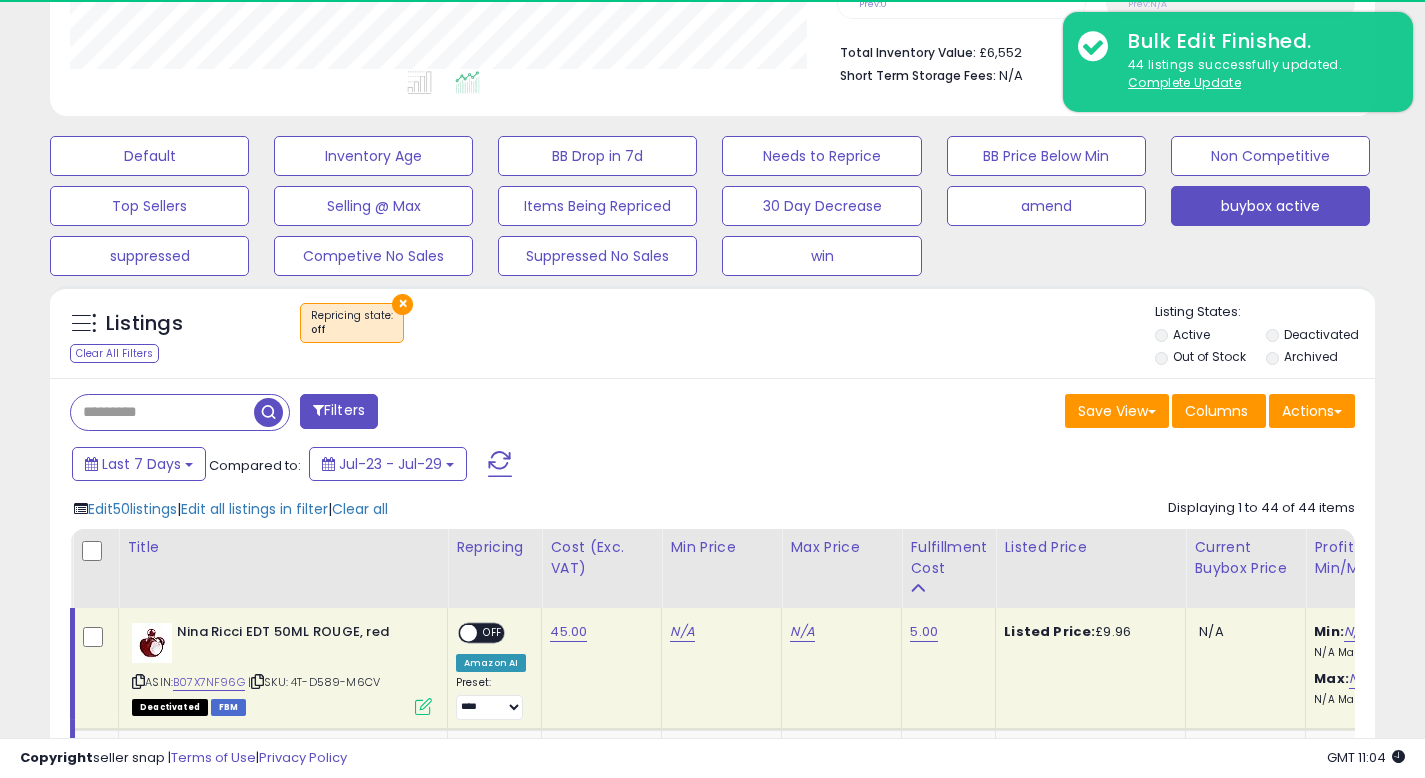 scroll, scrollTop: 722, scrollLeft: 0, axis: vertical 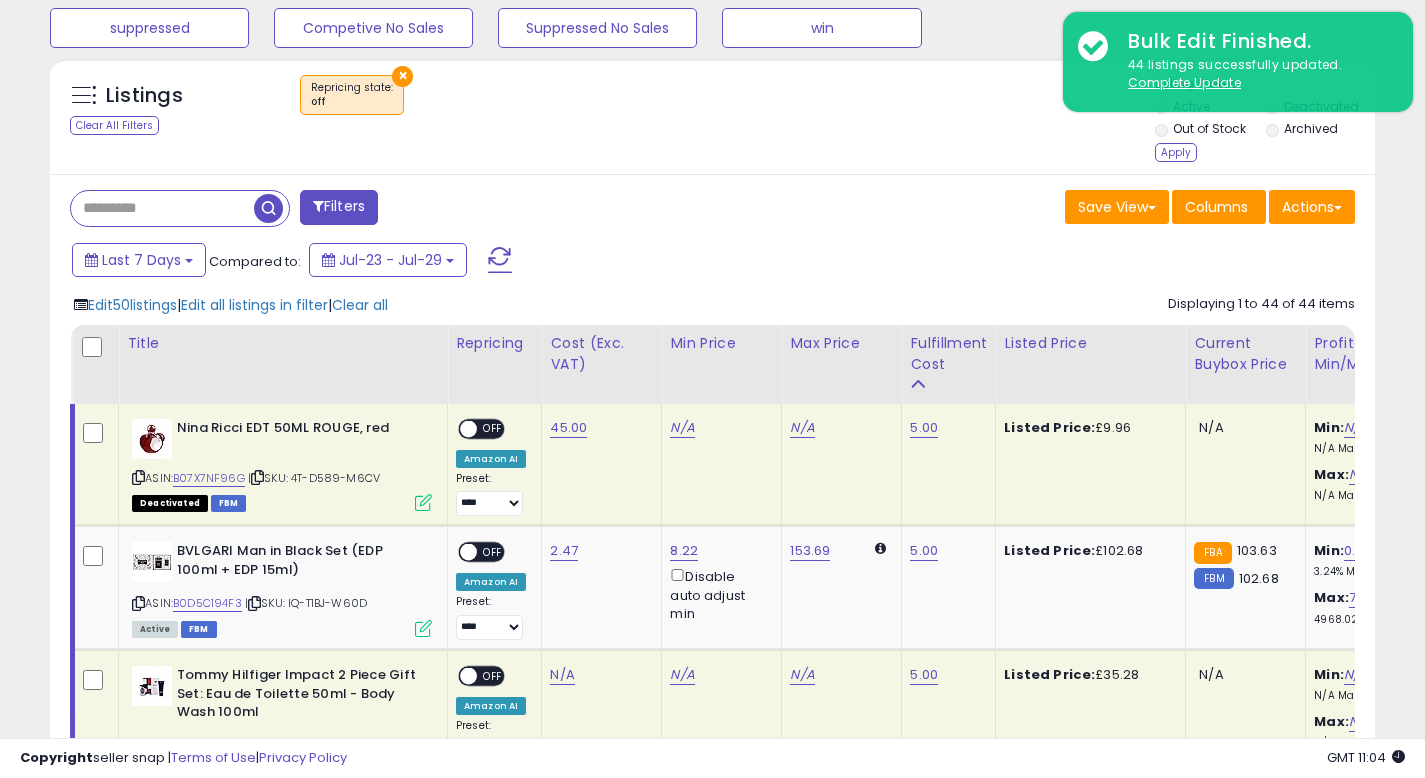 click on "Out of Stock" at bounding box center [1209, 128] 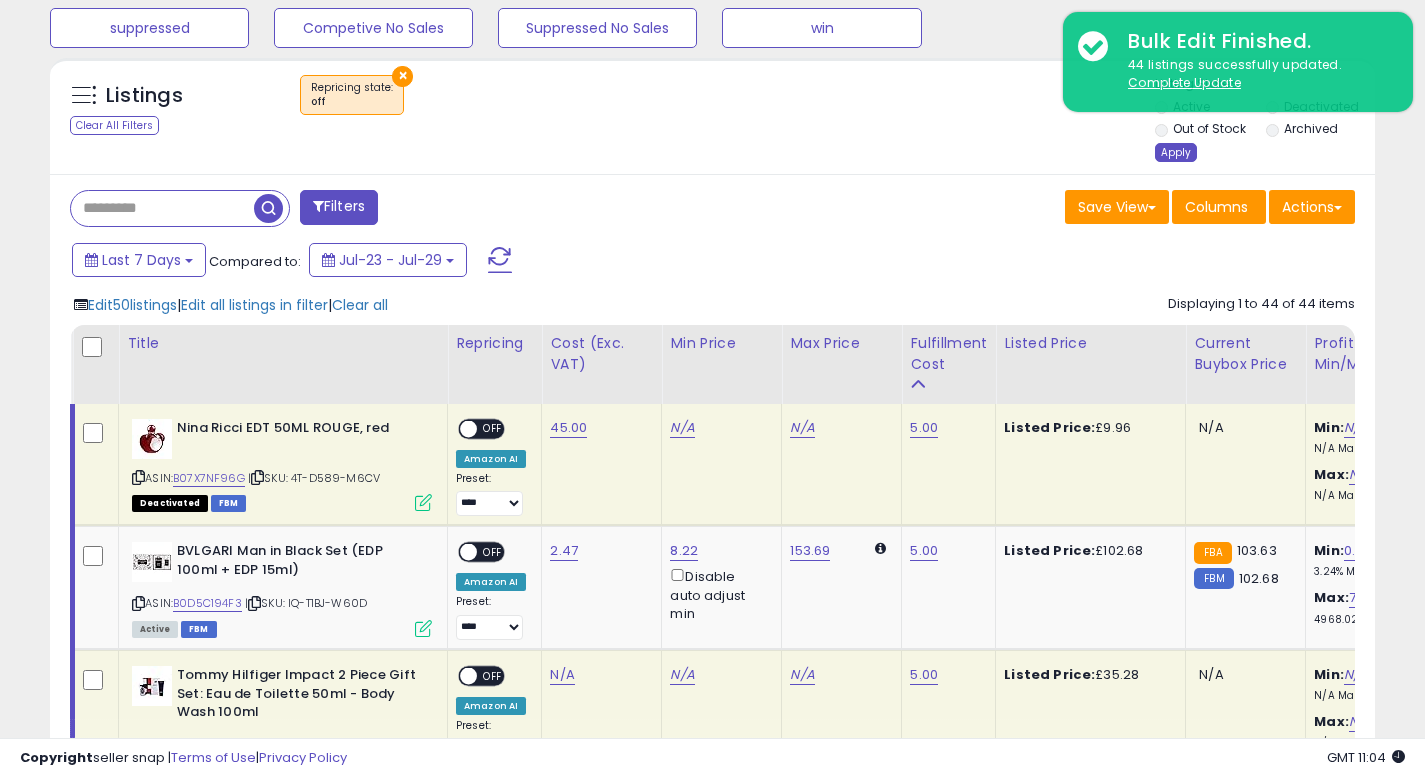 click on "Apply" at bounding box center [1176, 152] 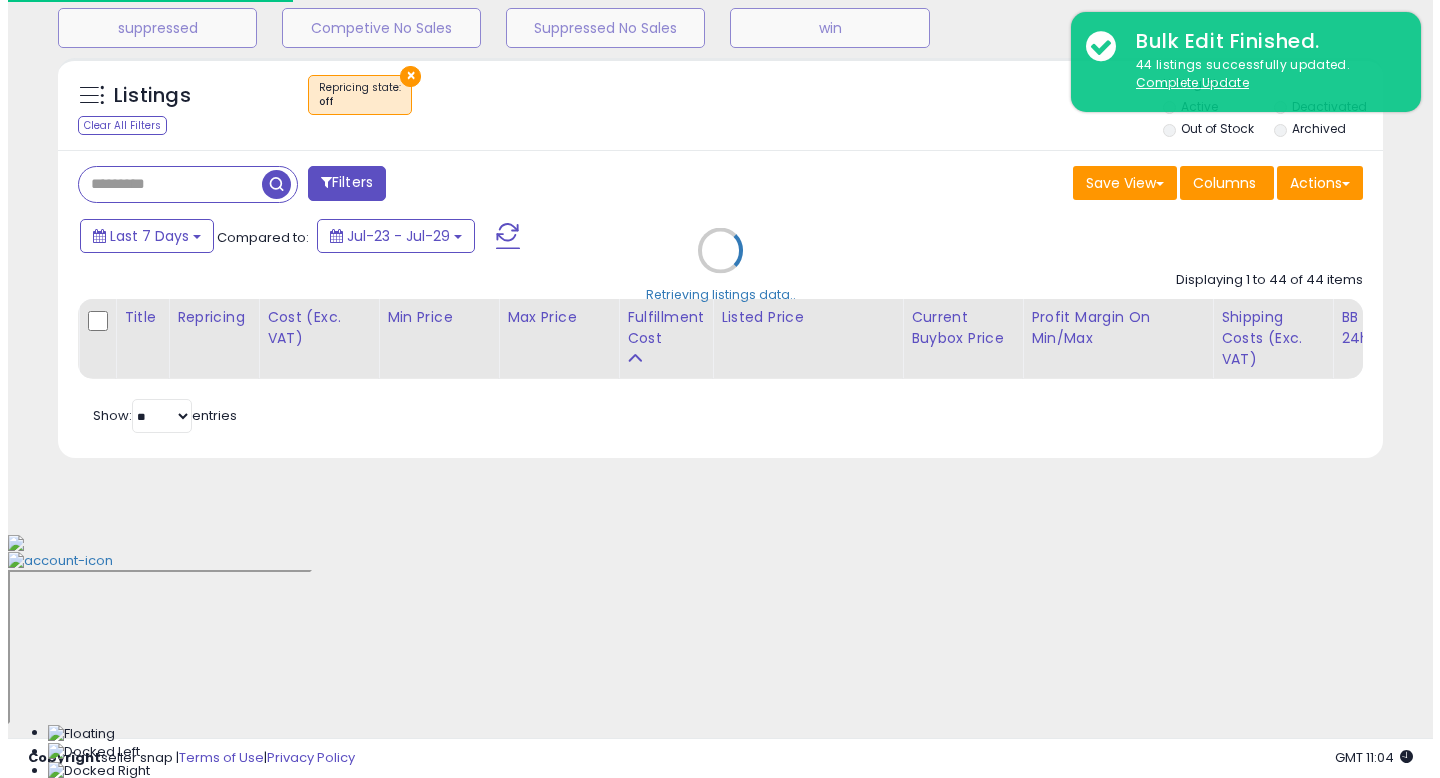 scroll, scrollTop: 492, scrollLeft: 0, axis: vertical 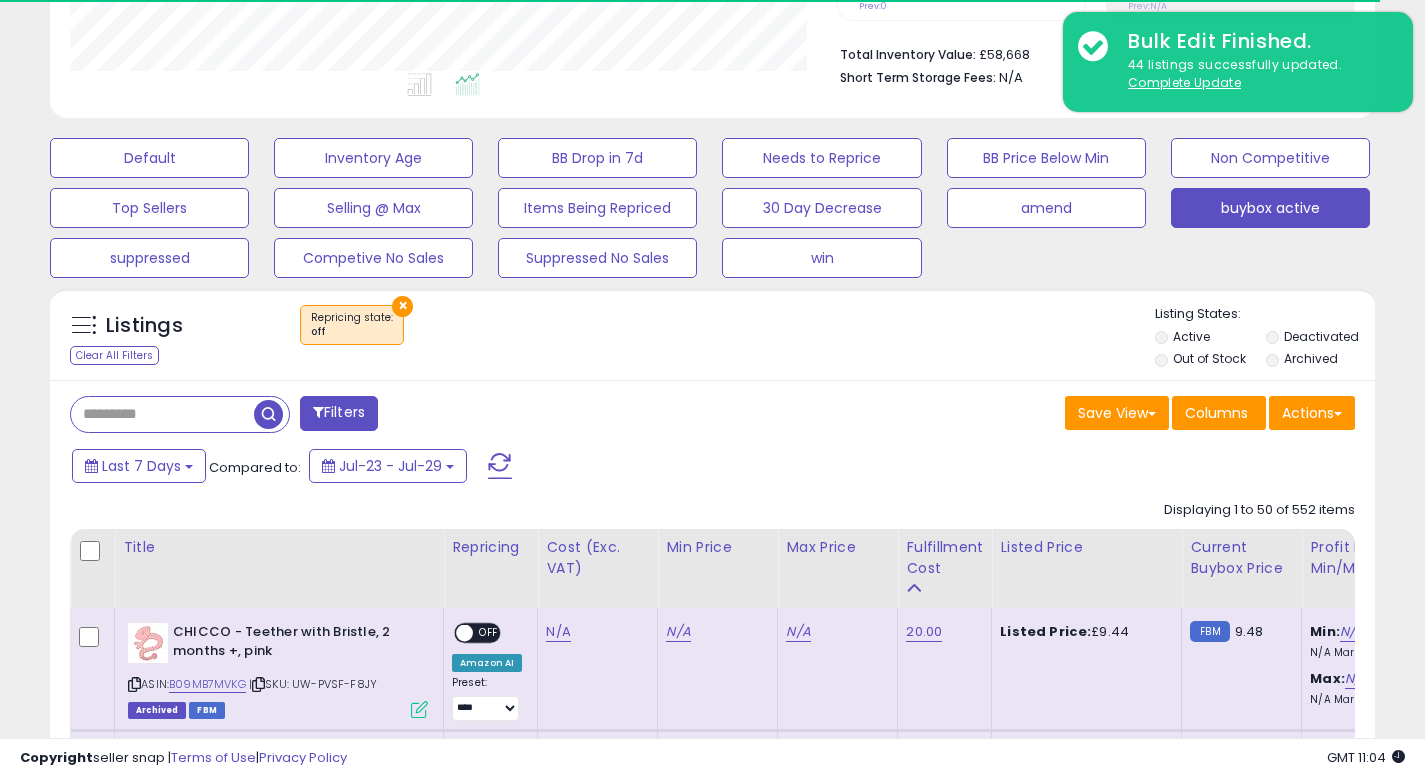 click on "Save View
Save As New View
Update Current View
Columns
Actions
Import  Export Visible Columns" at bounding box center [1042, 415] 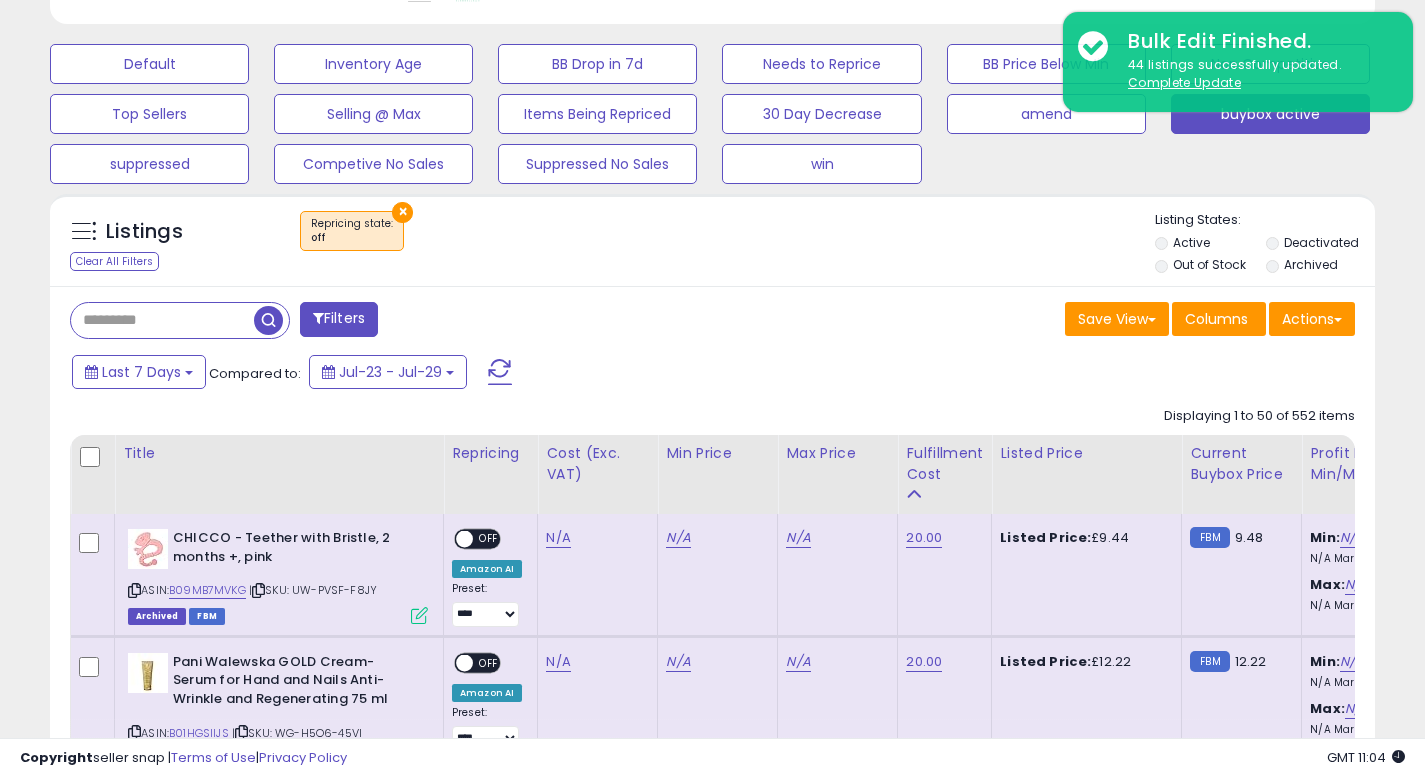 scroll, scrollTop: 702, scrollLeft: 0, axis: vertical 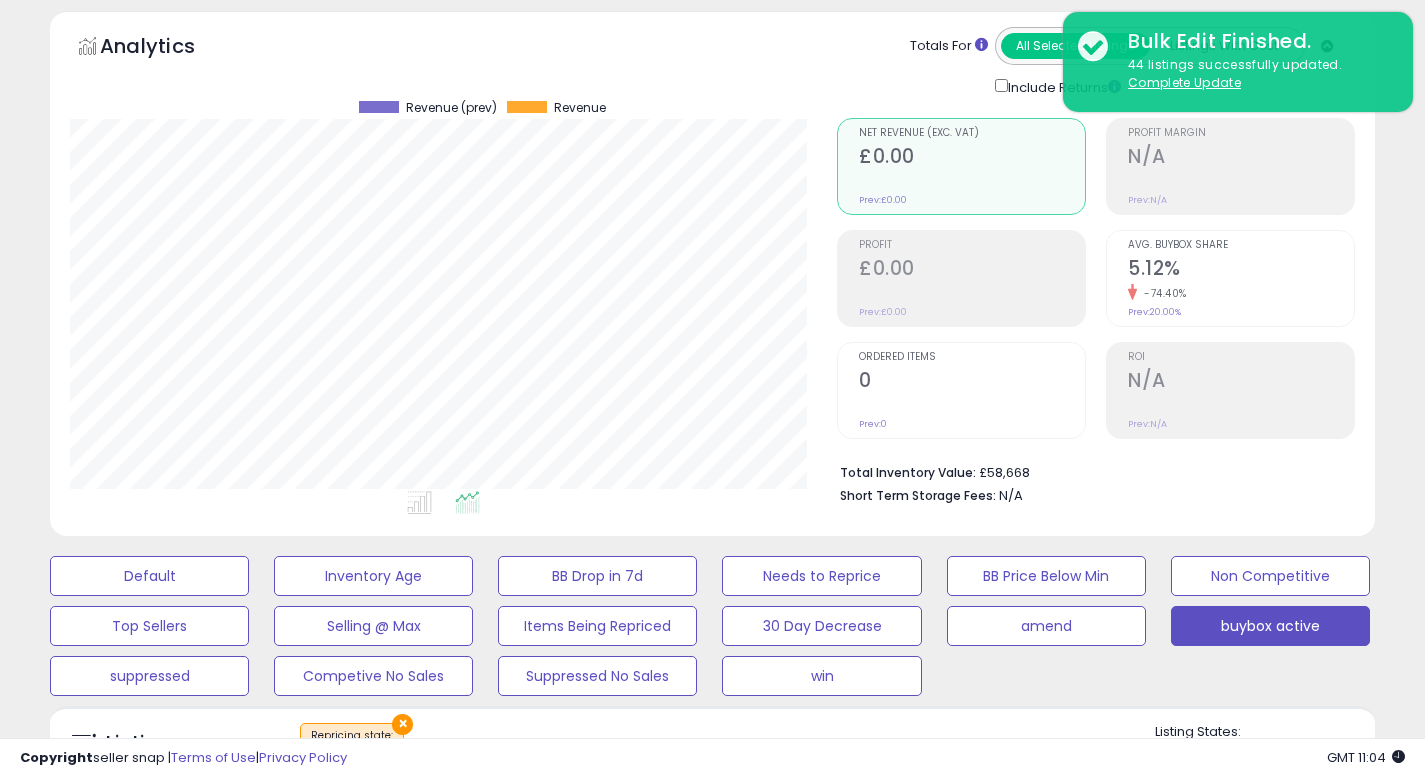 click on "Unable to login
Retrieving listings data..
has not yet accepted the Terms of Use. Once the Terms of Use have been
accepted, you will be able to login.
Logout
Overview
Listings
Help" at bounding box center (712, 315) 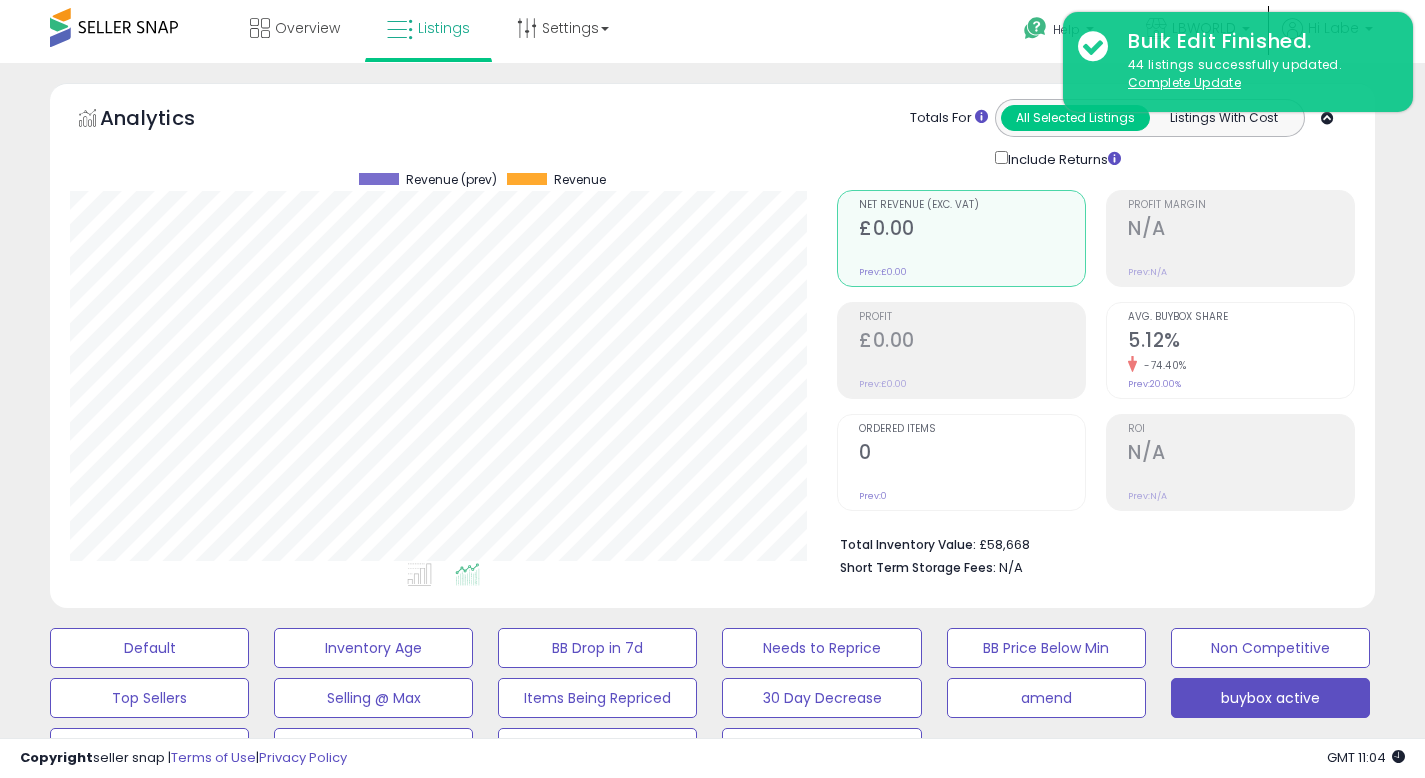scroll, scrollTop: 0, scrollLeft: 0, axis: both 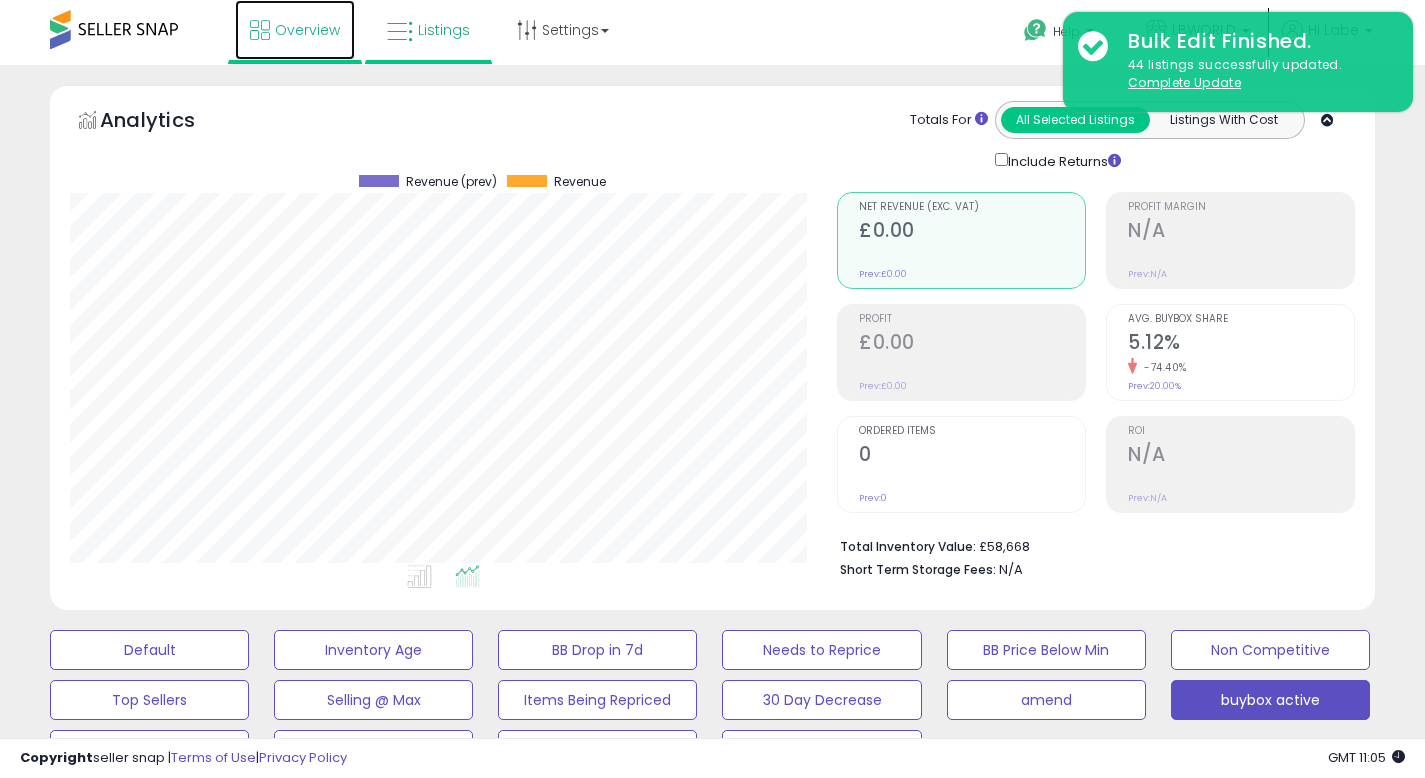 click on "Overview" at bounding box center [307, 30] 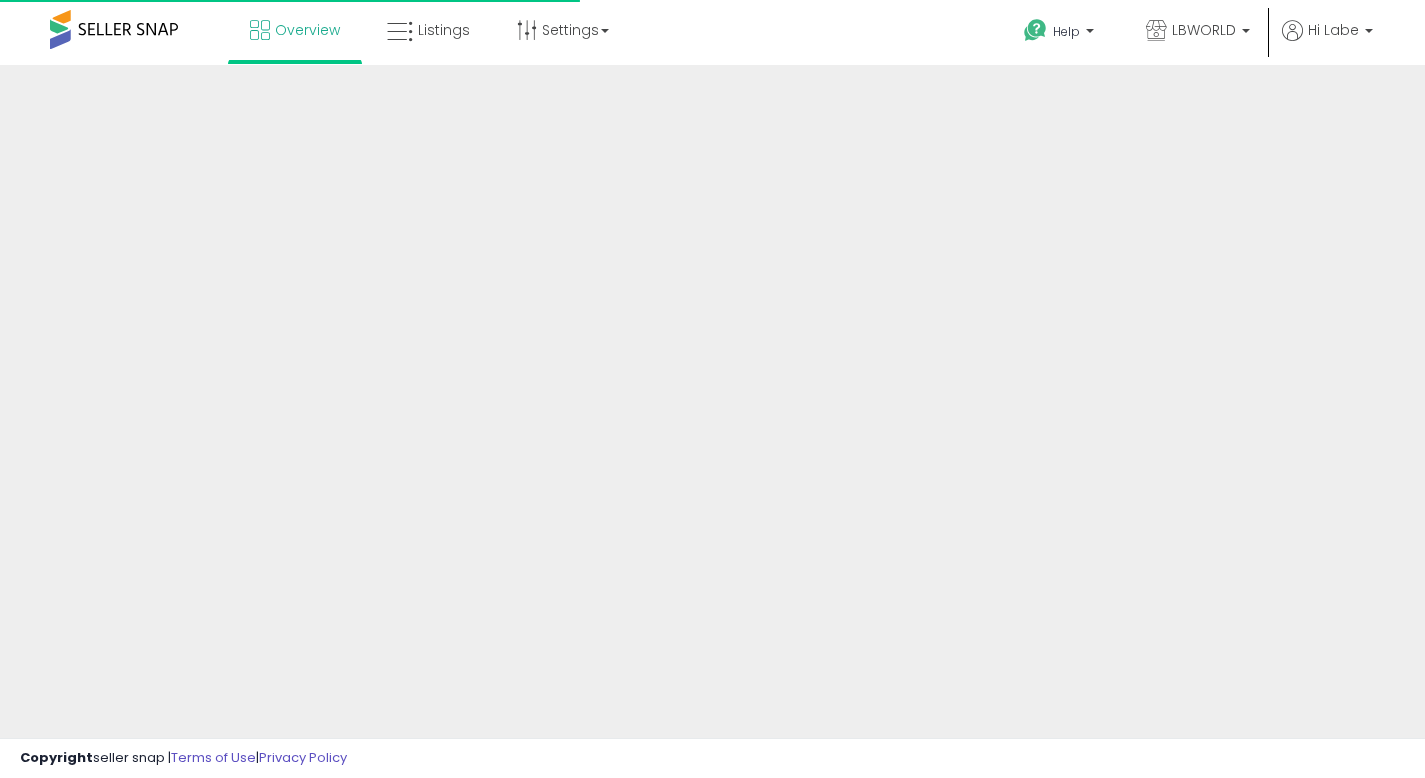 scroll, scrollTop: 0, scrollLeft: 0, axis: both 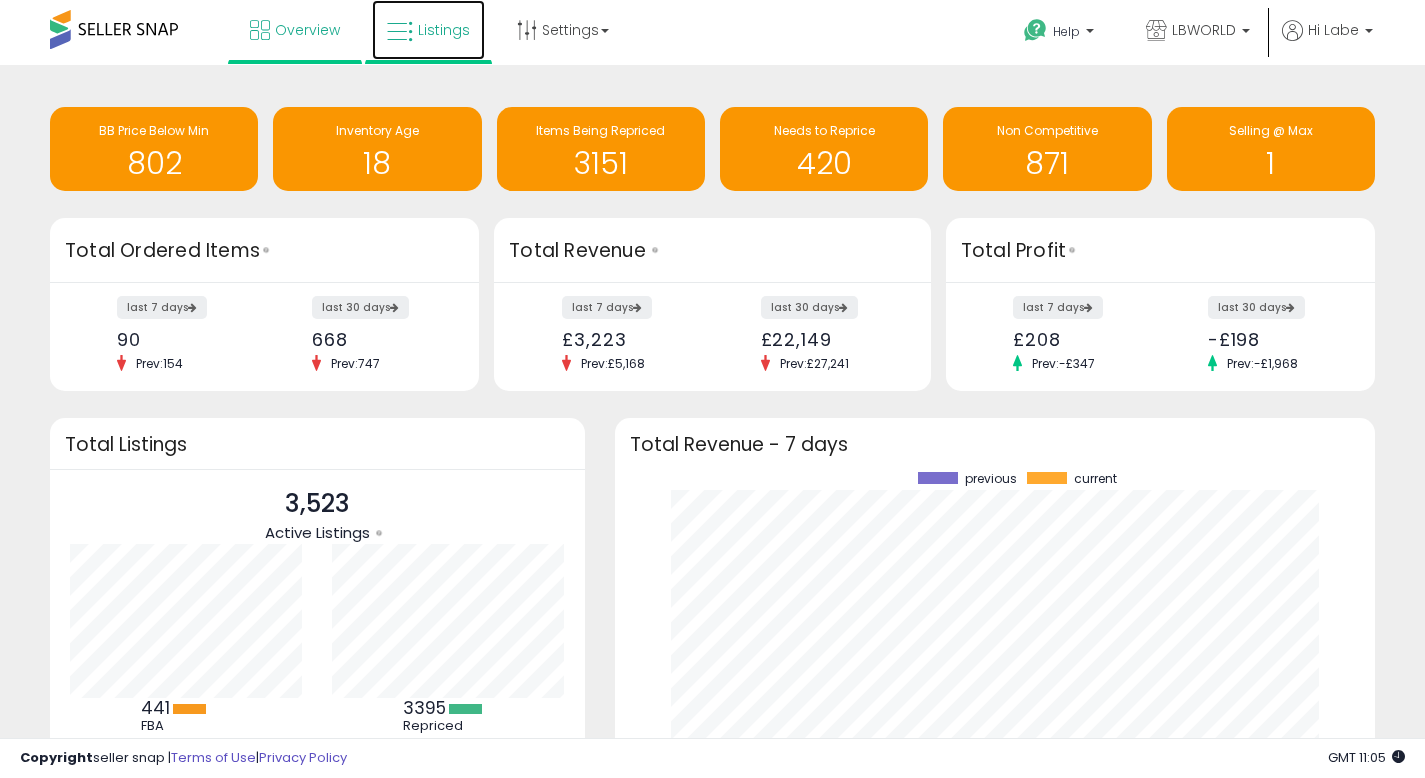 click on "Listings" at bounding box center [444, 30] 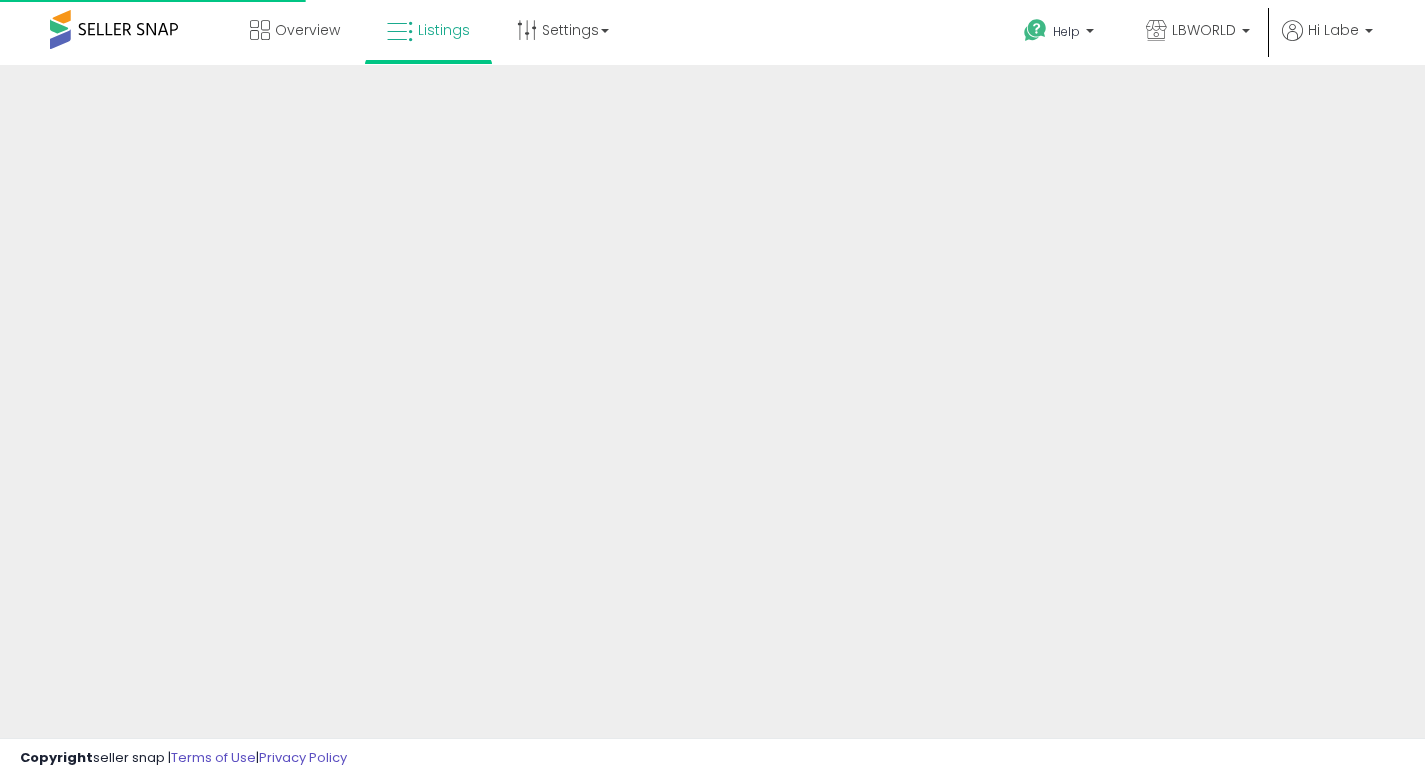 scroll, scrollTop: 0, scrollLeft: 0, axis: both 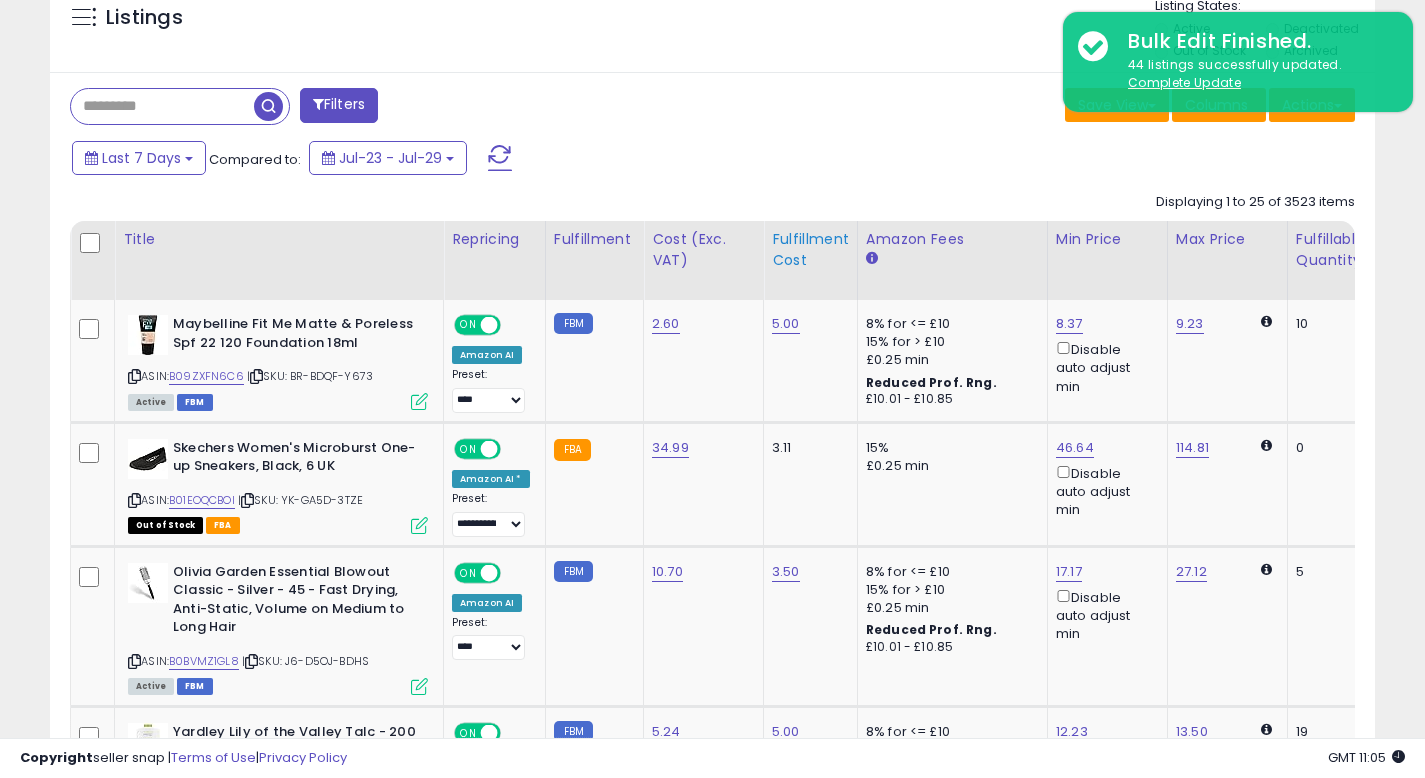 click on "Fulfillment Cost" at bounding box center (810, 250) 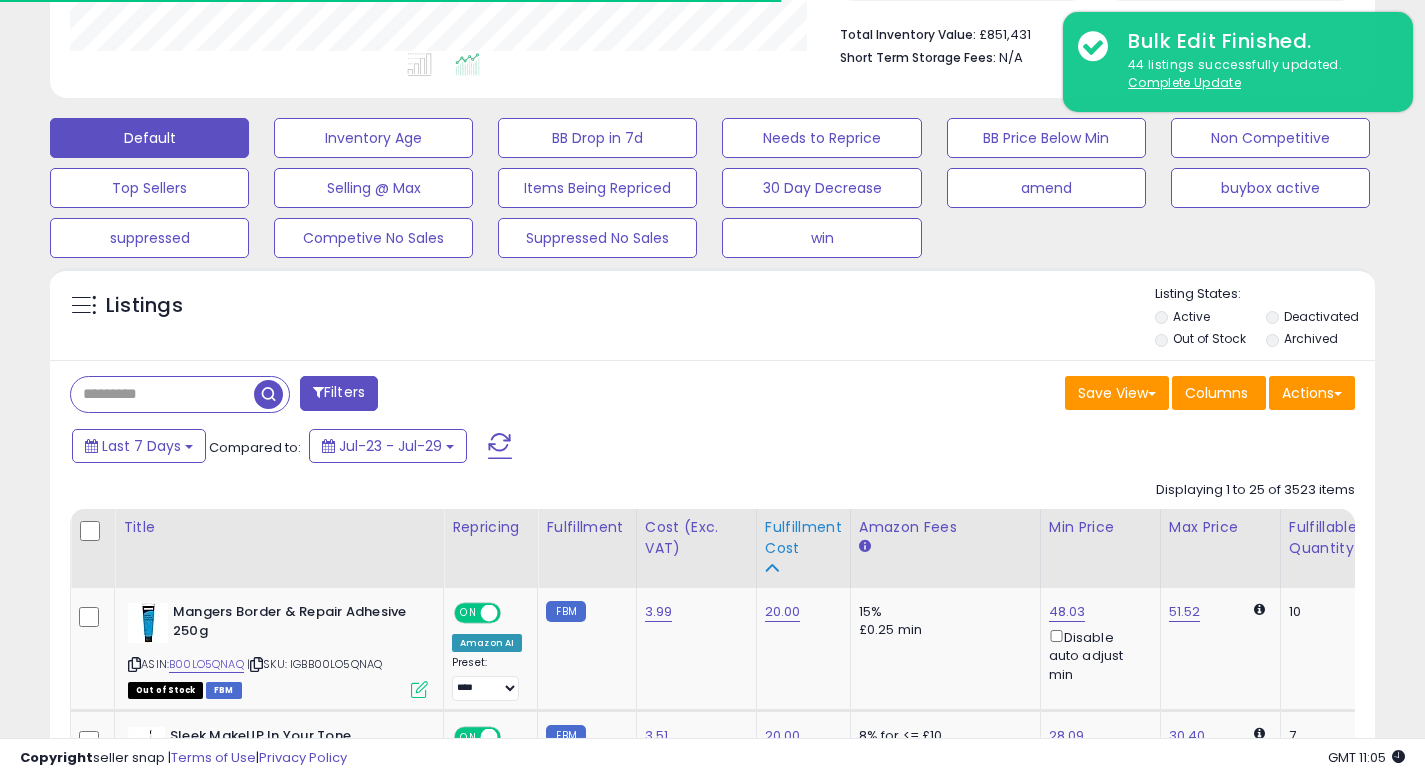 scroll, scrollTop: 800, scrollLeft: 0, axis: vertical 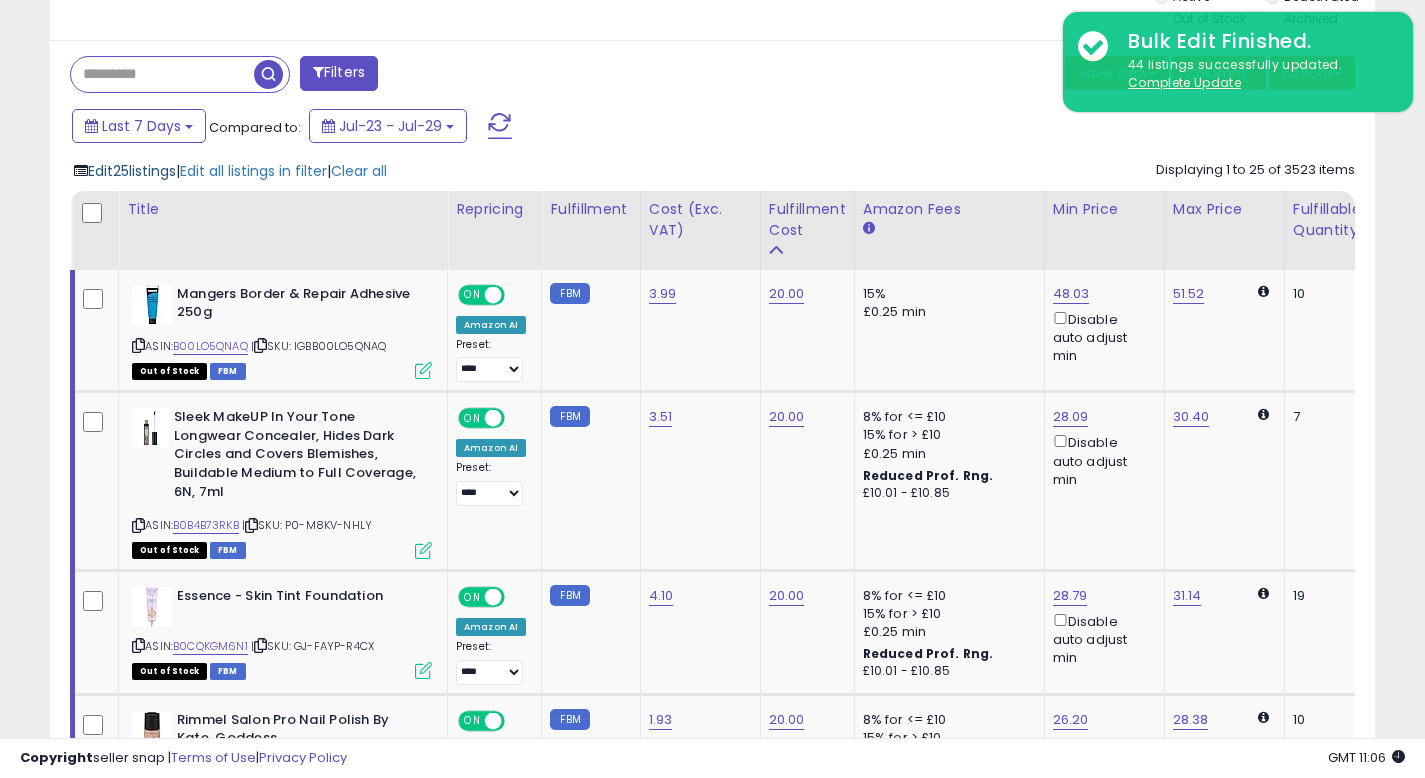 click on "Edit  25  listings" at bounding box center (132, 171) 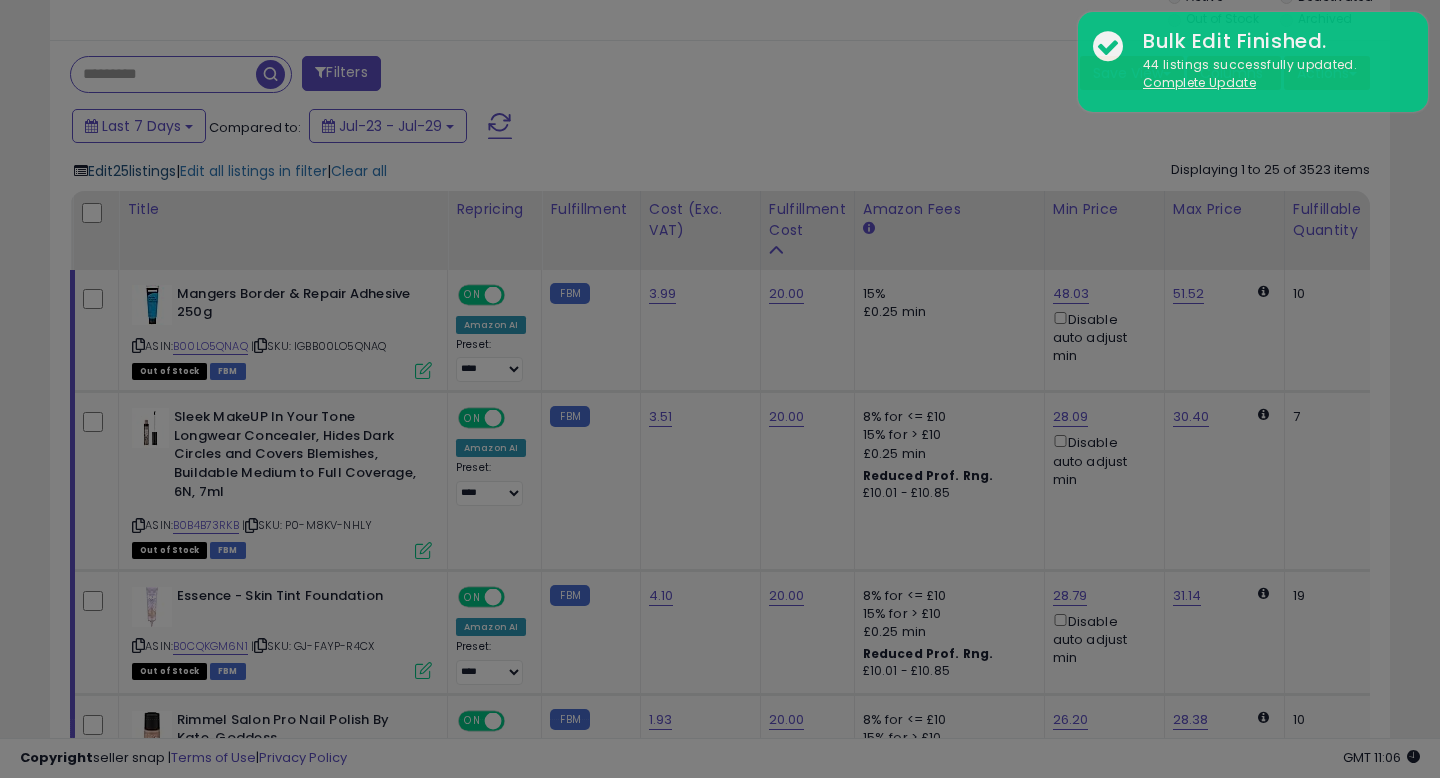 scroll, scrollTop: 999590, scrollLeft: 999224, axis: both 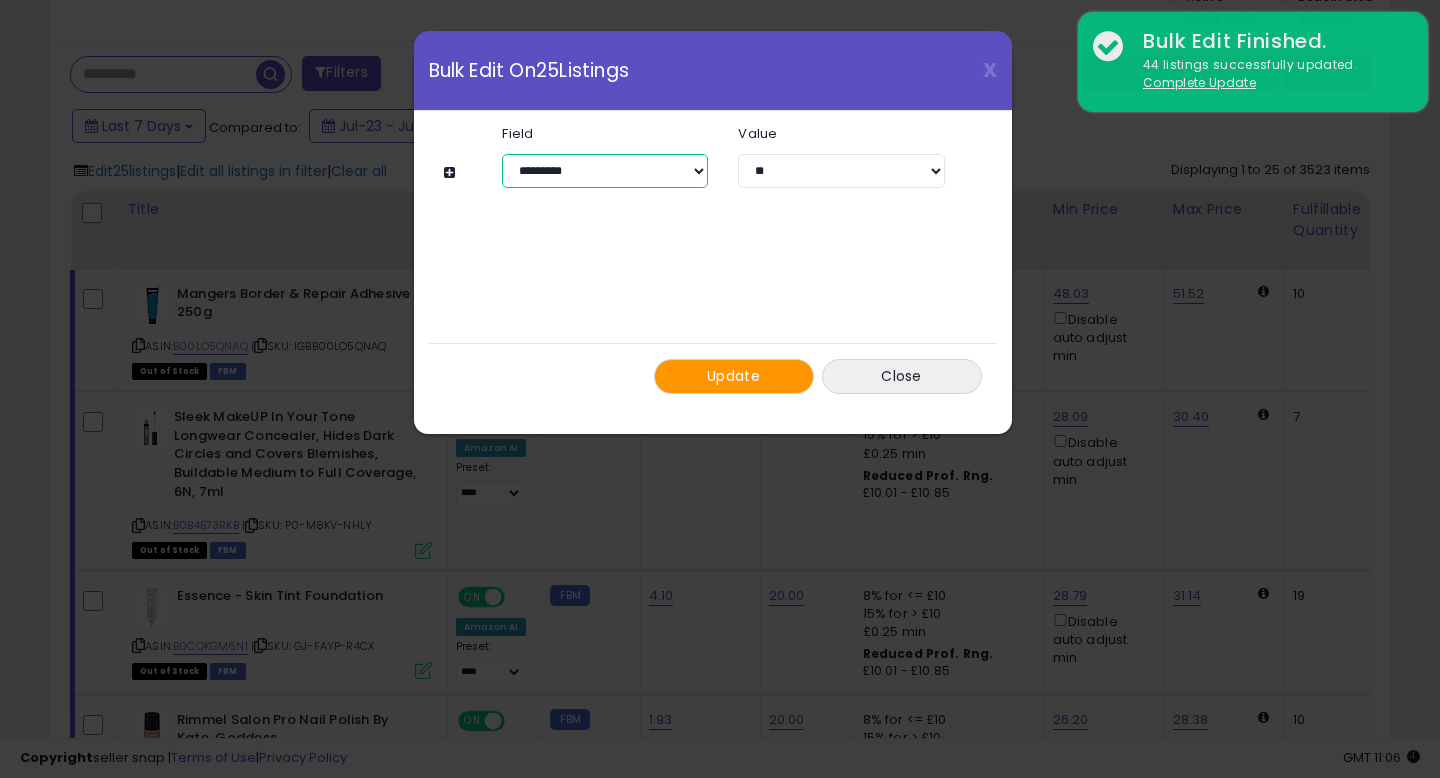 click on "**********" at bounding box center (605, 171) 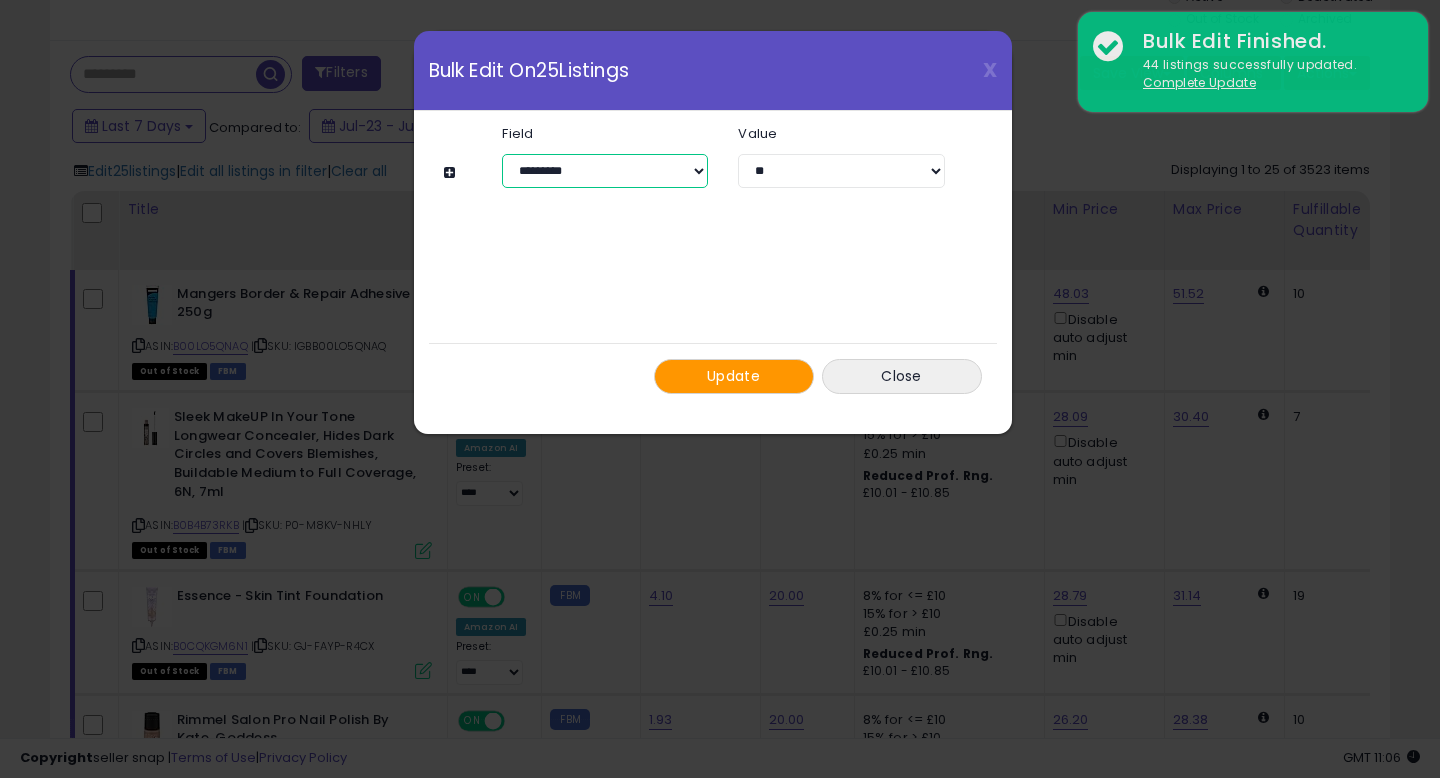 select on "**********" 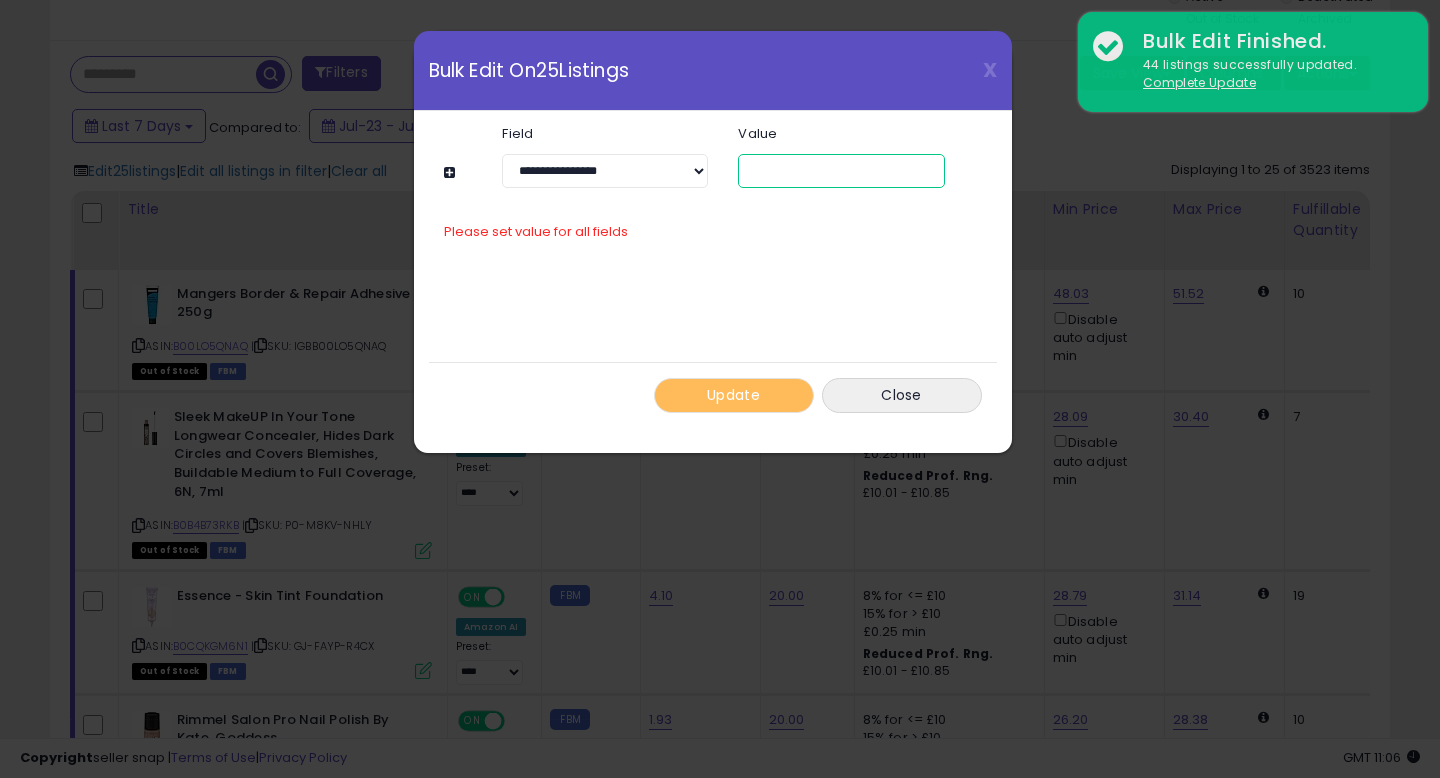 click at bounding box center (841, 171) 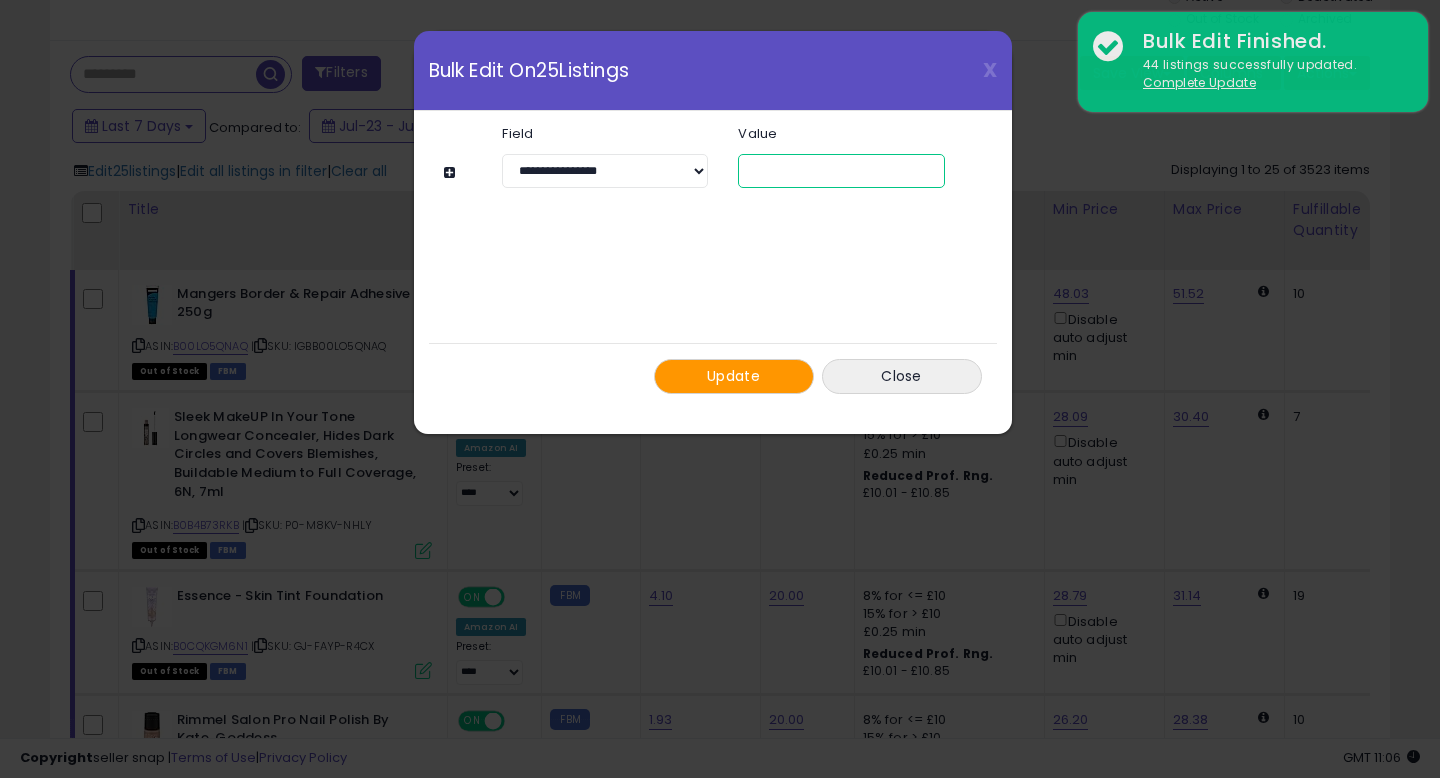 type on "*" 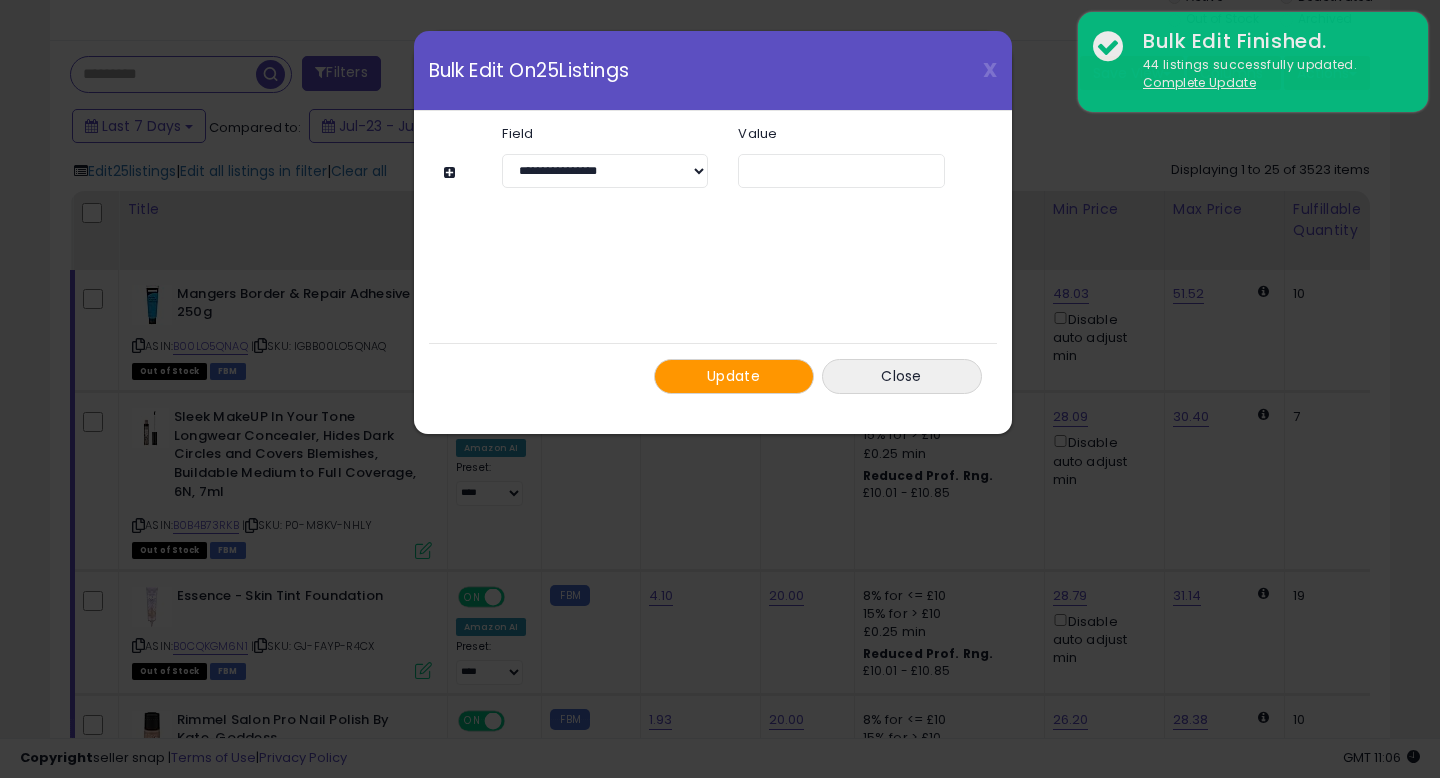 click on "Update" at bounding box center [733, 376] 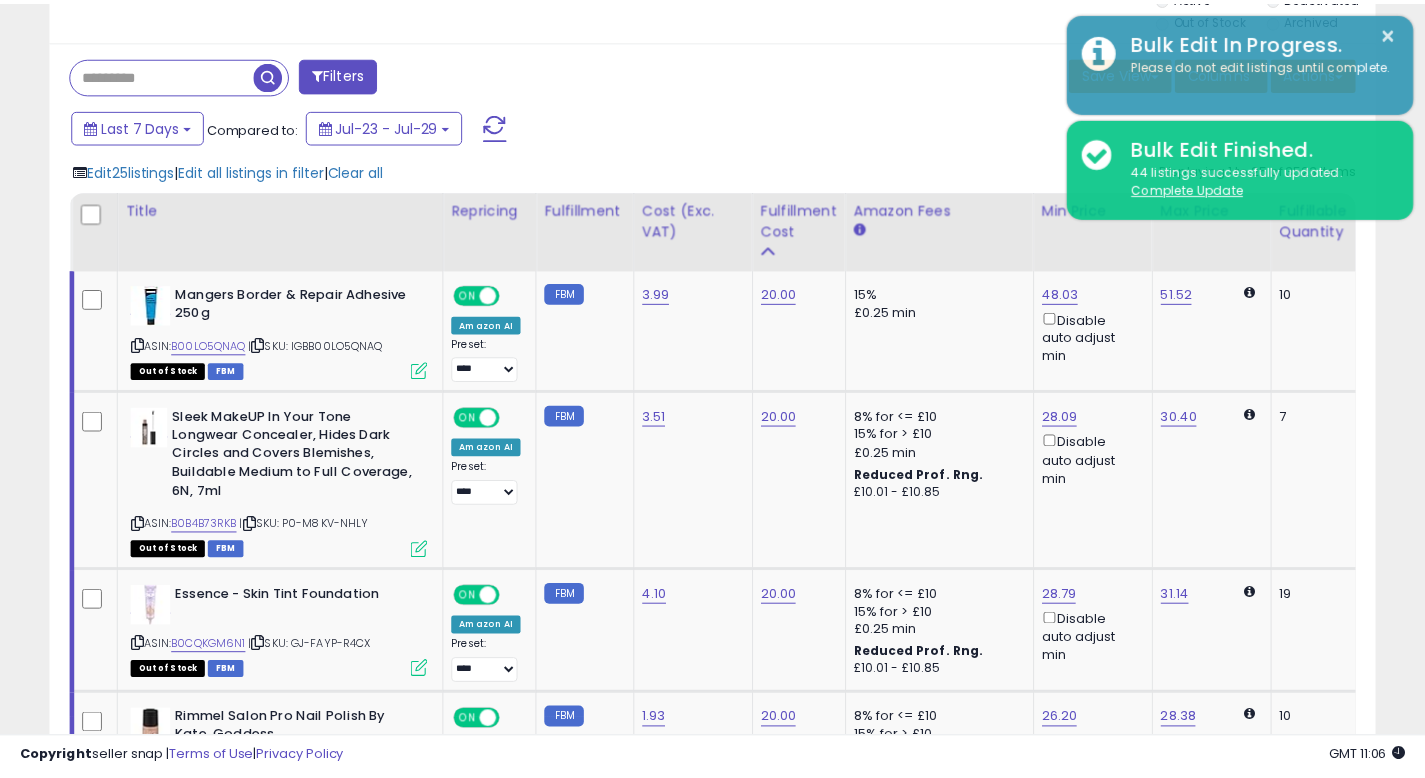 scroll, scrollTop: 410, scrollLeft: 767, axis: both 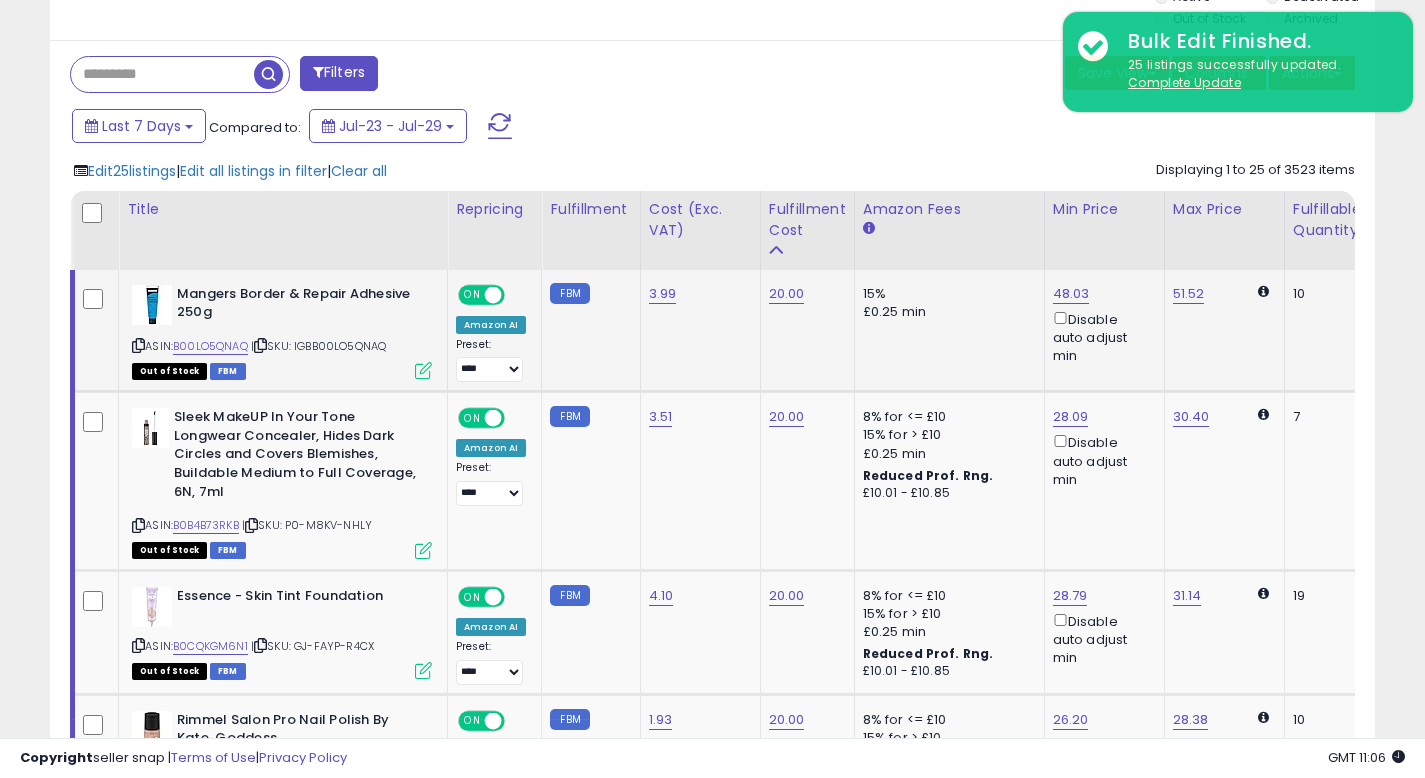 drag, startPoint x: 176, startPoint y: 346, endPoint x: 250, endPoint y: 347, distance: 74.00676 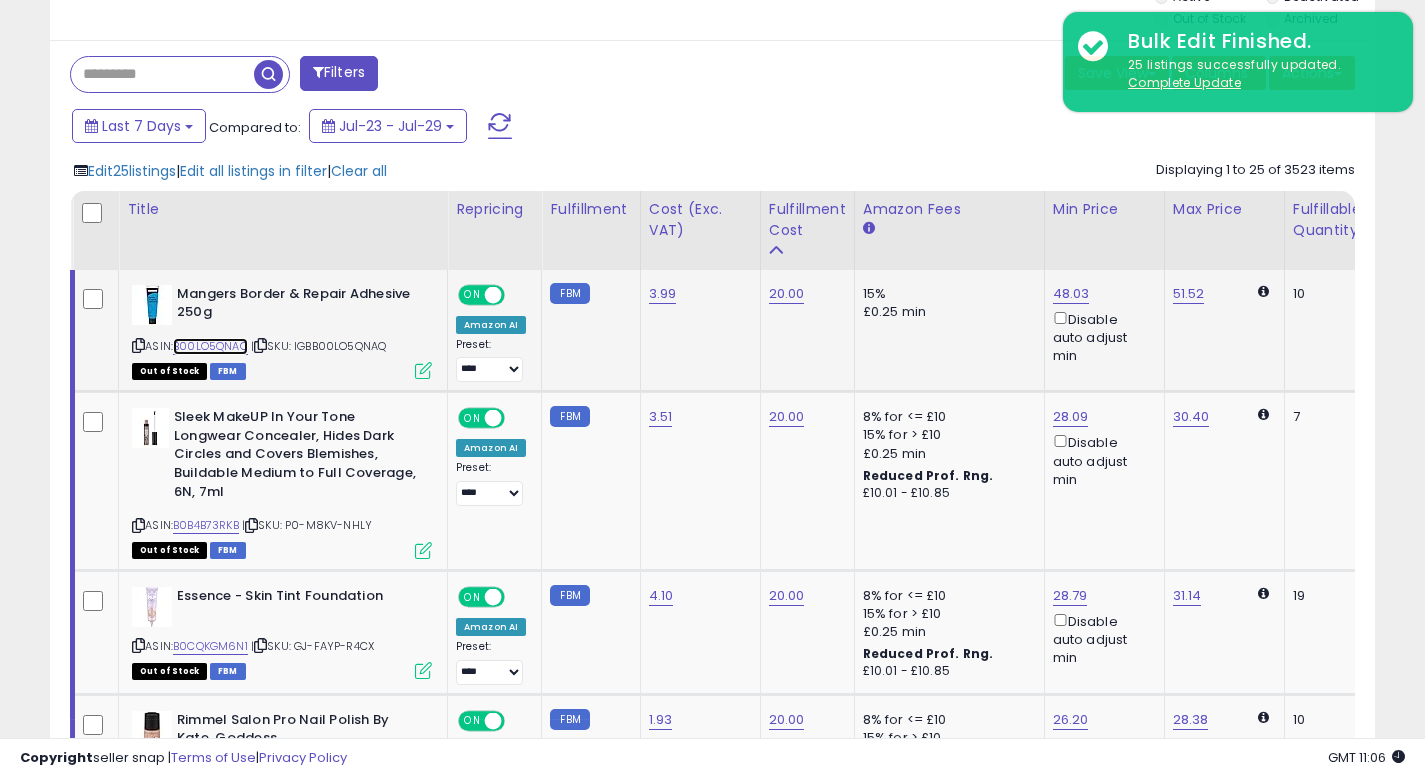 copy on "B00LO5QNAQ" 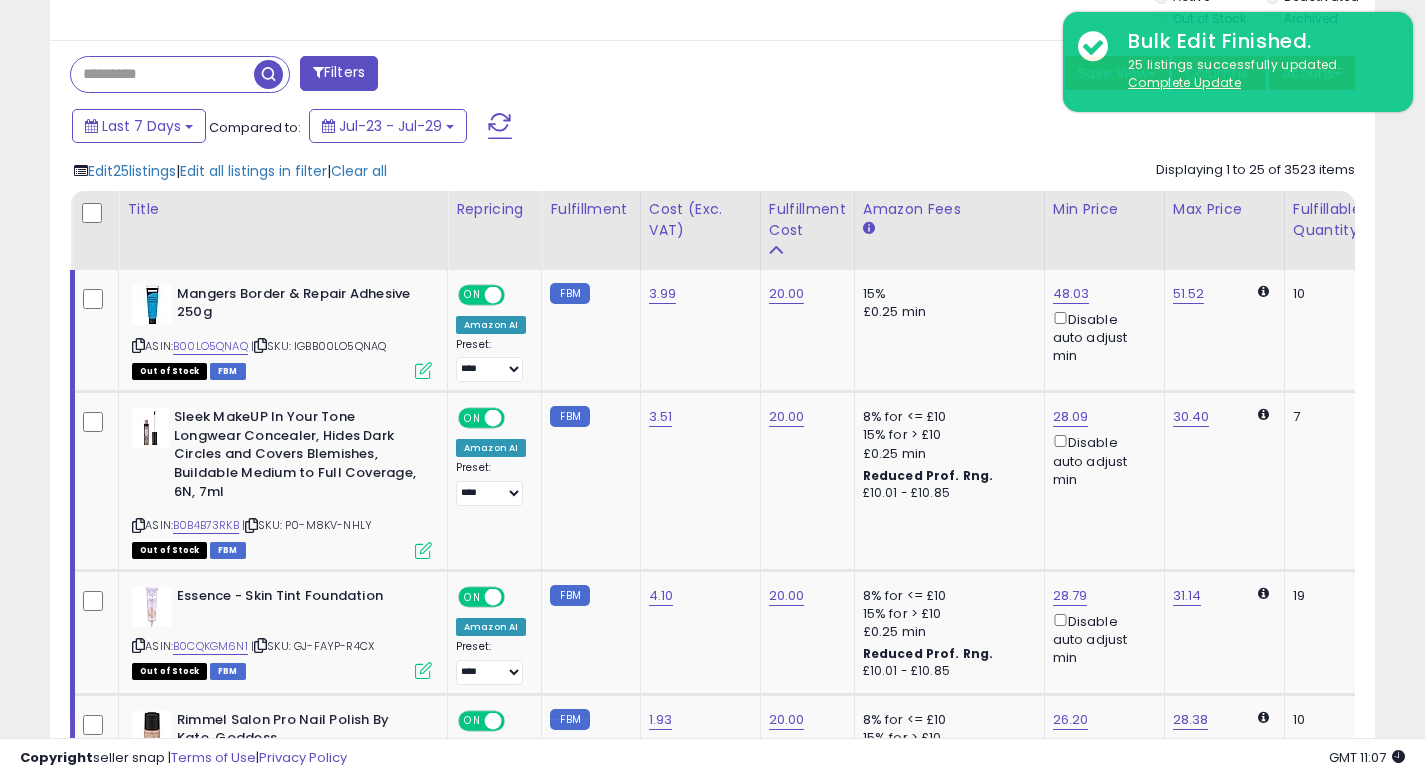 click on "Filters
Save View
Save As New View
Update Current View
Columns" at bounding box center (712, 1914) 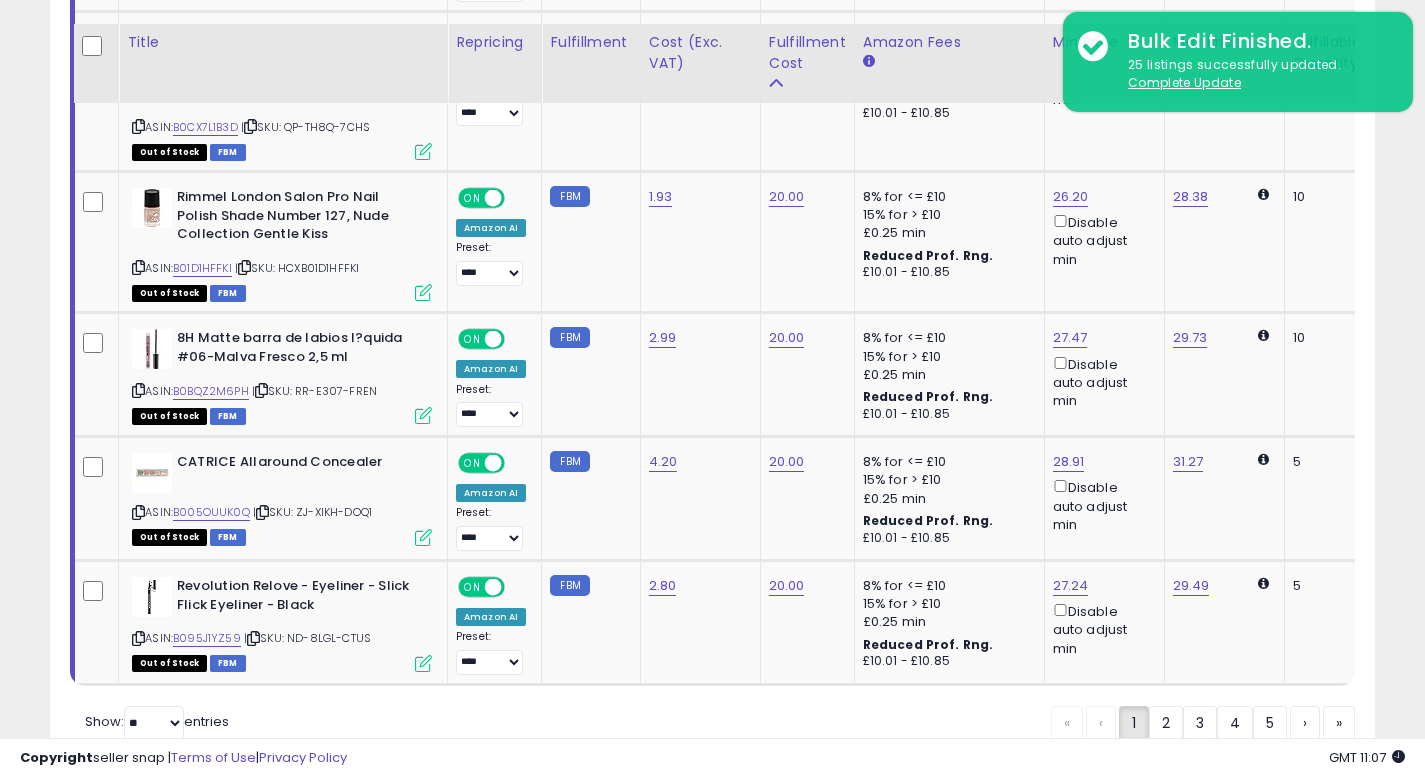 scroll, scrollTop: 3915, scrollLeft: 0, axis: vertical 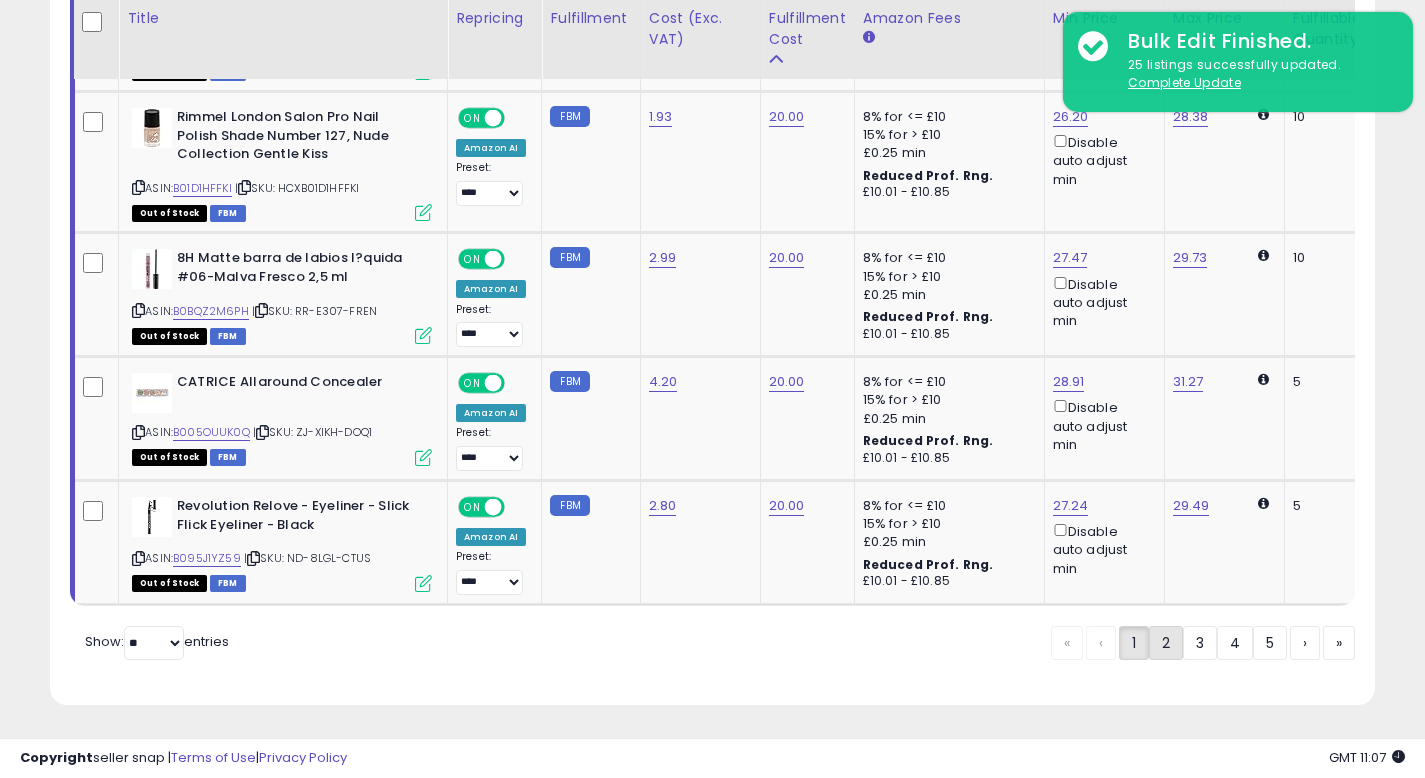 click on "2" 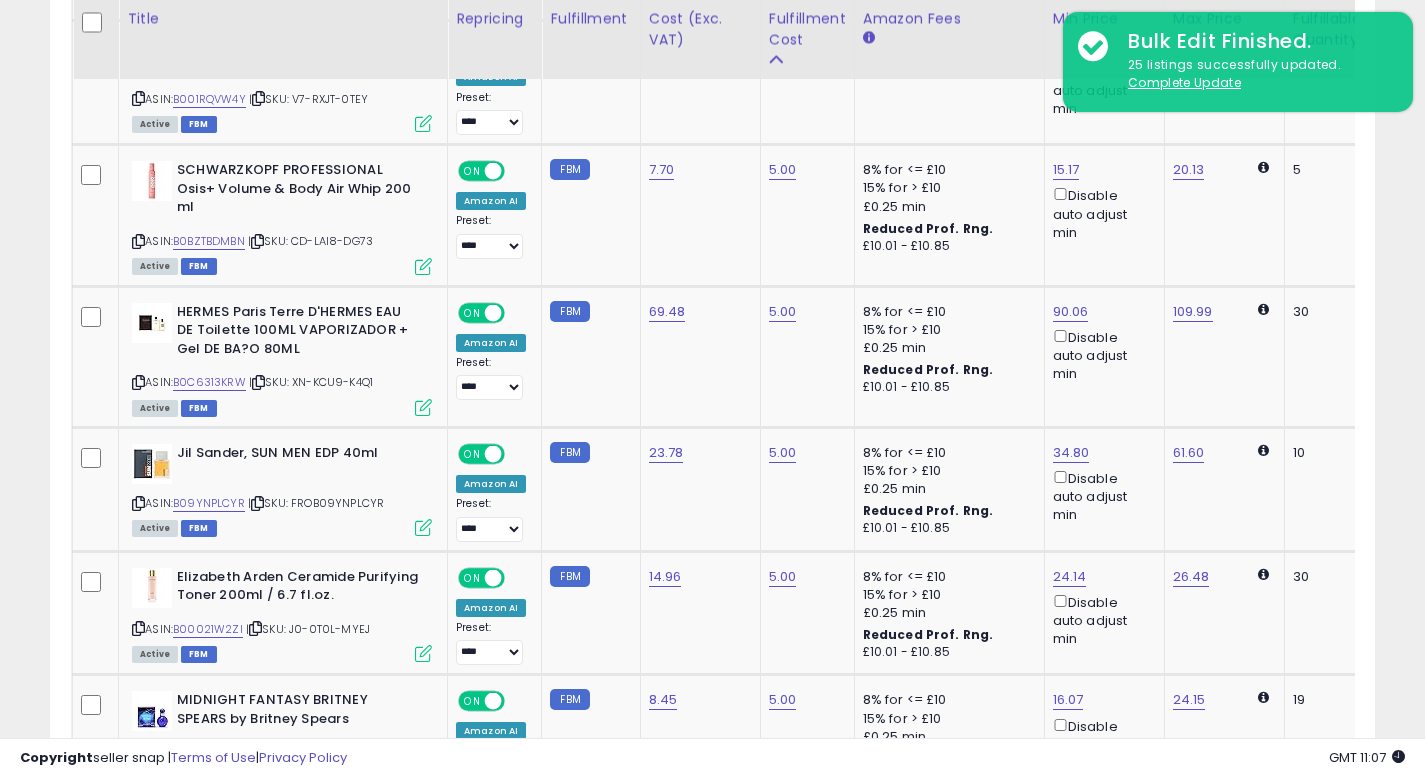 scroll, scrollTop: 3767, scrollLeft: 0, axis: vertical 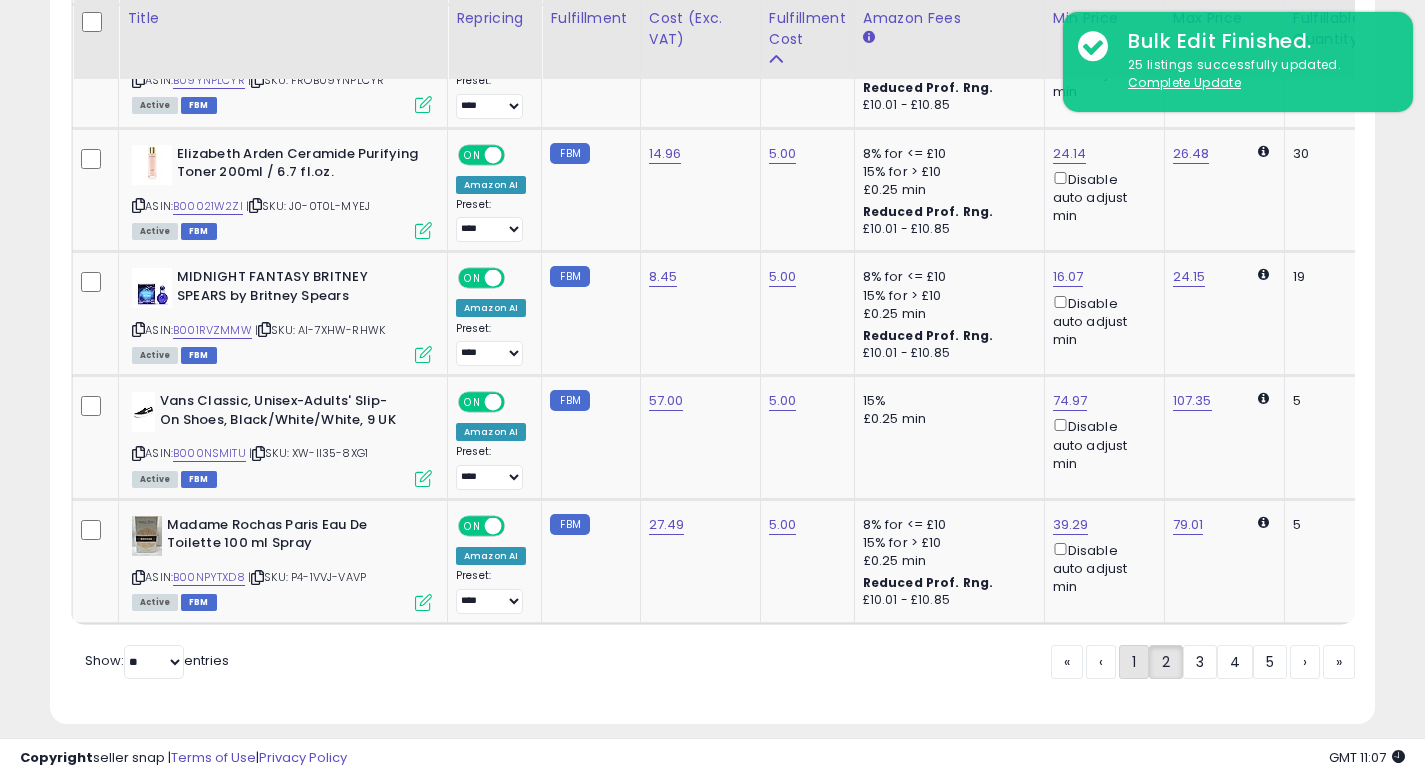 click on "1" 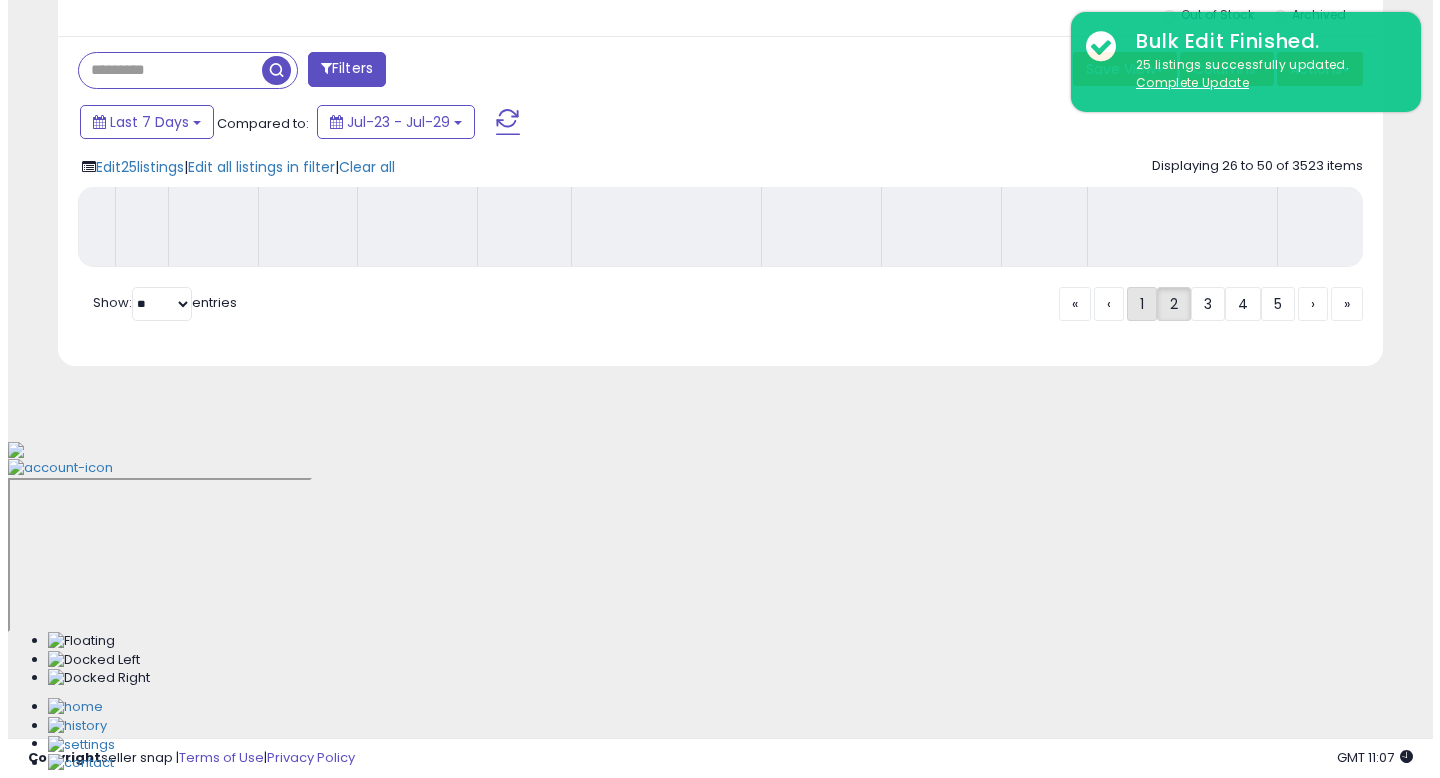 scroll, scrollTop: 514, scrollLeft: 0, axis: vertical 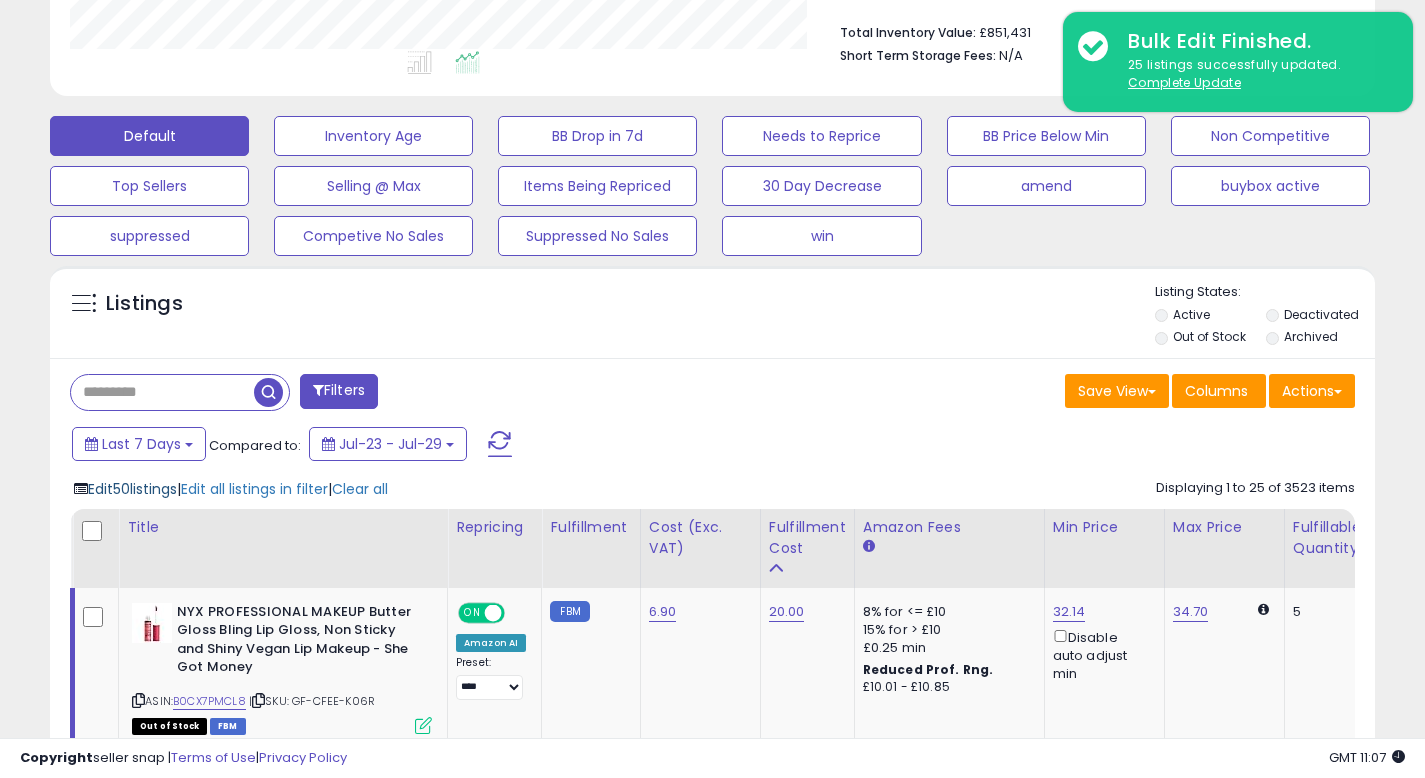 click on "Edit  50  listings" at bounding box center [132, 489] 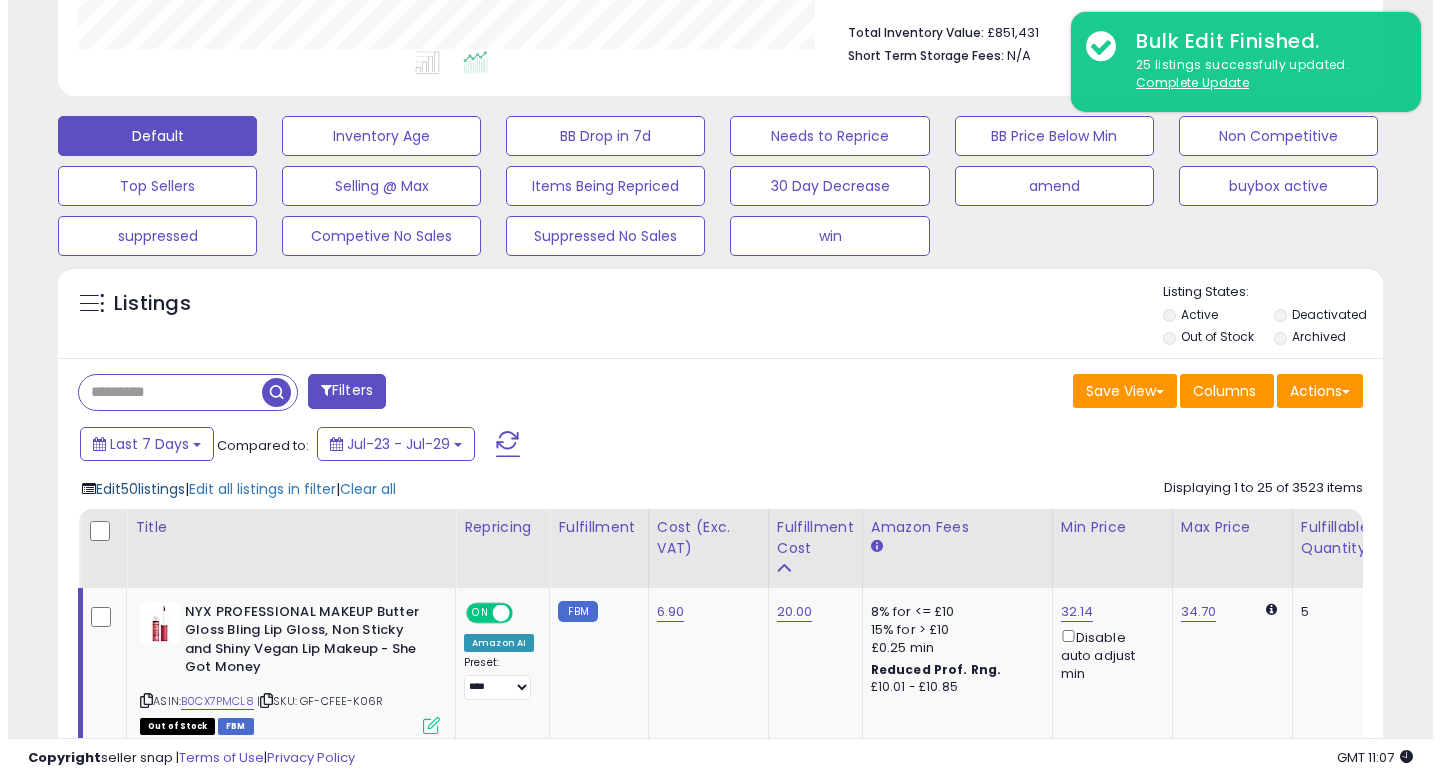 scroll, scrollTop: 999590, scrollLeft: 999224, axis: both 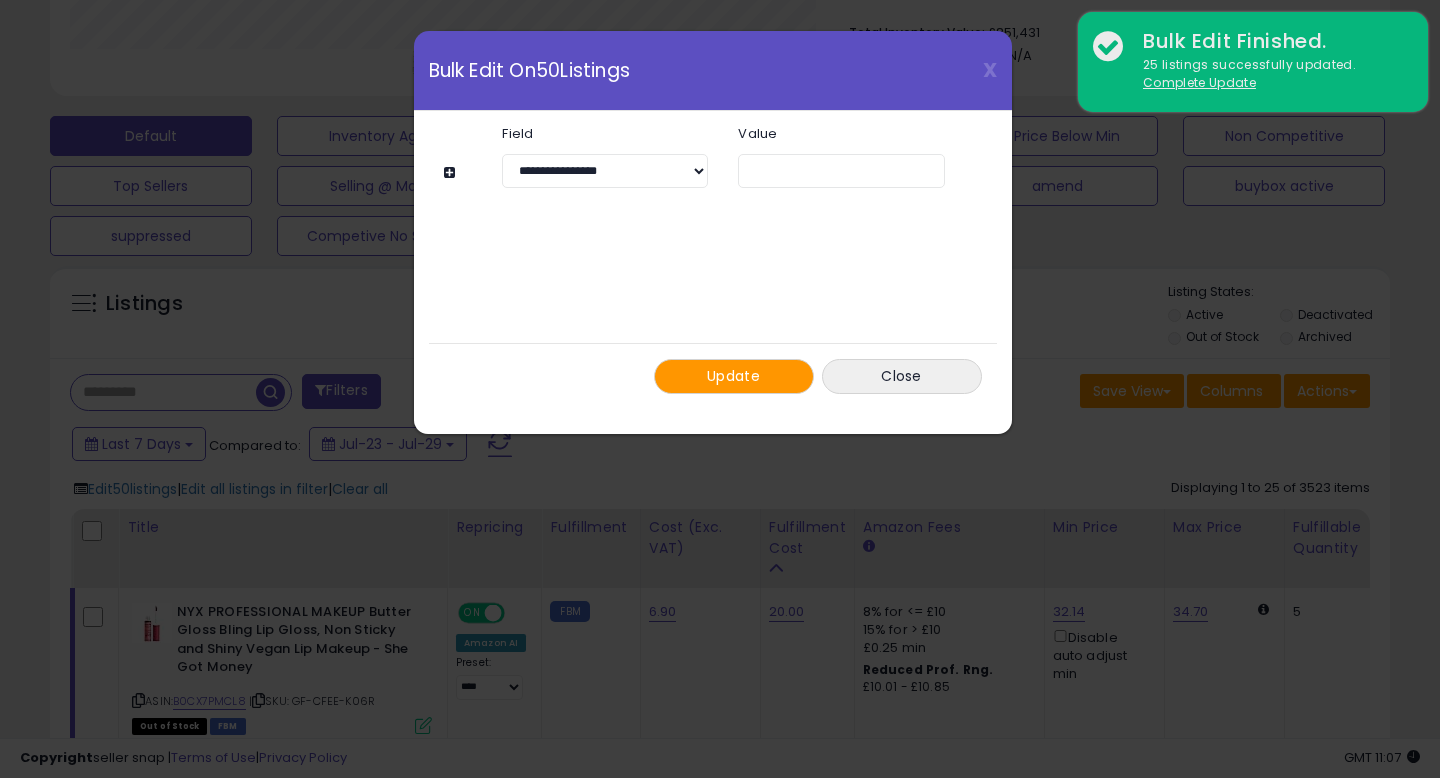 click on "Update" at bounding box center [733, 376] 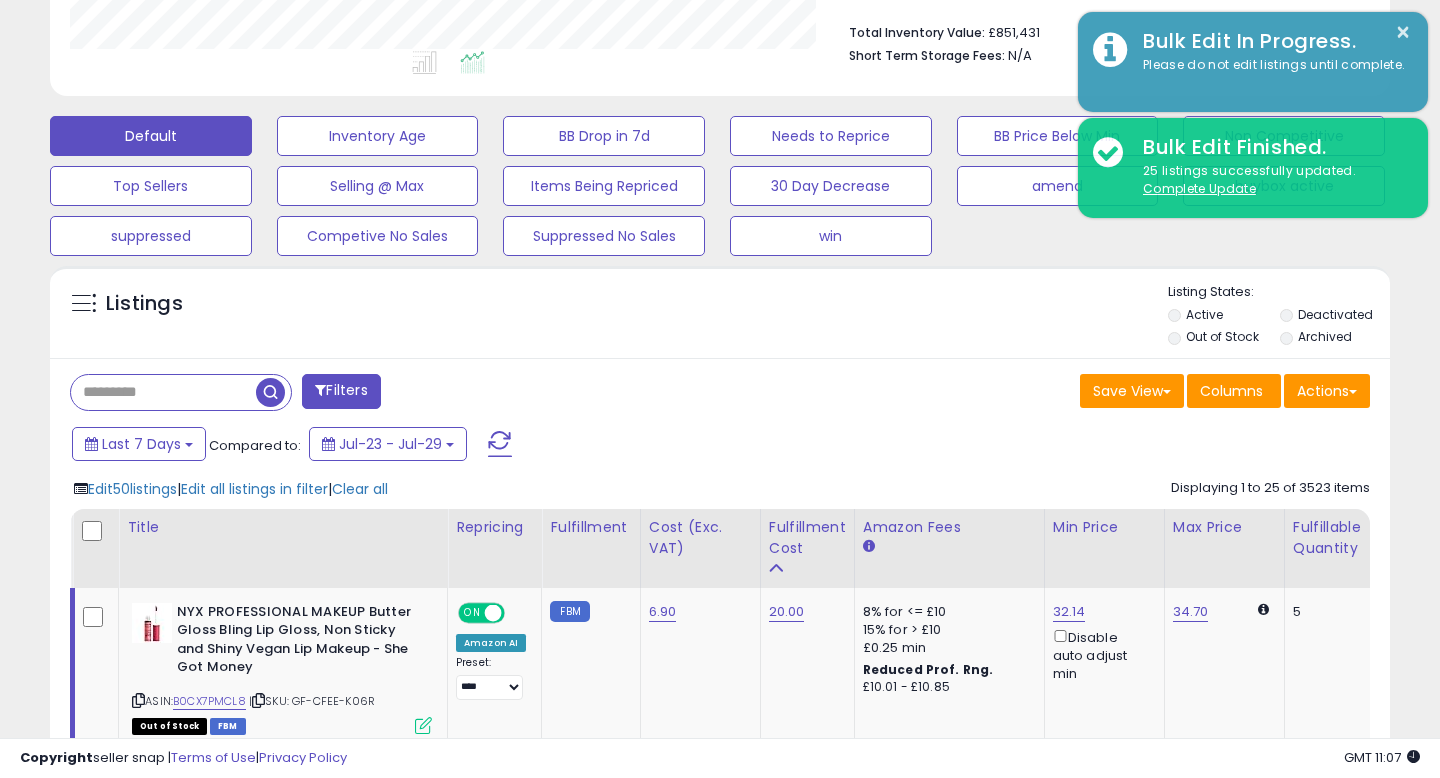 click on "**********" at bounding box center [720, 1873] 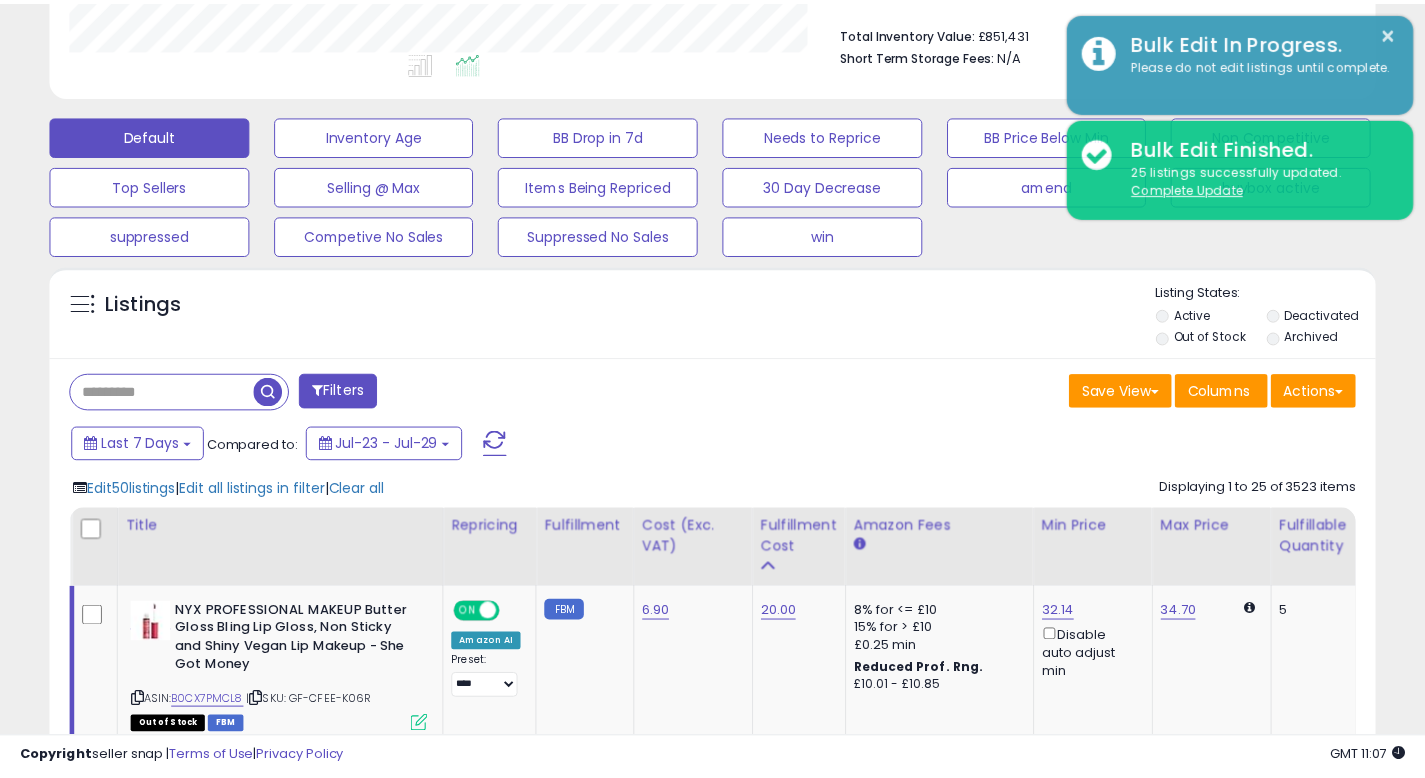 scroll, scrollTop: 410, scrollLeft: 767, axis: both 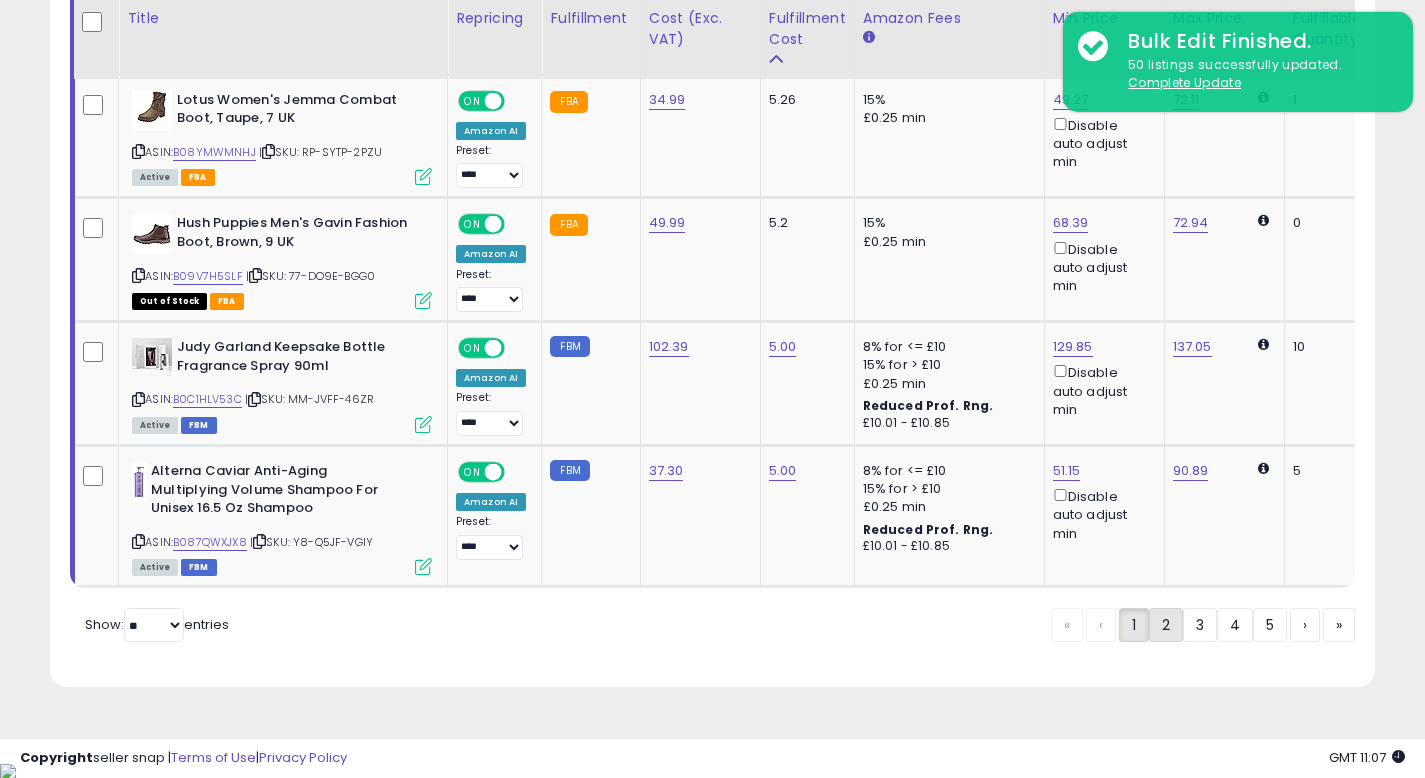 click on "2" 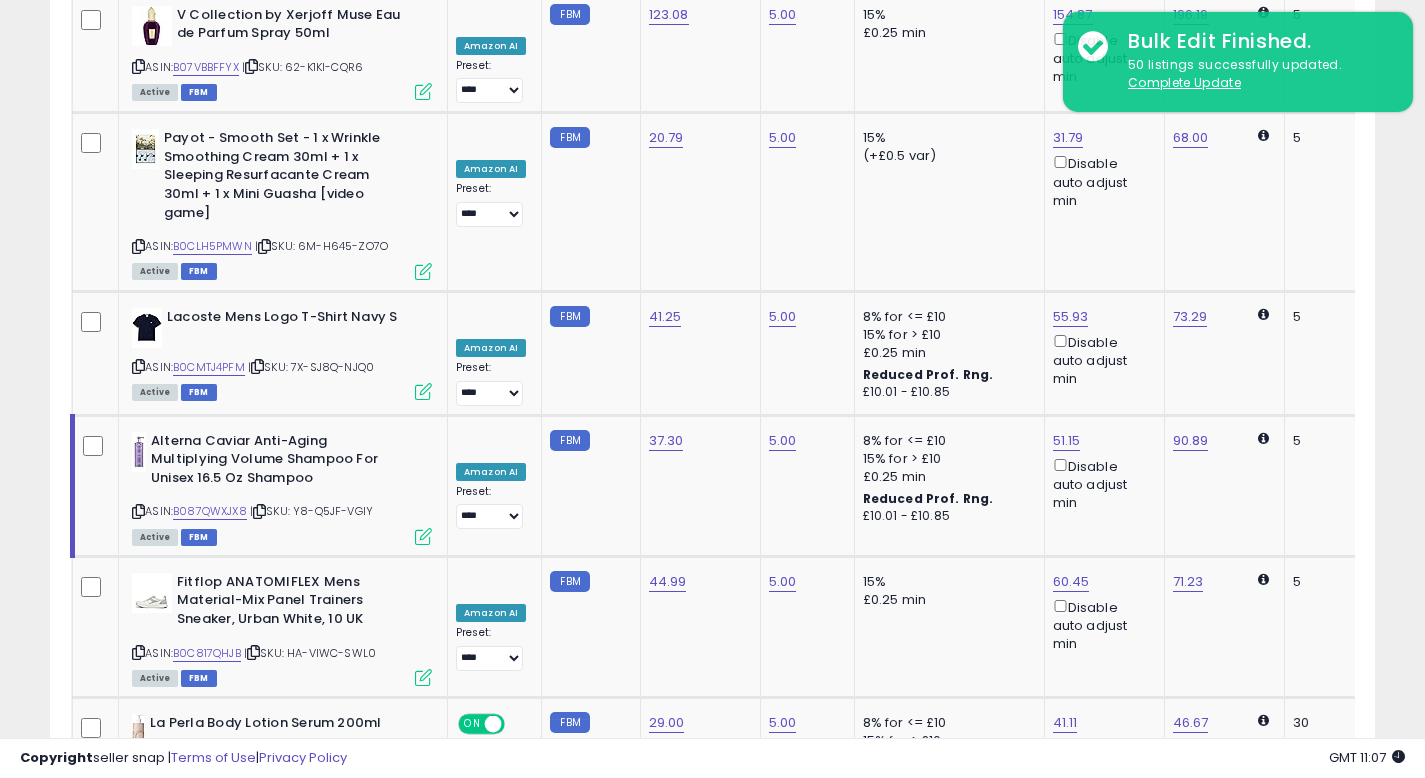 scroll, scrollTop: 3538, scrollLeft: 0, axis: vertical 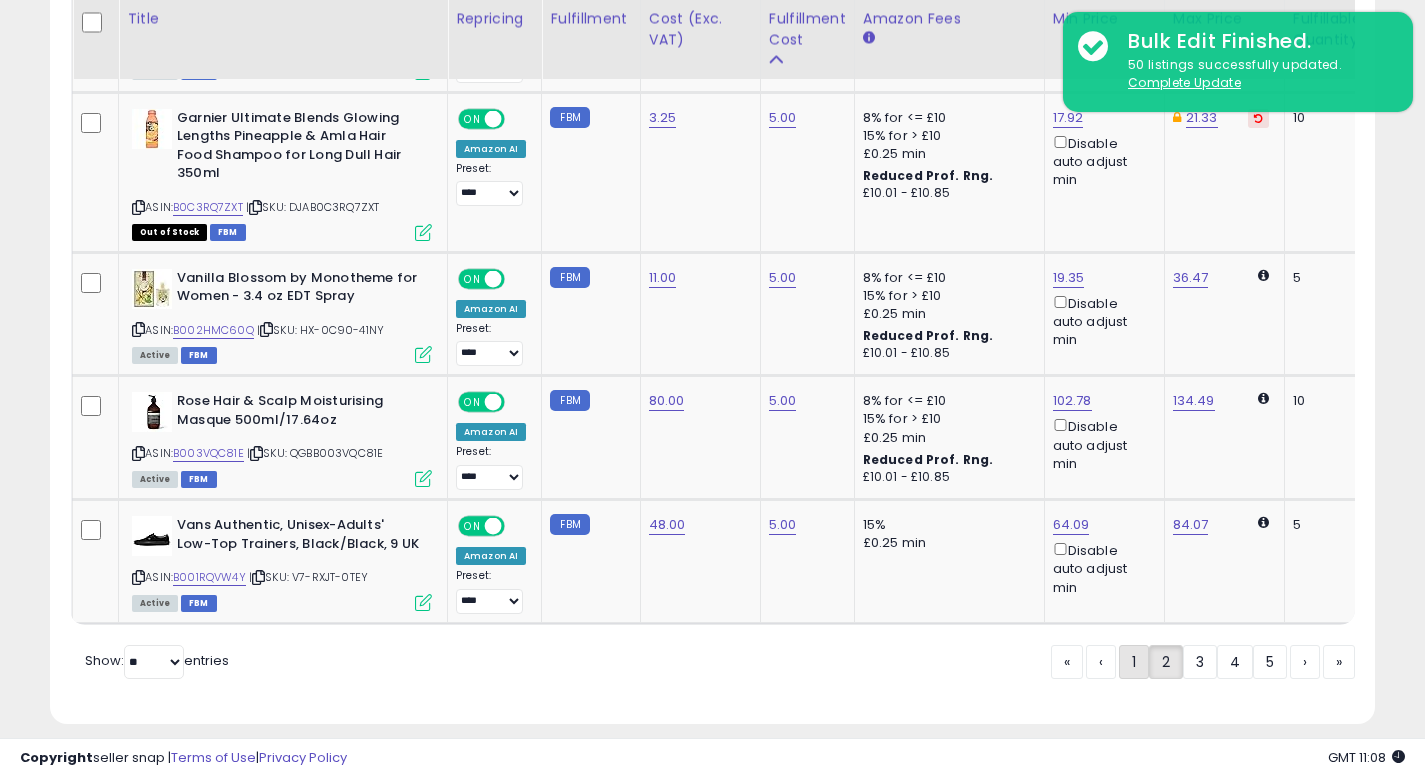 click on "1" 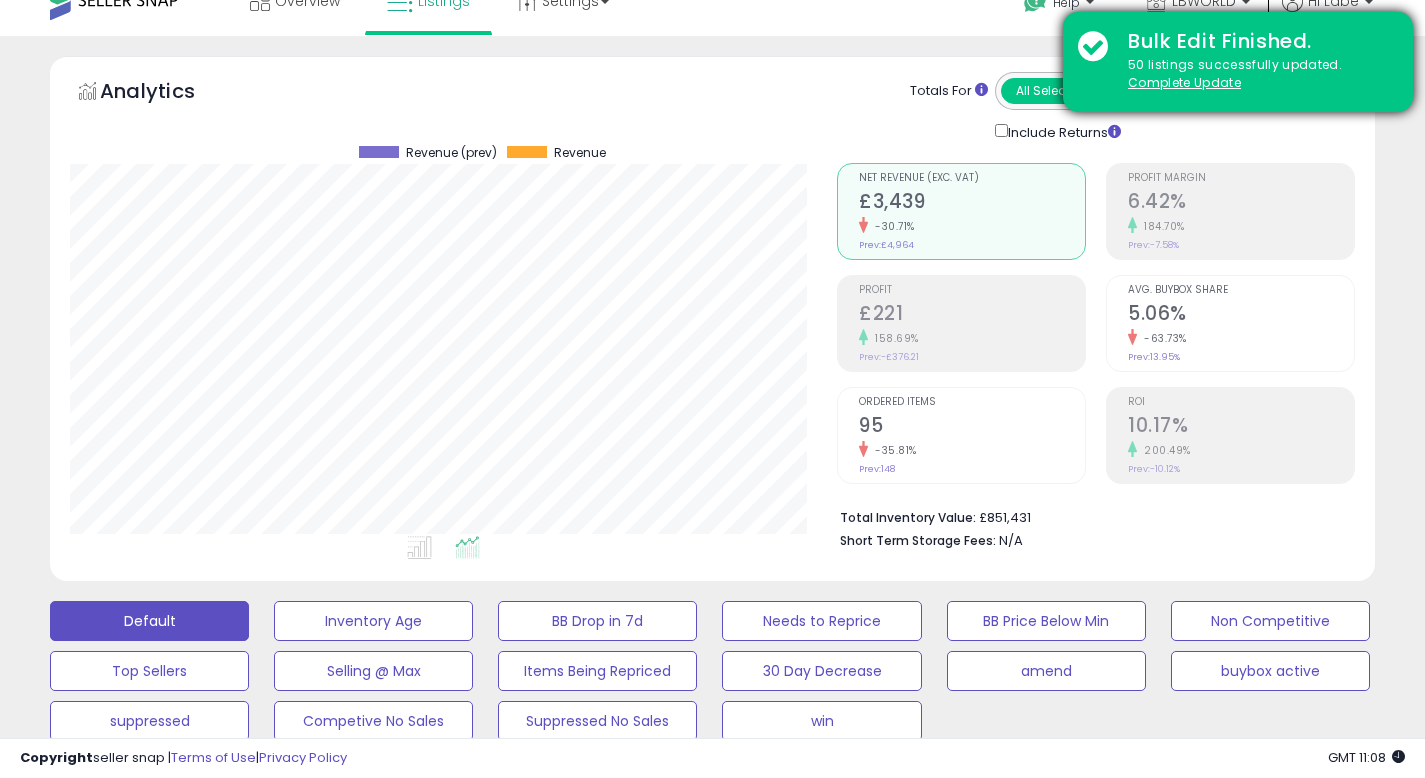 scroll, scrollTop: 0, scrollLeft: 0, axis: both 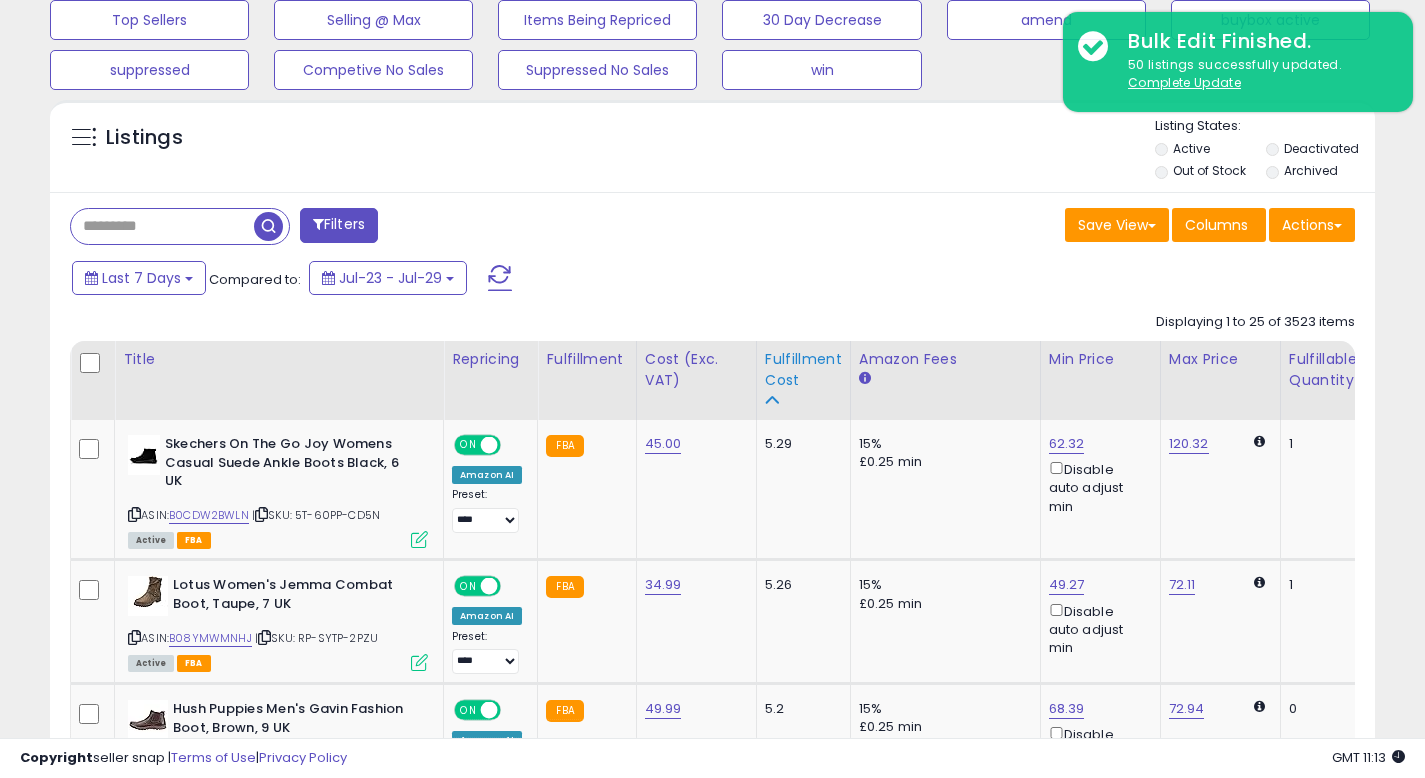 click on "Fulfillment Cost" at bounding box center [803, 370] 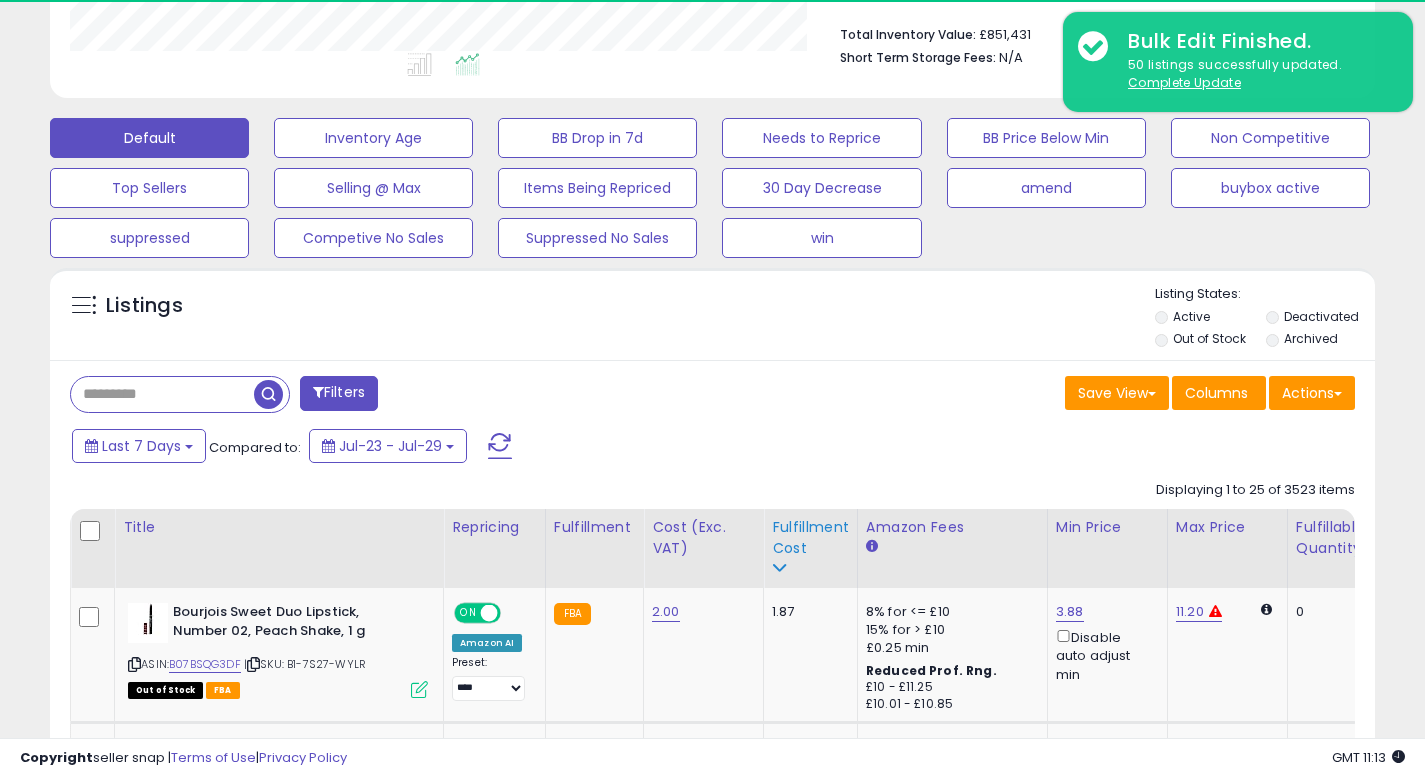 scroll, scrollTop: 680, scrollLeft: 0, axis: vertical 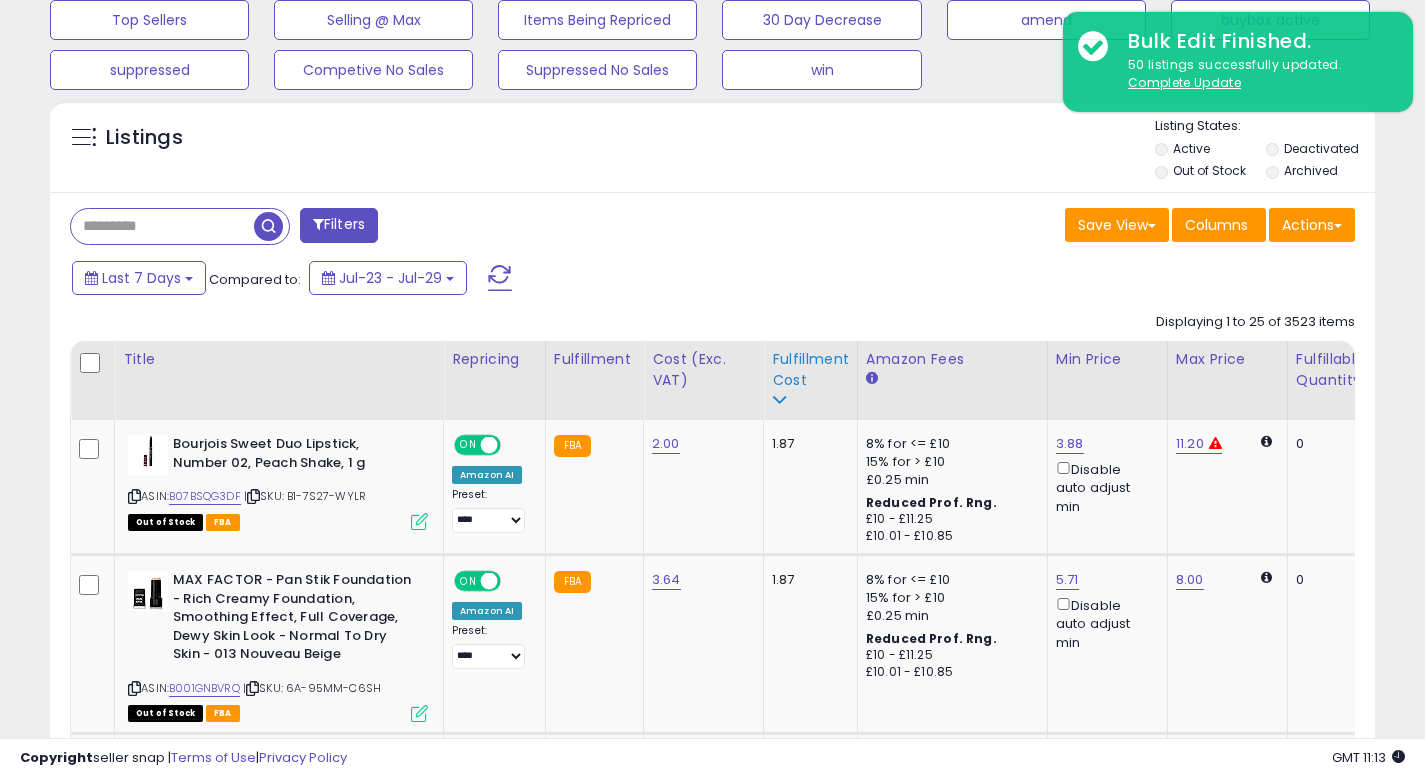 click on "Fulfillment Cost" at bounding box center (810, 370) 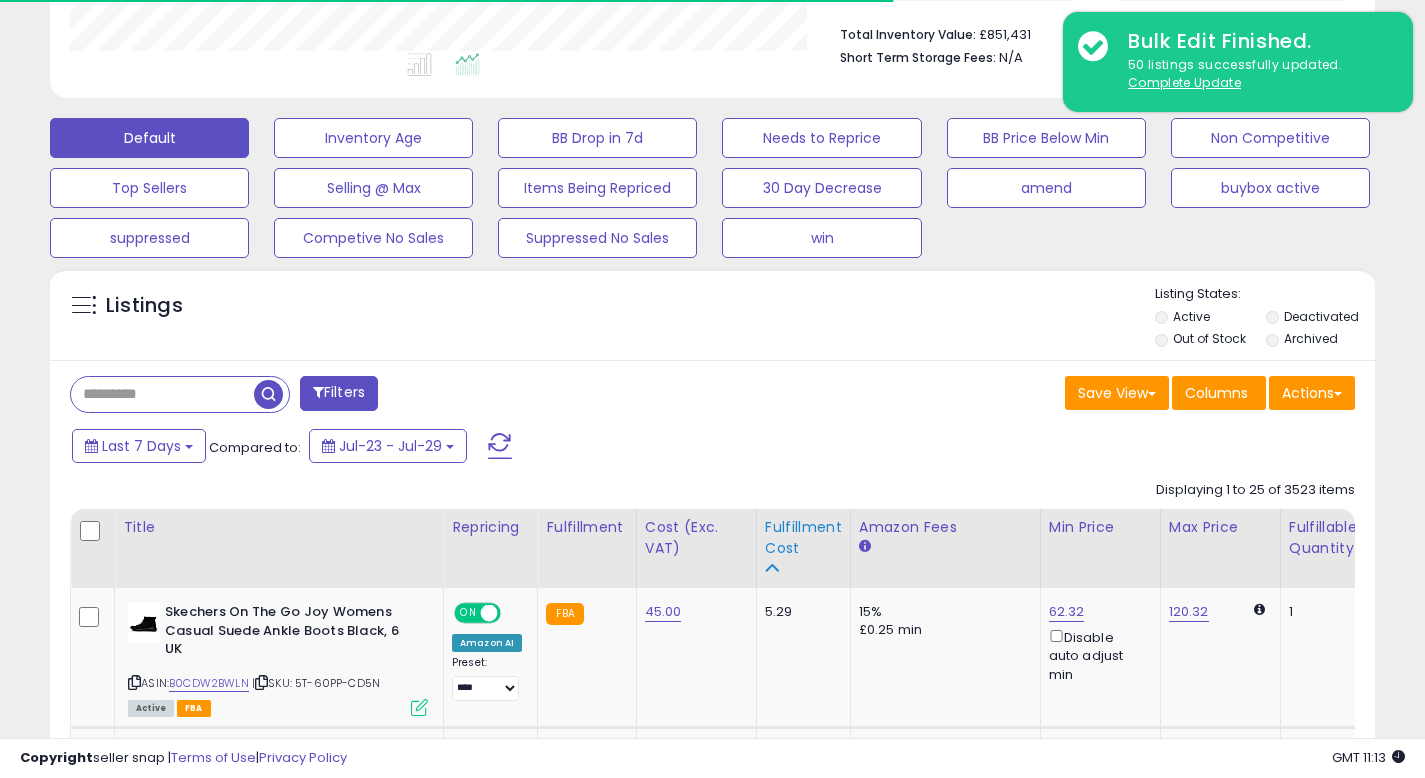 scroll, scrollTop: 680, scrollLeft: 0, axis: vertical 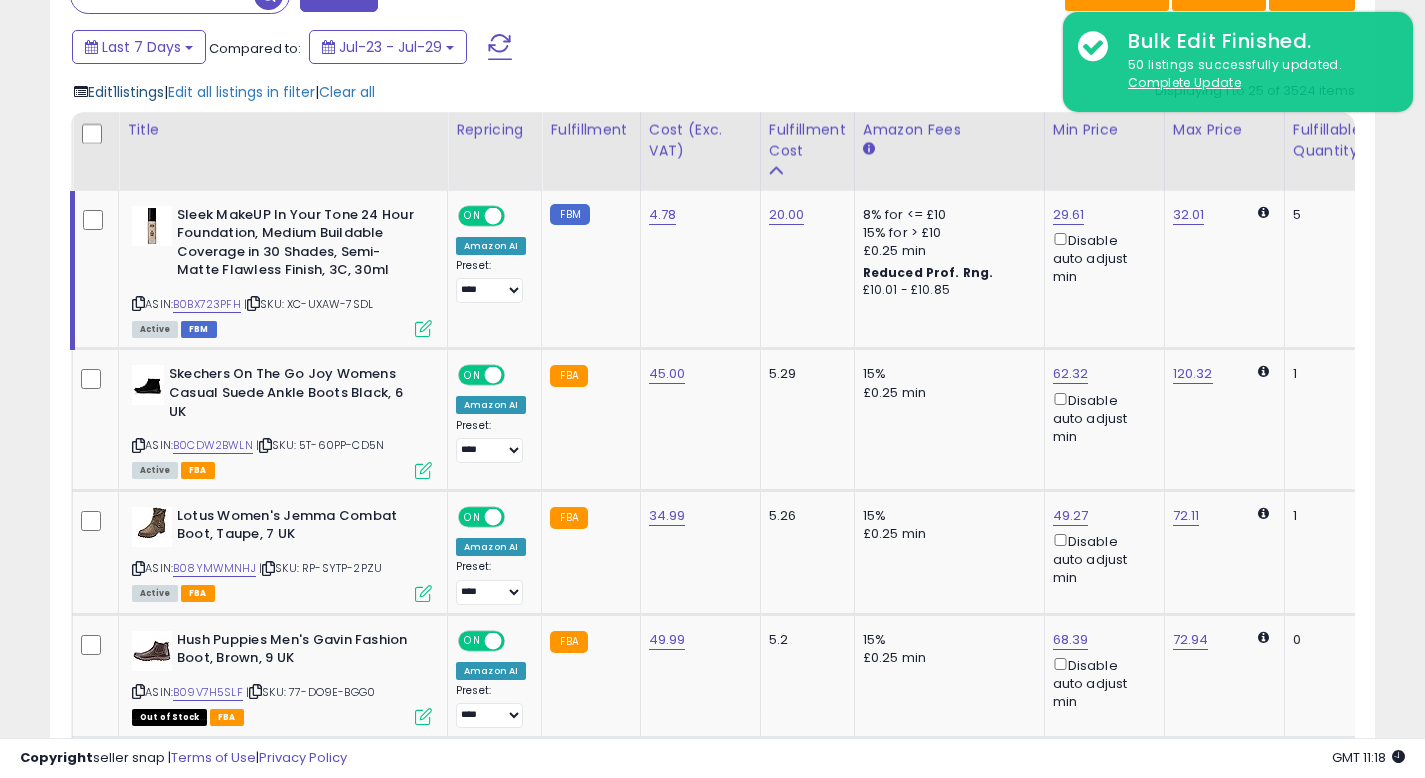 click on "Edit  1  listings" at bounding box center (126, 92) 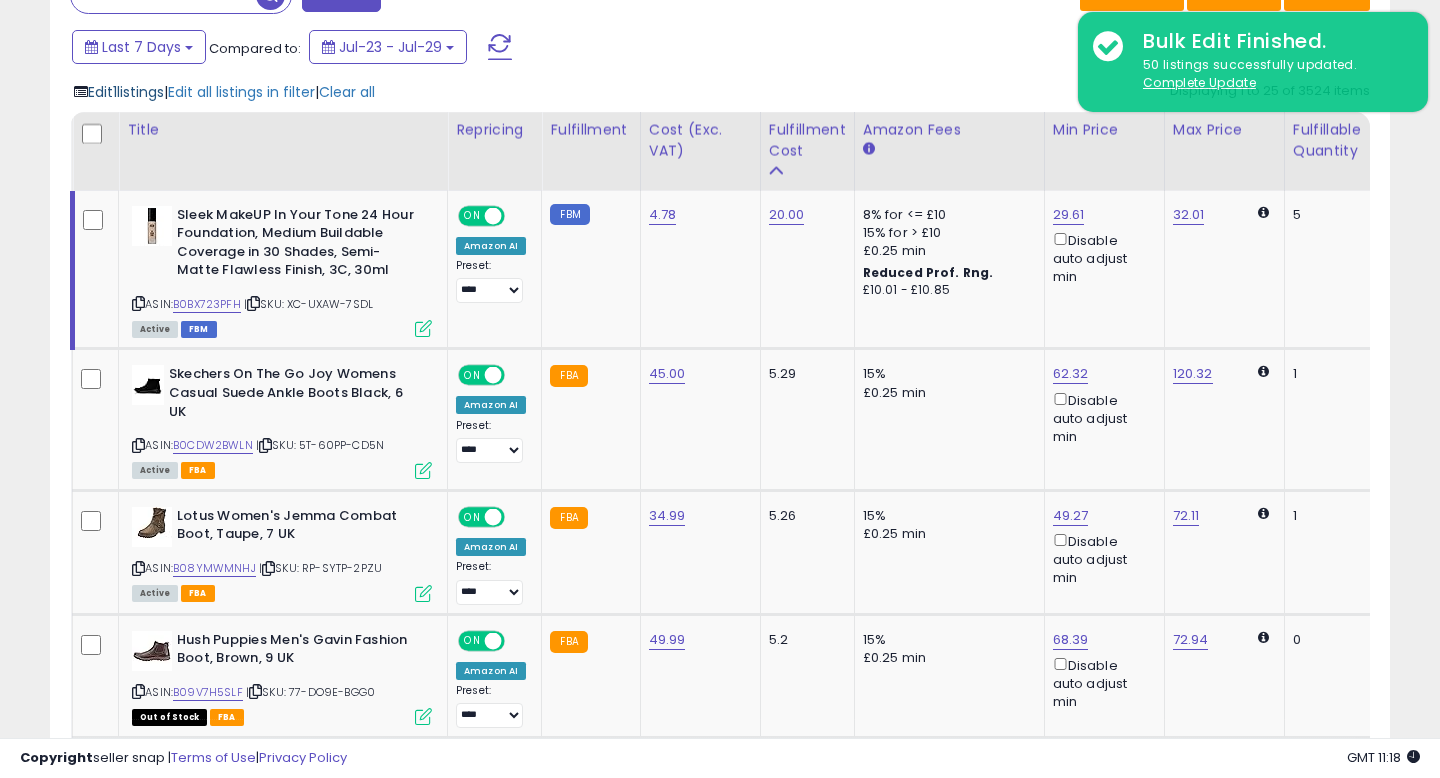 scroll, scrollTop: 999590, scrollLeft: 999224, axis: both 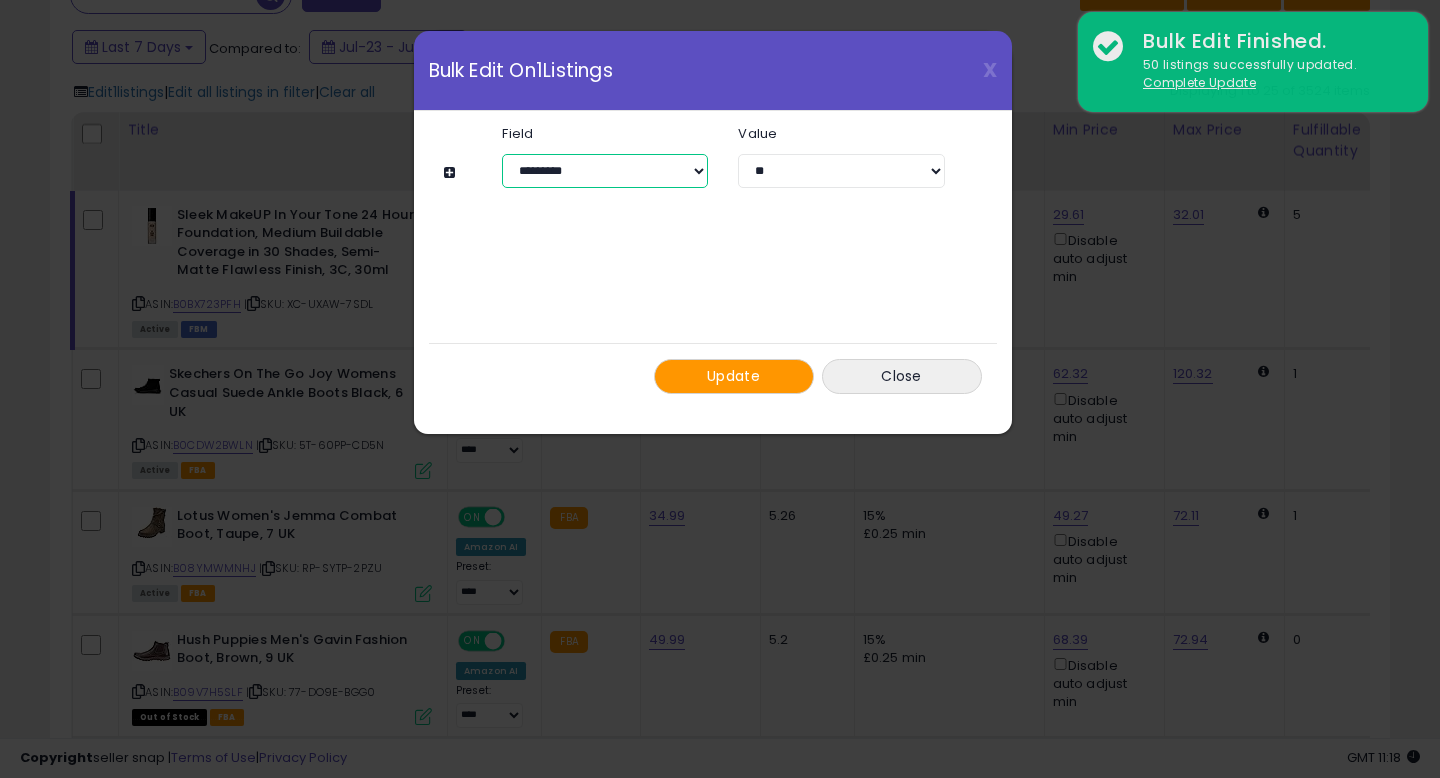 click on "**********" at bounding box center (605, 171) 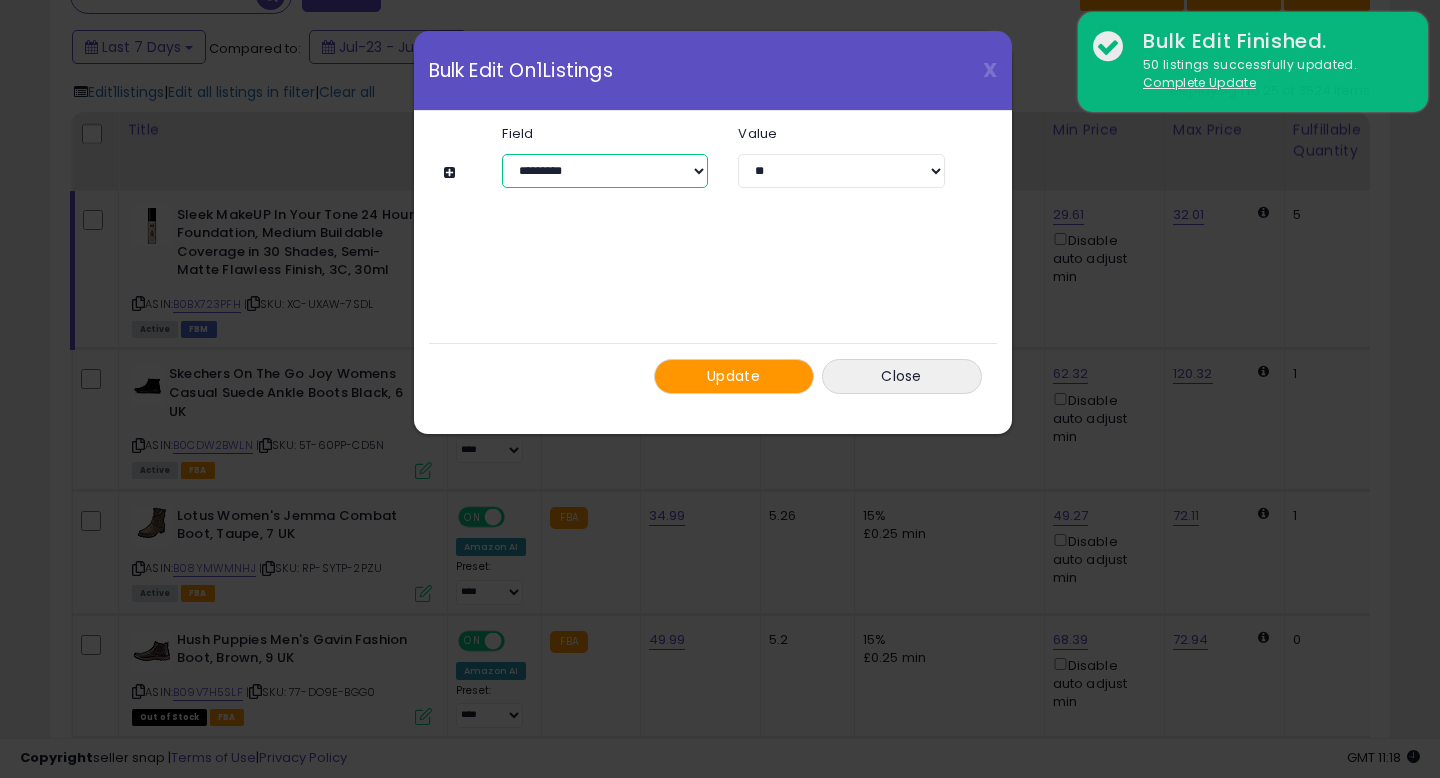 select on "**********" 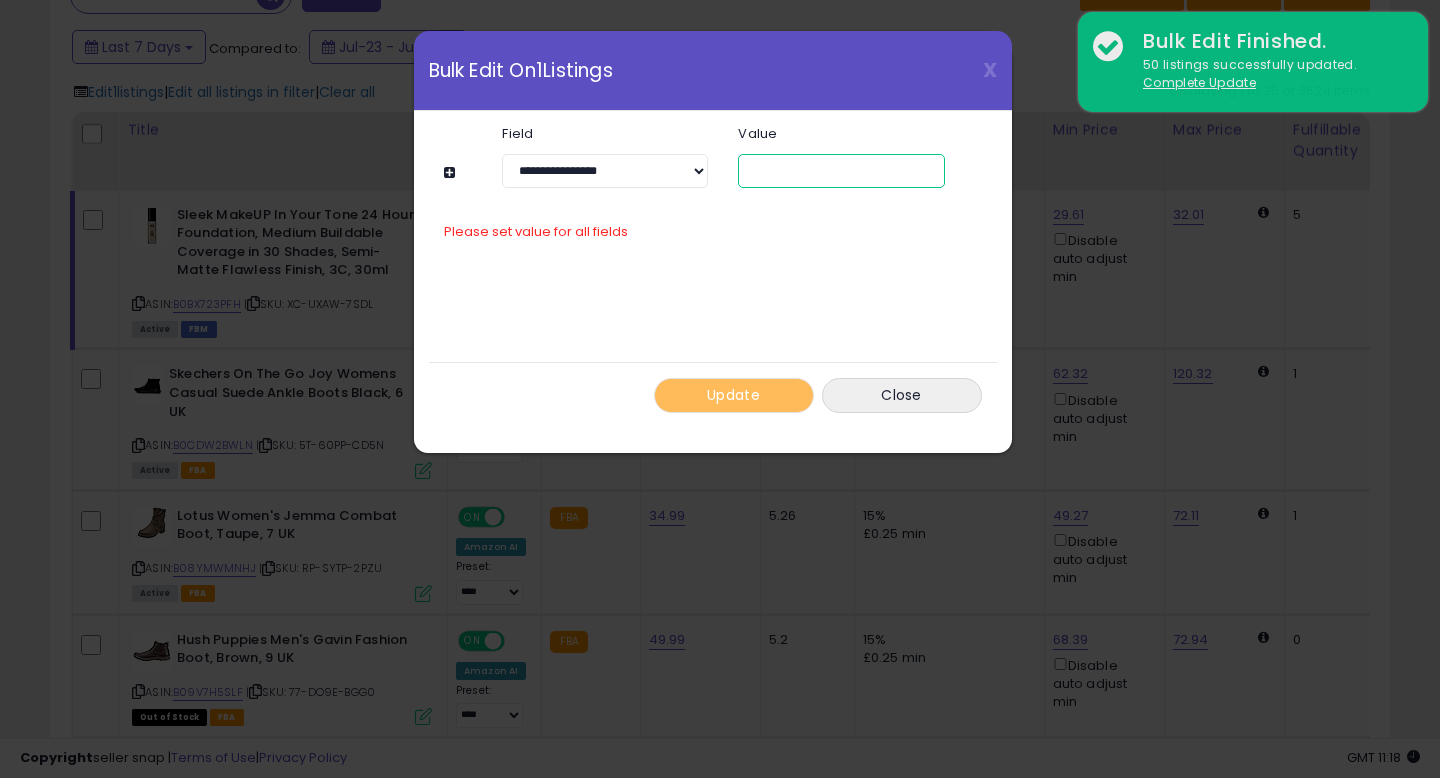 click at bounding box center (841, 171) 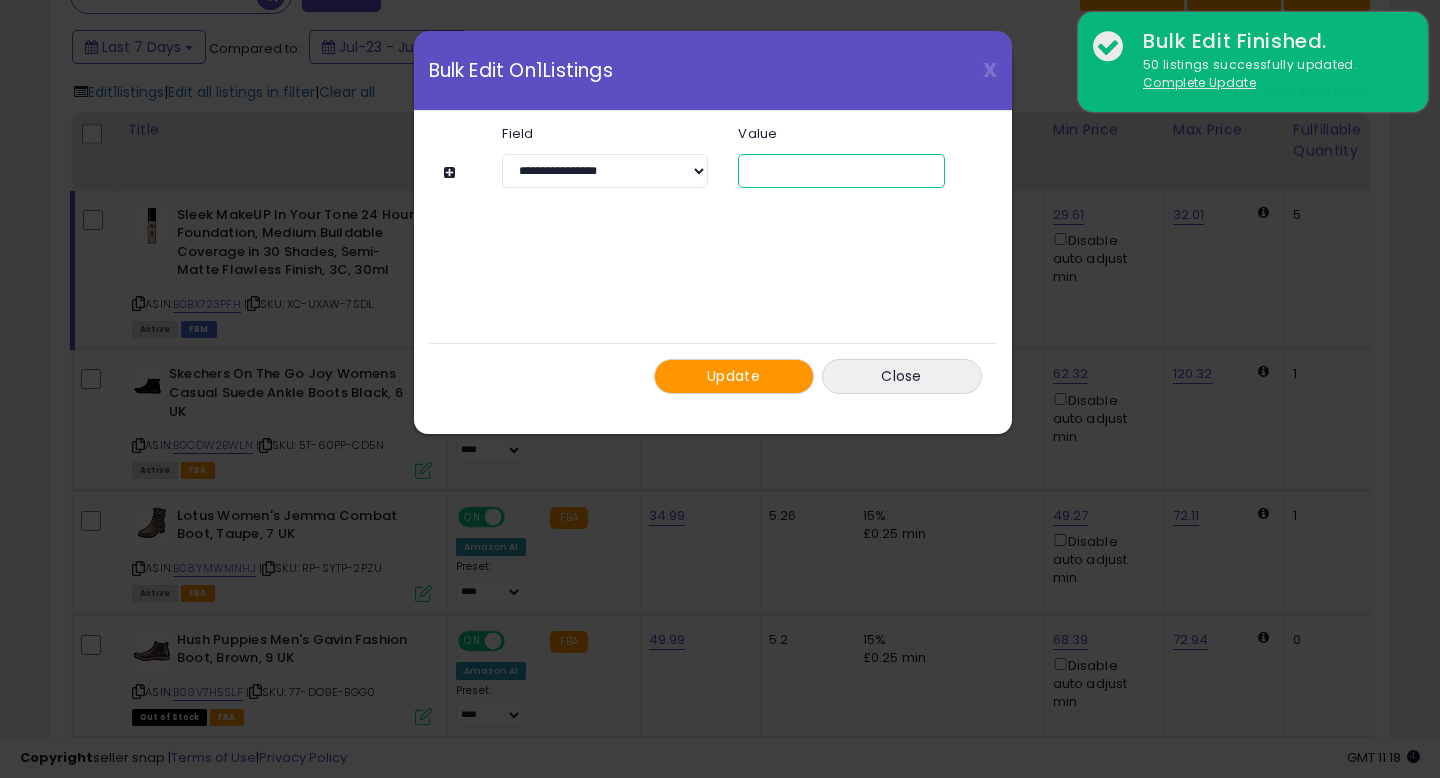 type on "*" 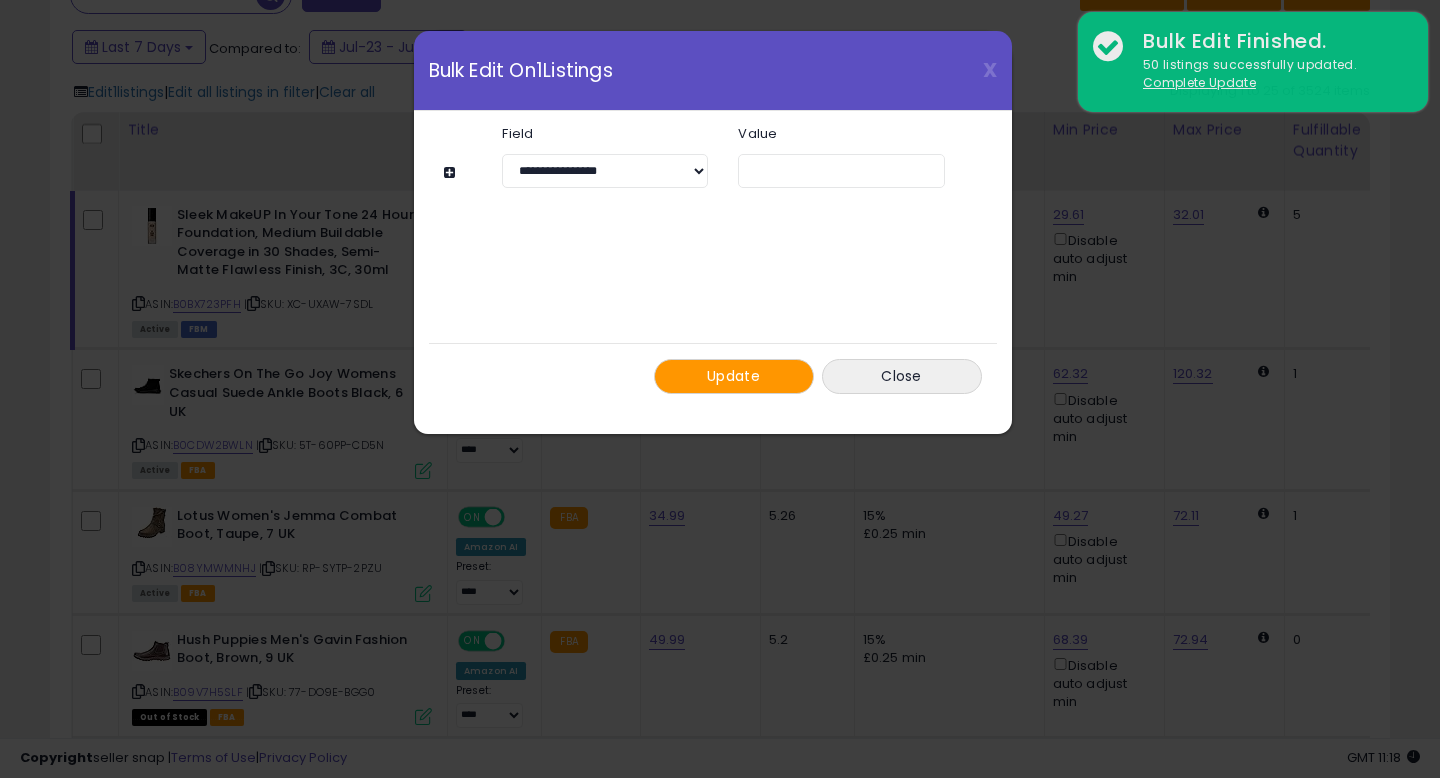 click on "Update" at bounding box center (733, 376) 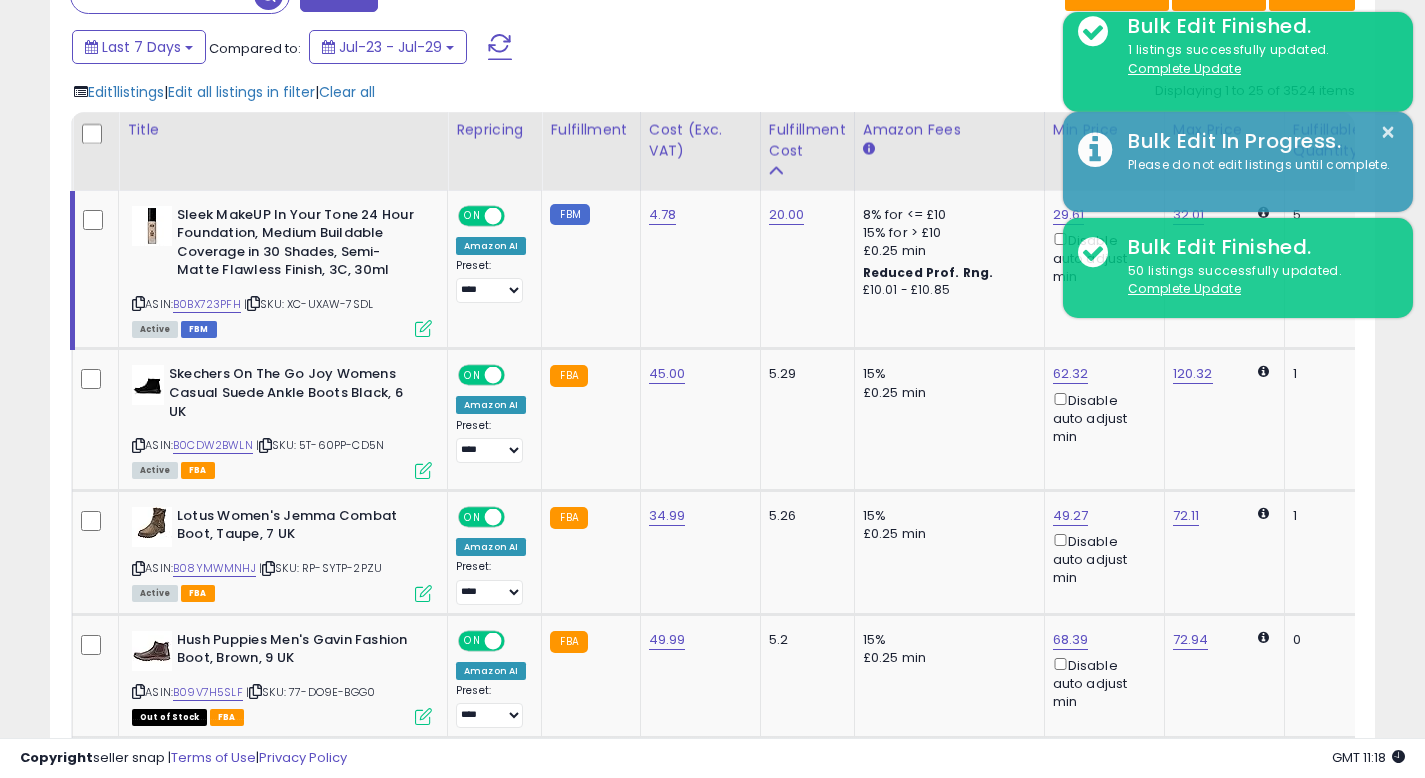 scroll, scrollTop: 410, scrollLeft: 767, axis: both 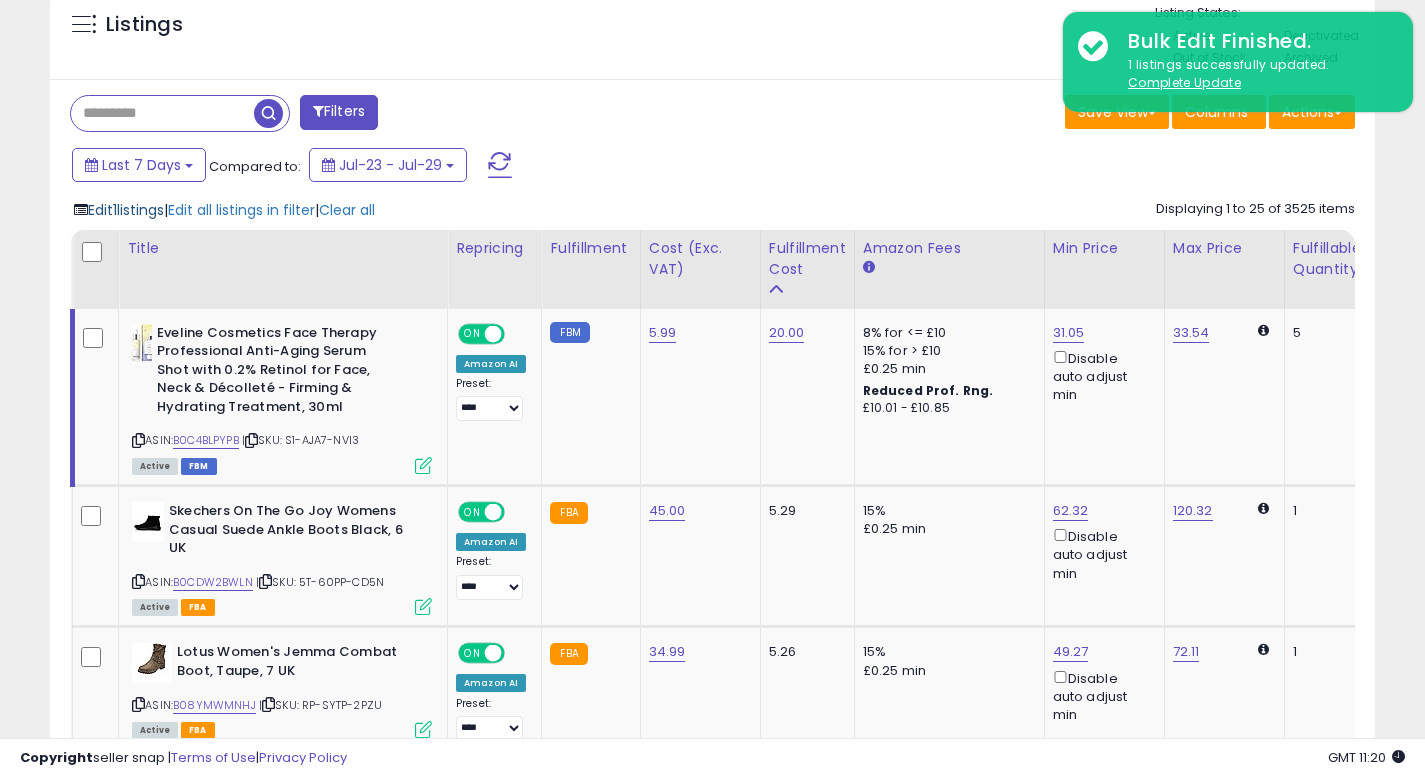 click on "Edit  1  listings" at bounding box center (126, 210) 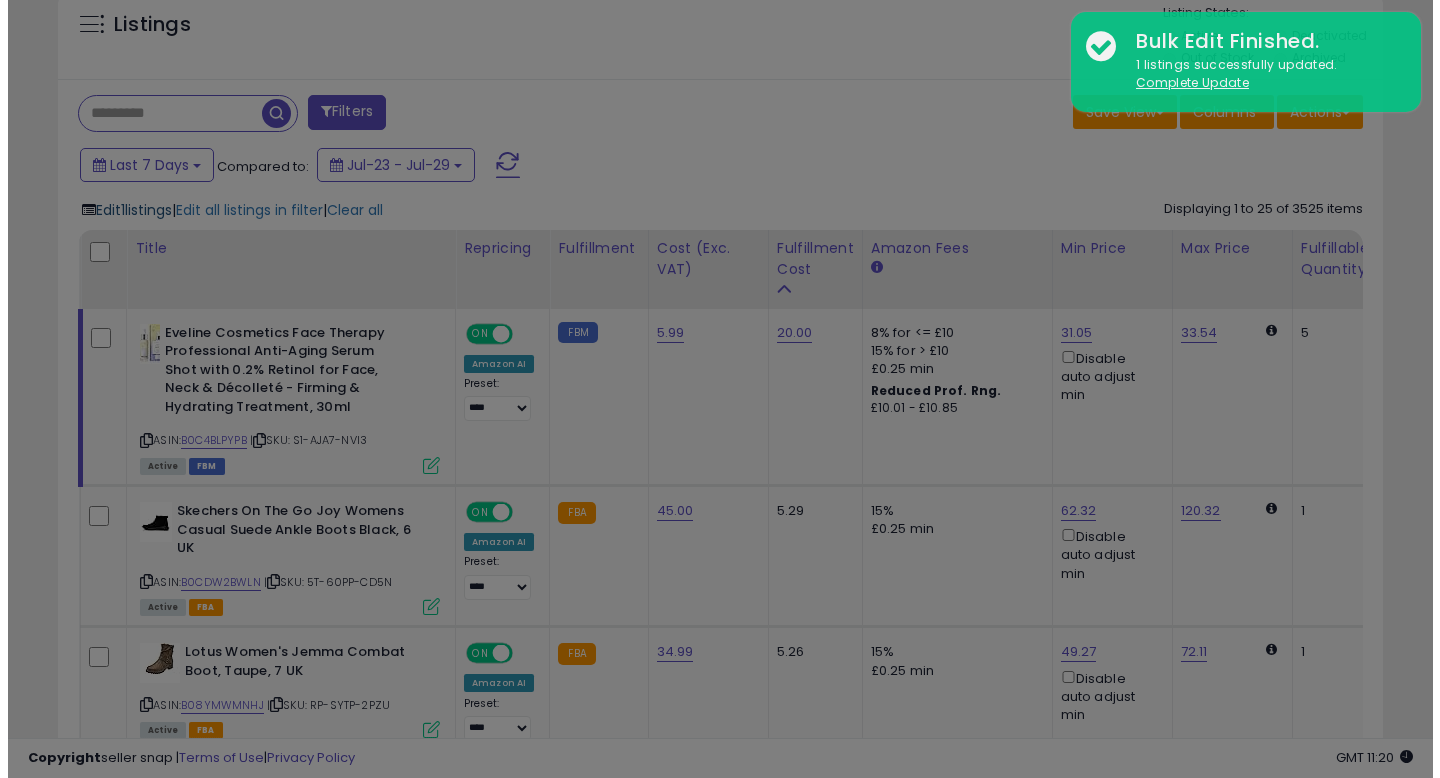 scroll, scrollTop: 999590, scrollLeft: 999224, axis: both 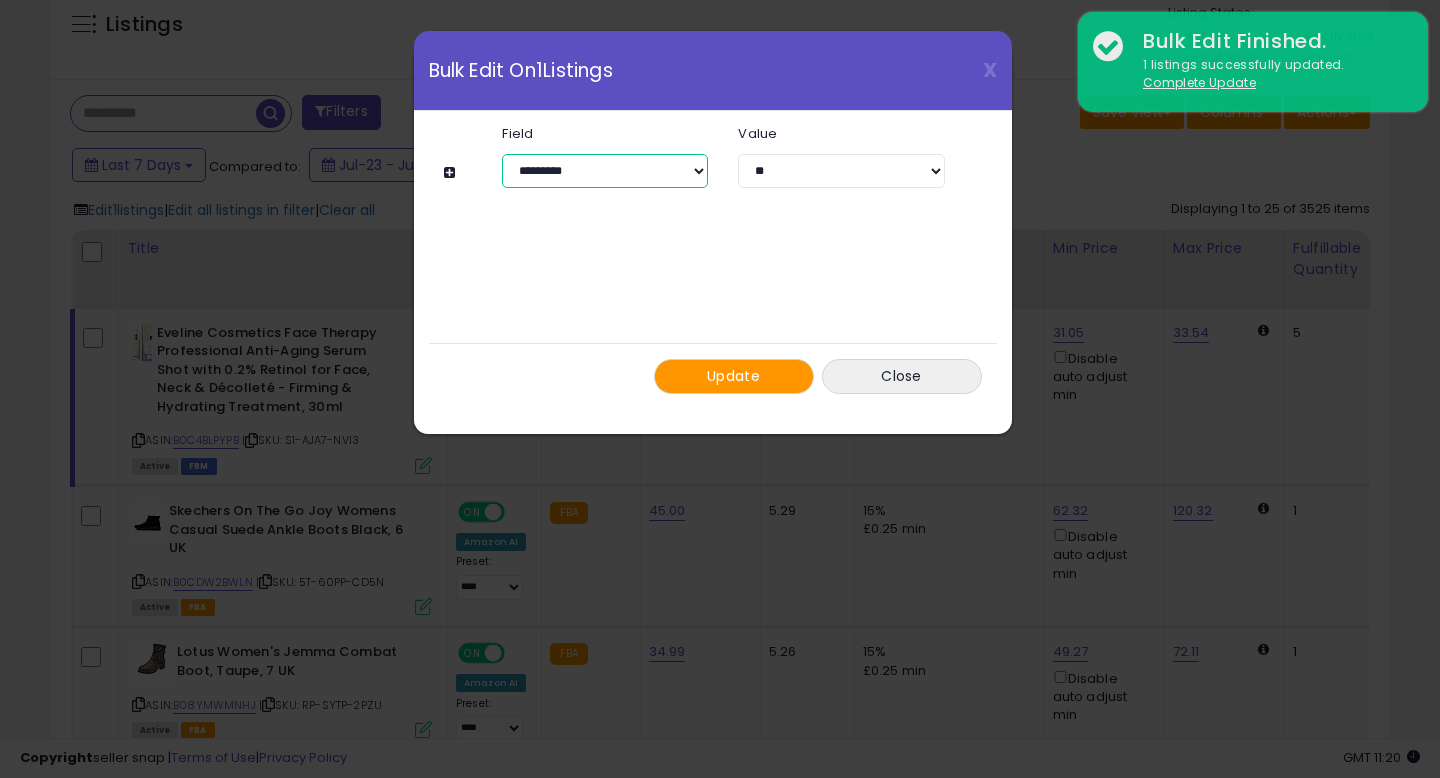 click on "**********" at bounding box center (605, 171) 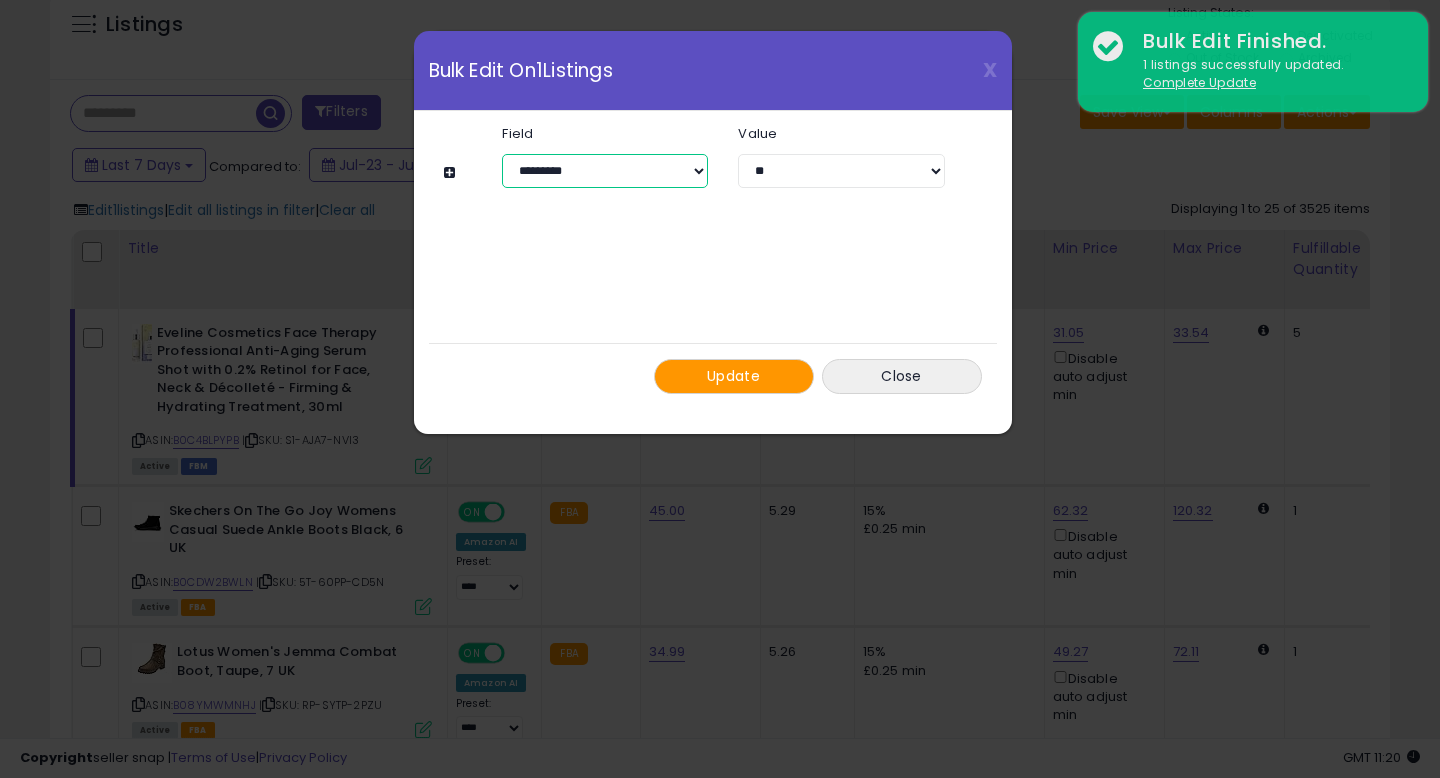 select on "**********" 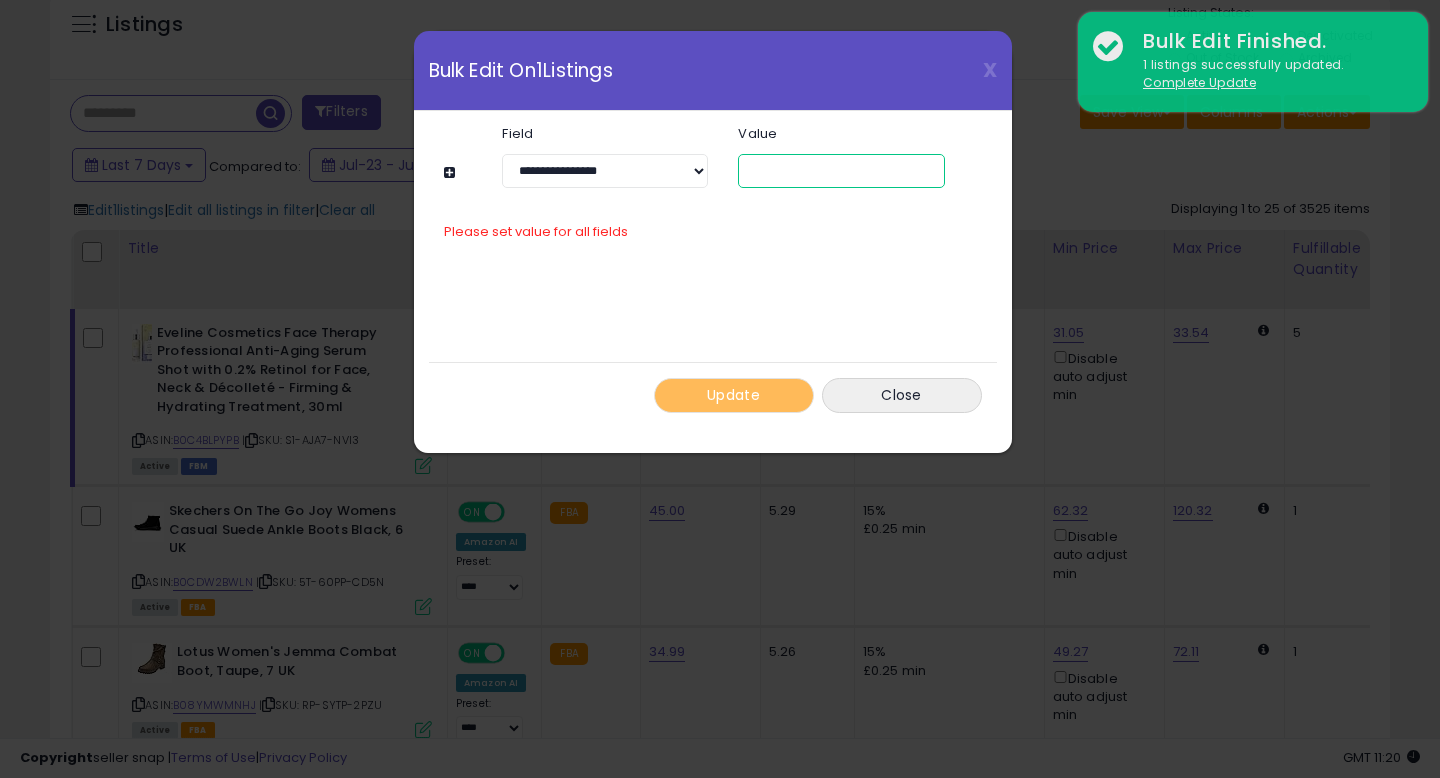 click at bounding box center [841, 171] 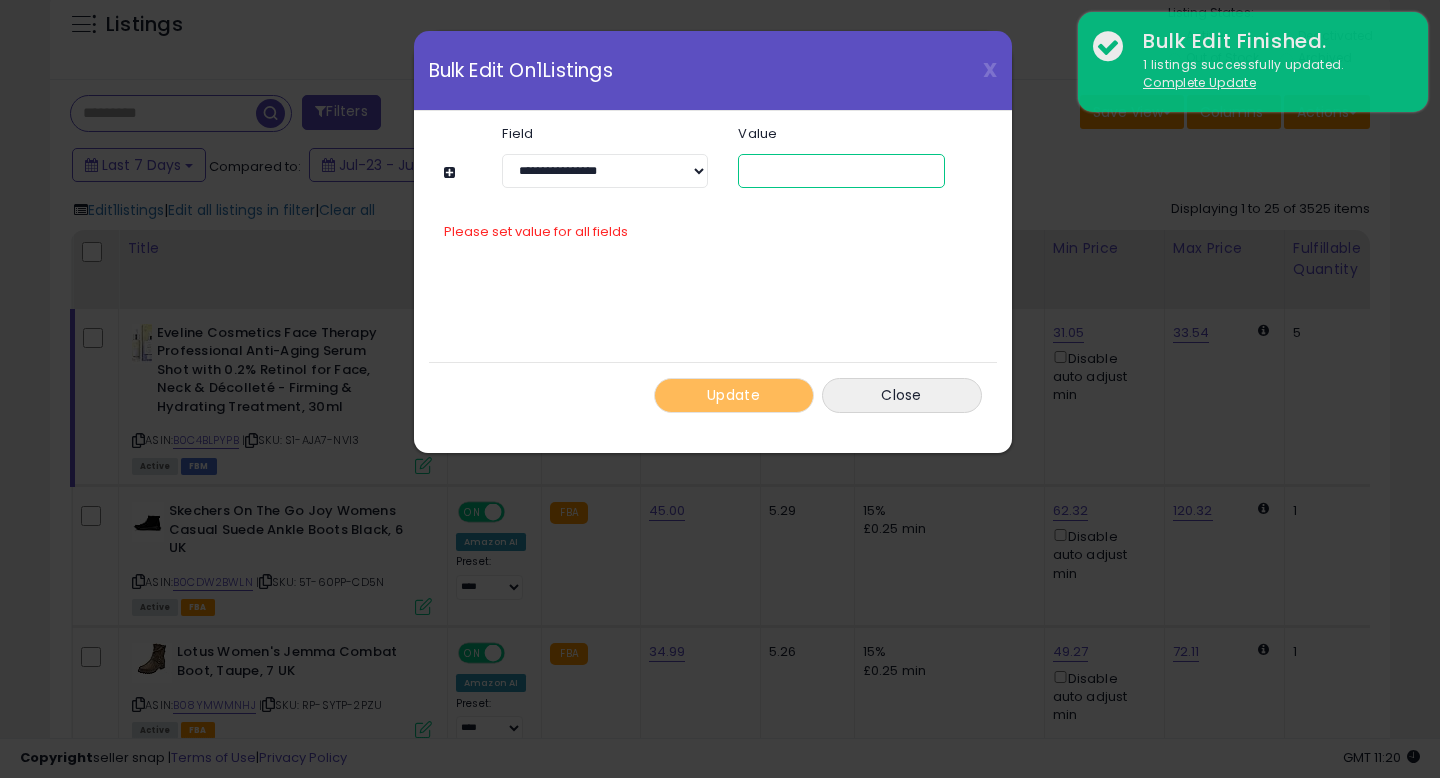 type on "*" 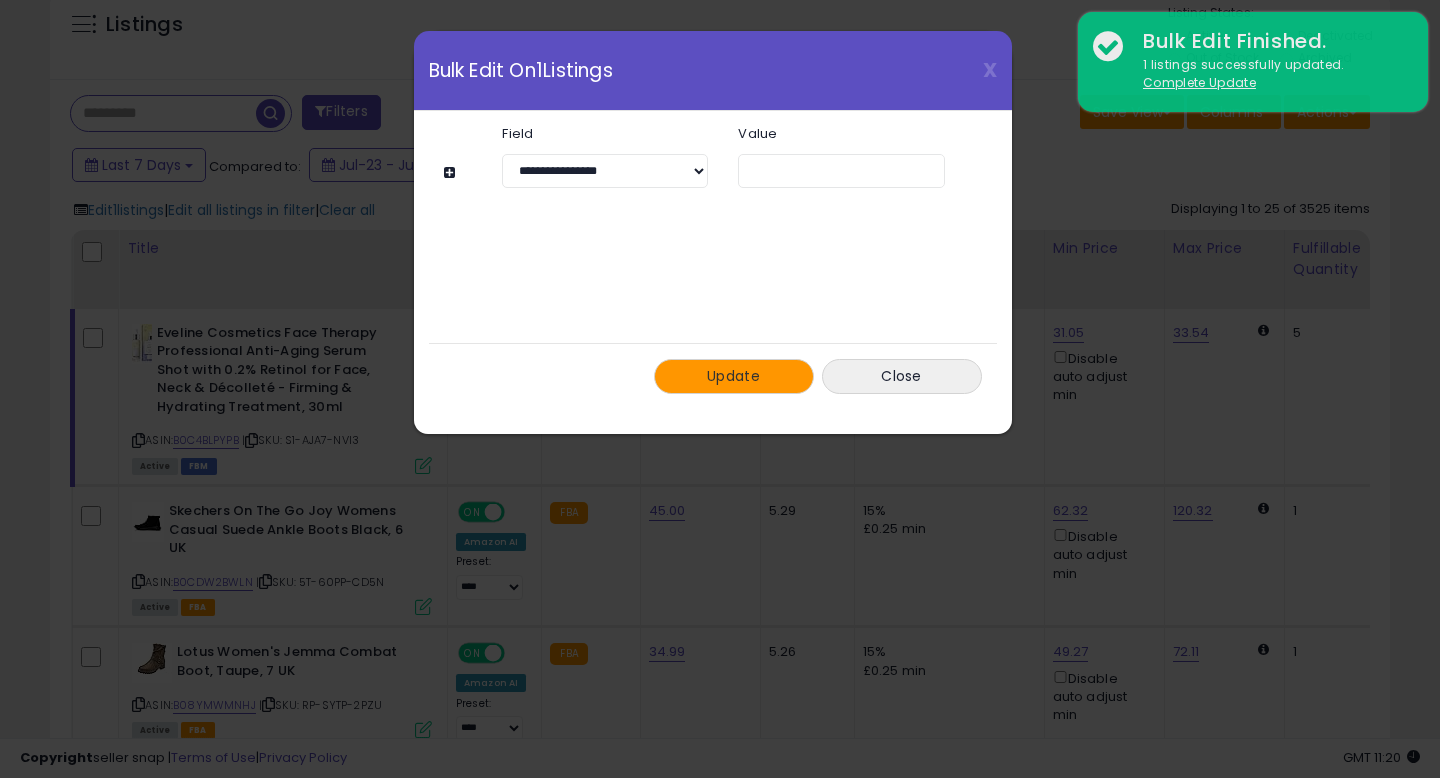 click on "Update" at bounding box center [734, 376] 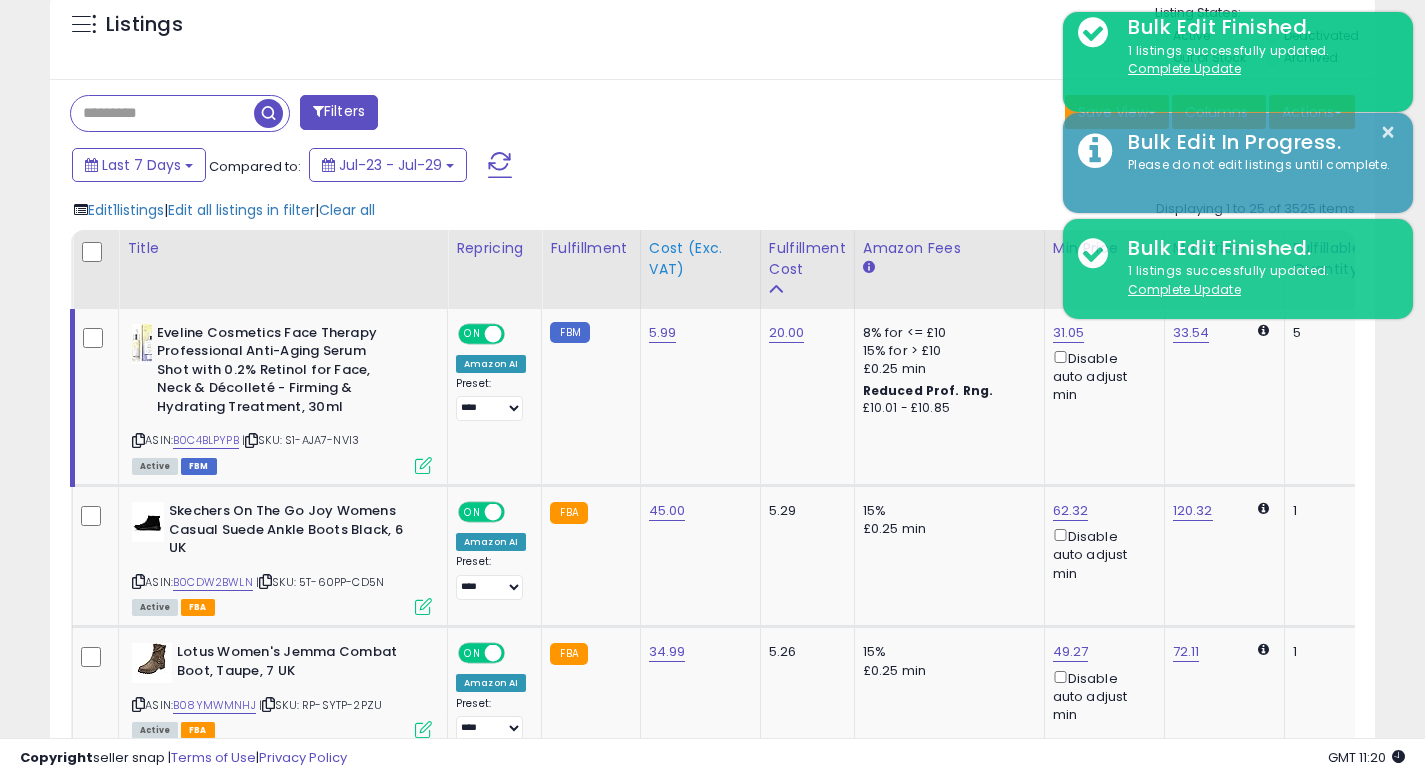 scroll, scrollTop: 410, scrollLeft: 767, axis: both 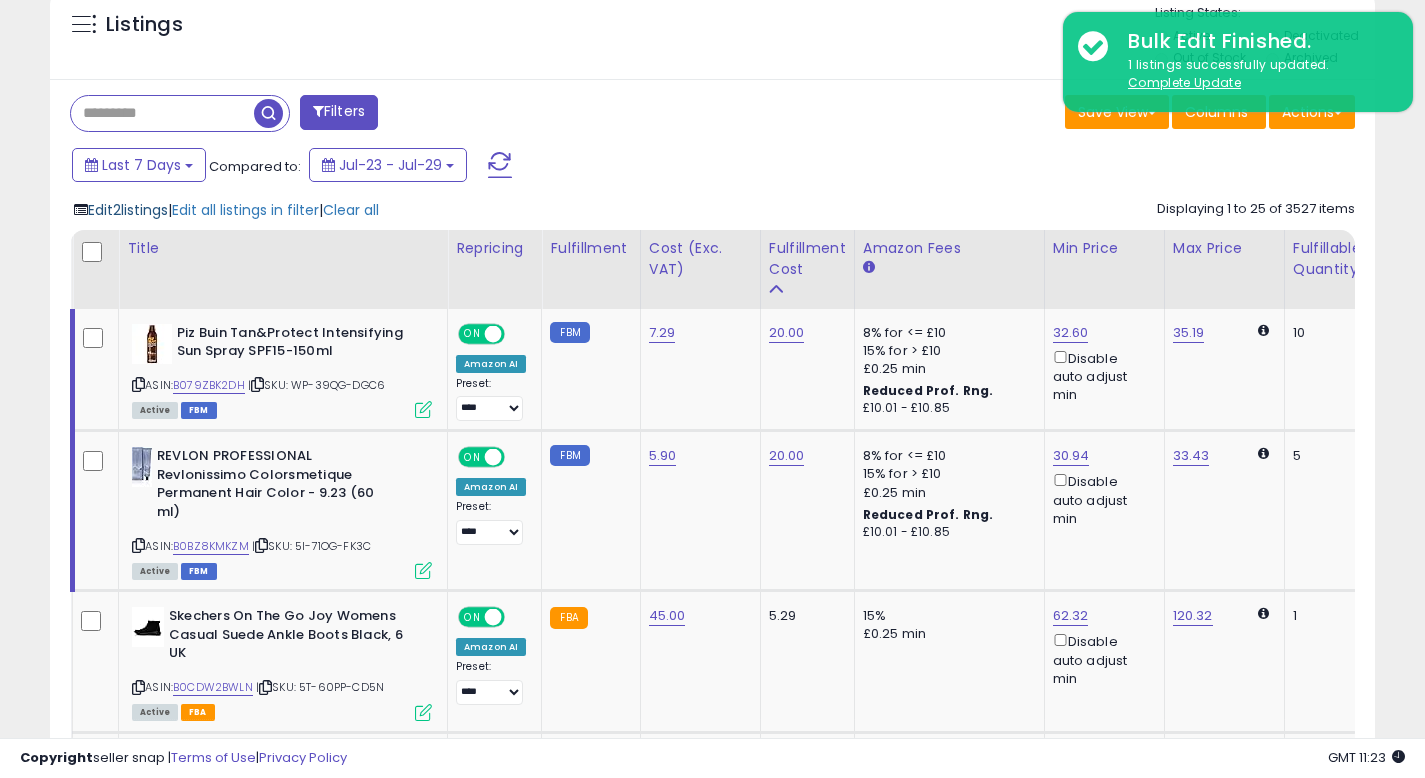 click on "Edit  2  listings" at bounding box center (128, 210) 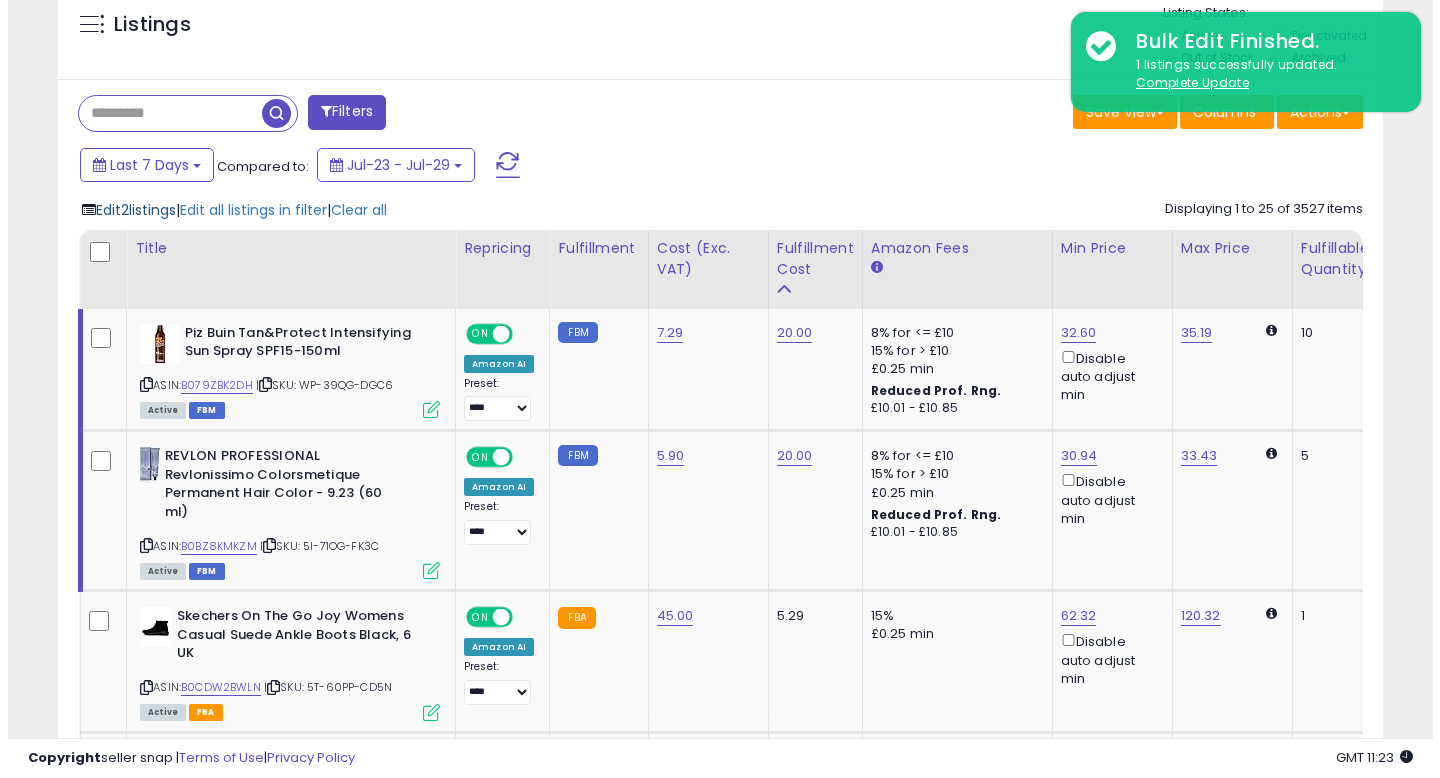 scroll, scrollTop: 999590, scrollLeft: 999224, axis: both 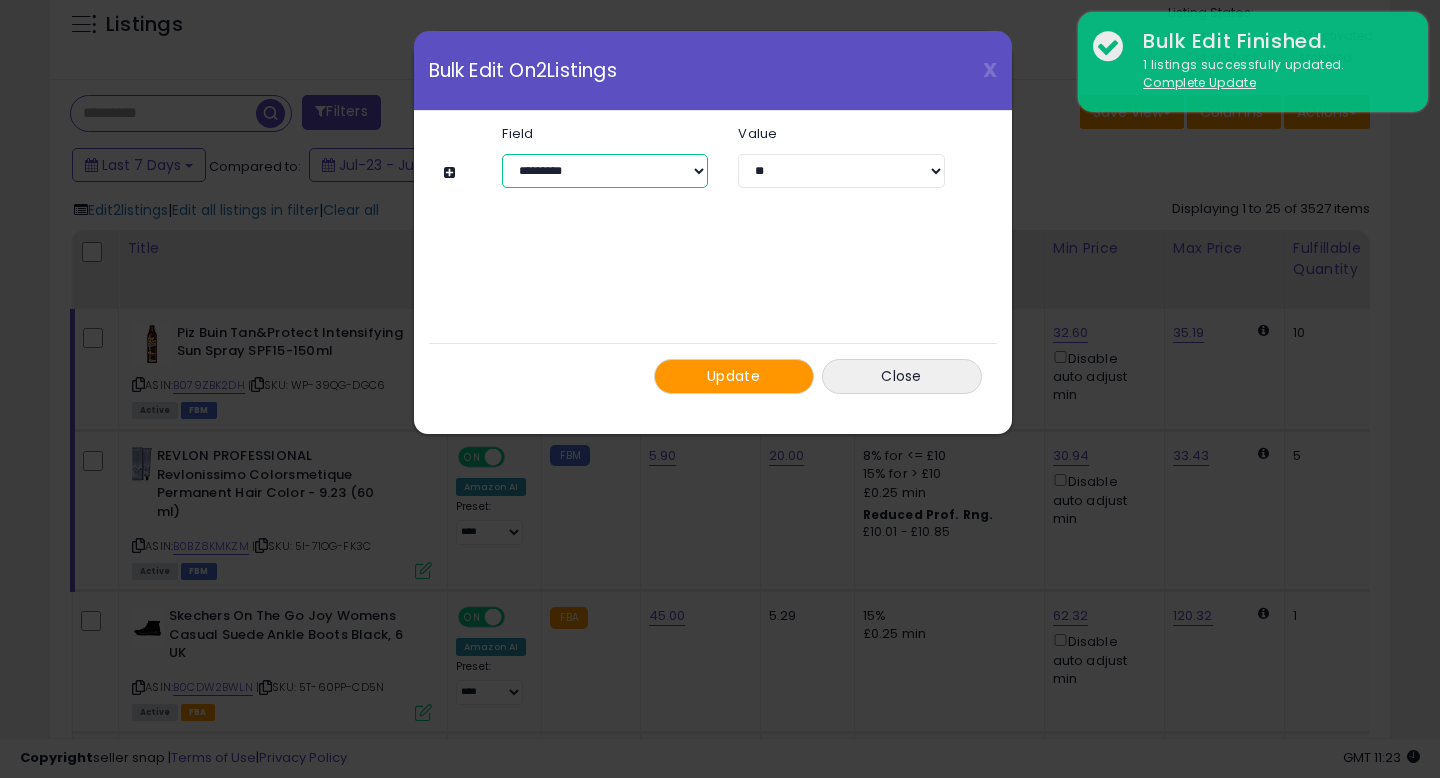 click on "**********" at bounding box center [605, 171] 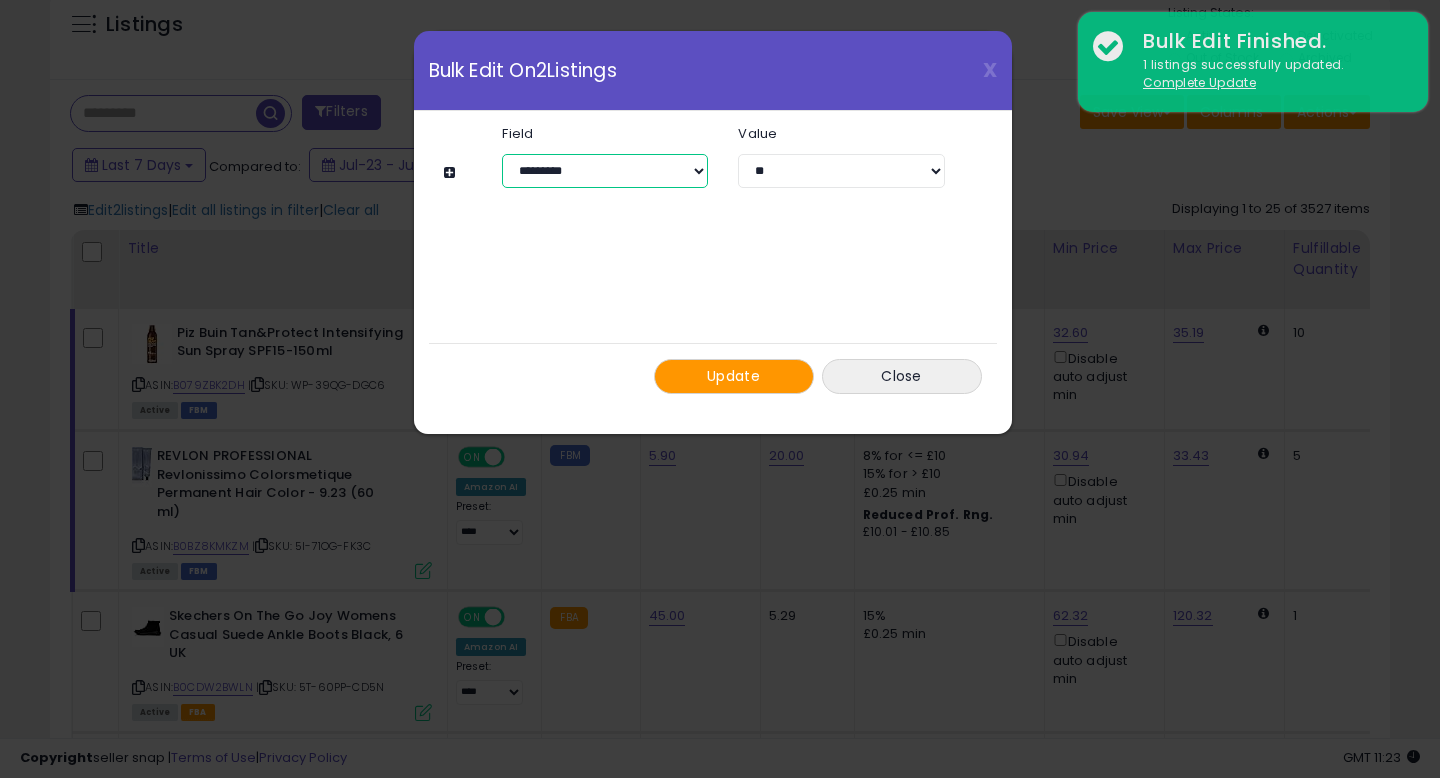 select on "**********" 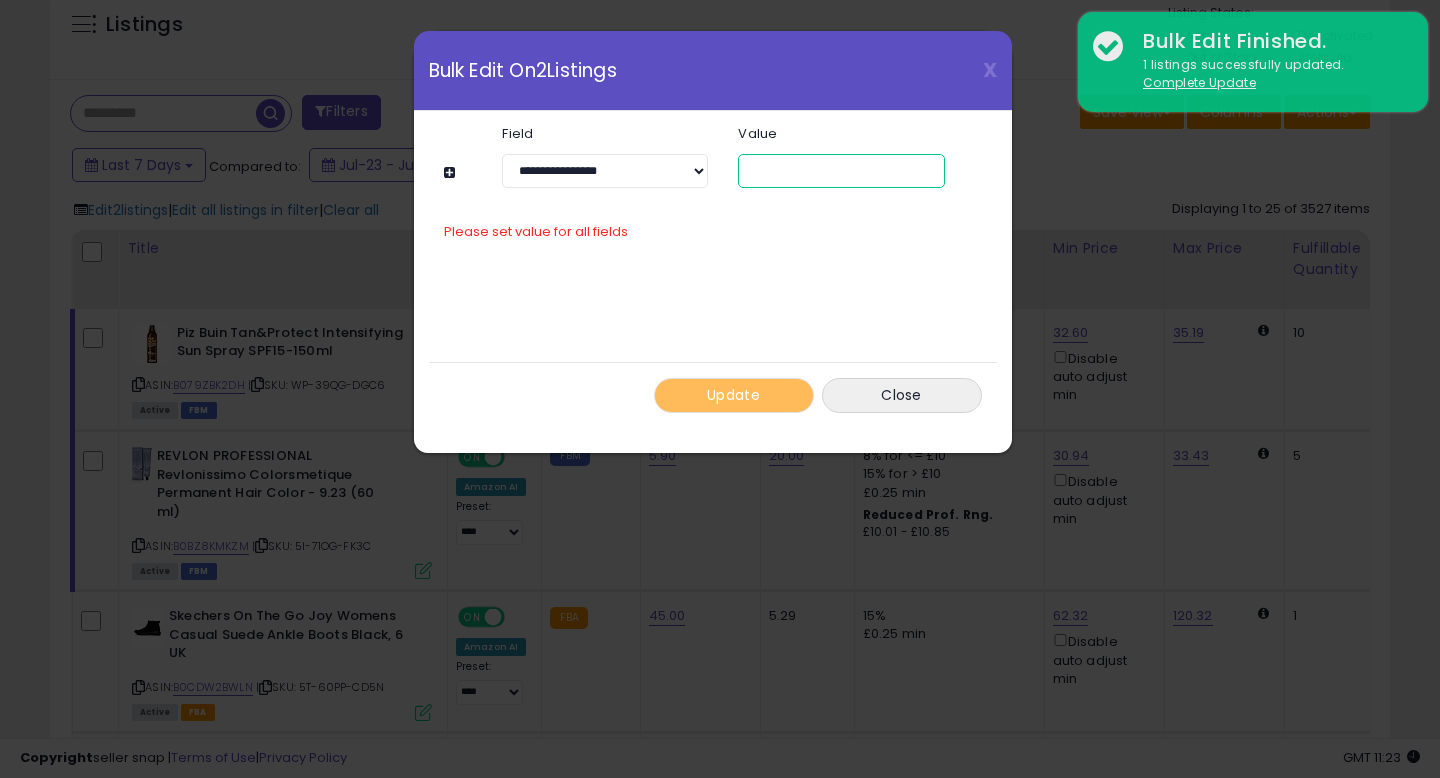 click at bounding box center [841, 171] 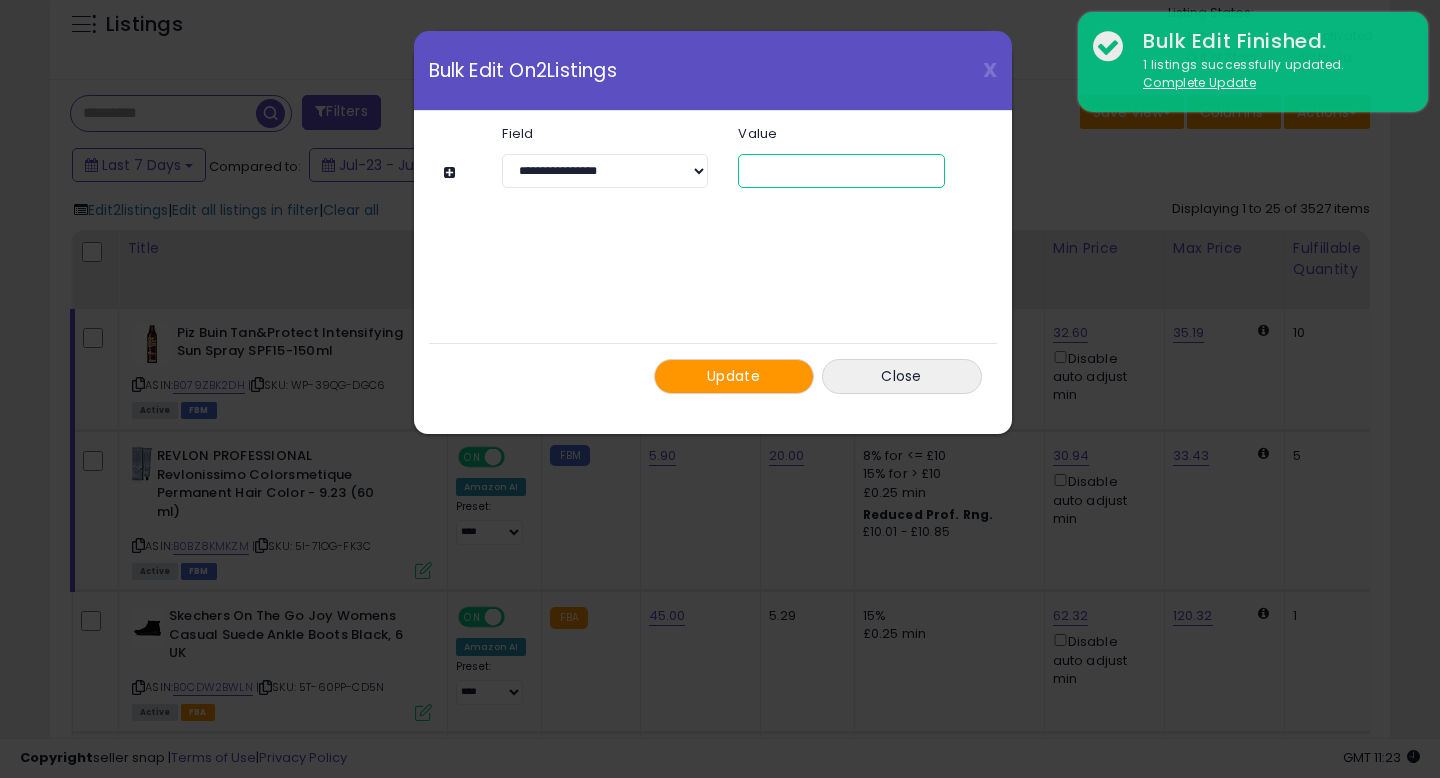 type on "*" 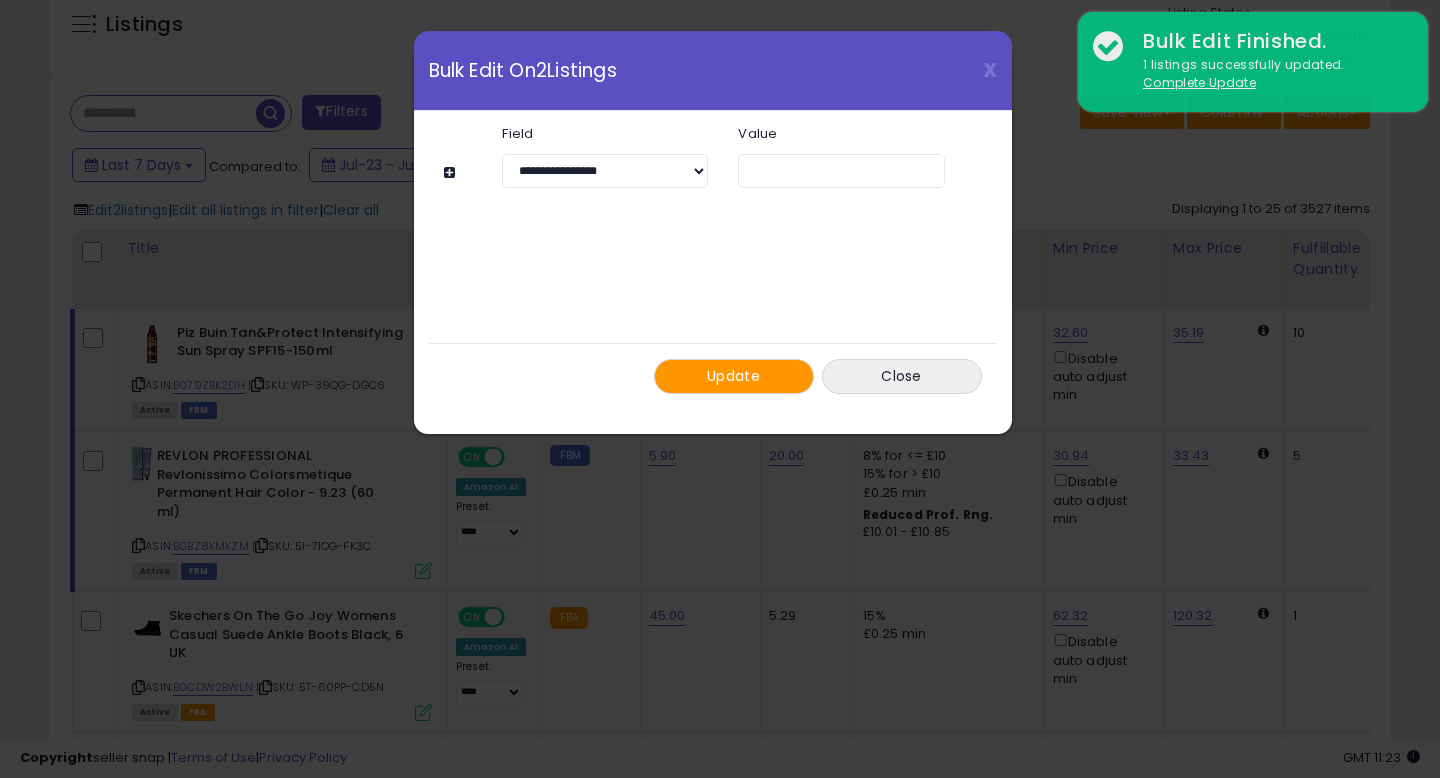 click on "Update" at bounding box center (733, 376) 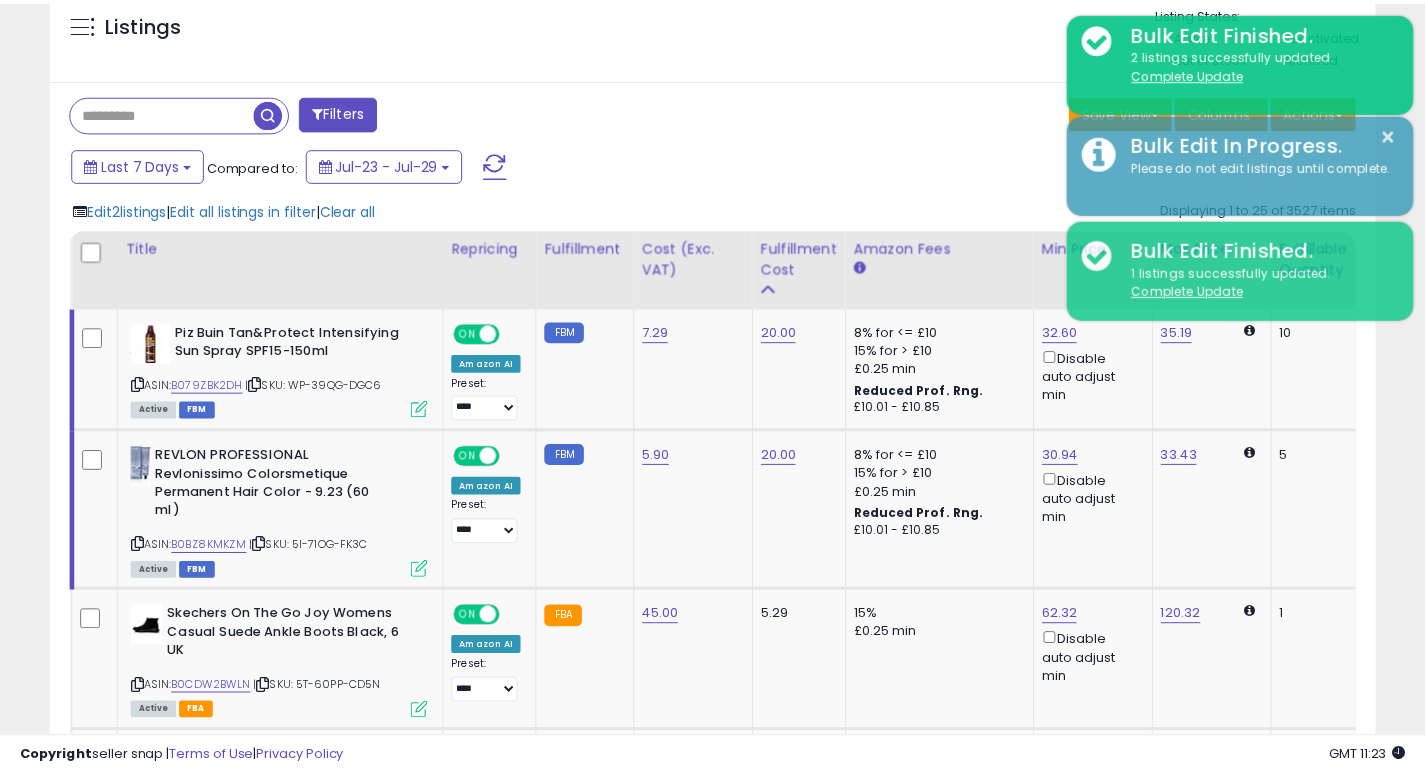 scroll, scrollTop: 410, scrollLeft: 767, axis: both 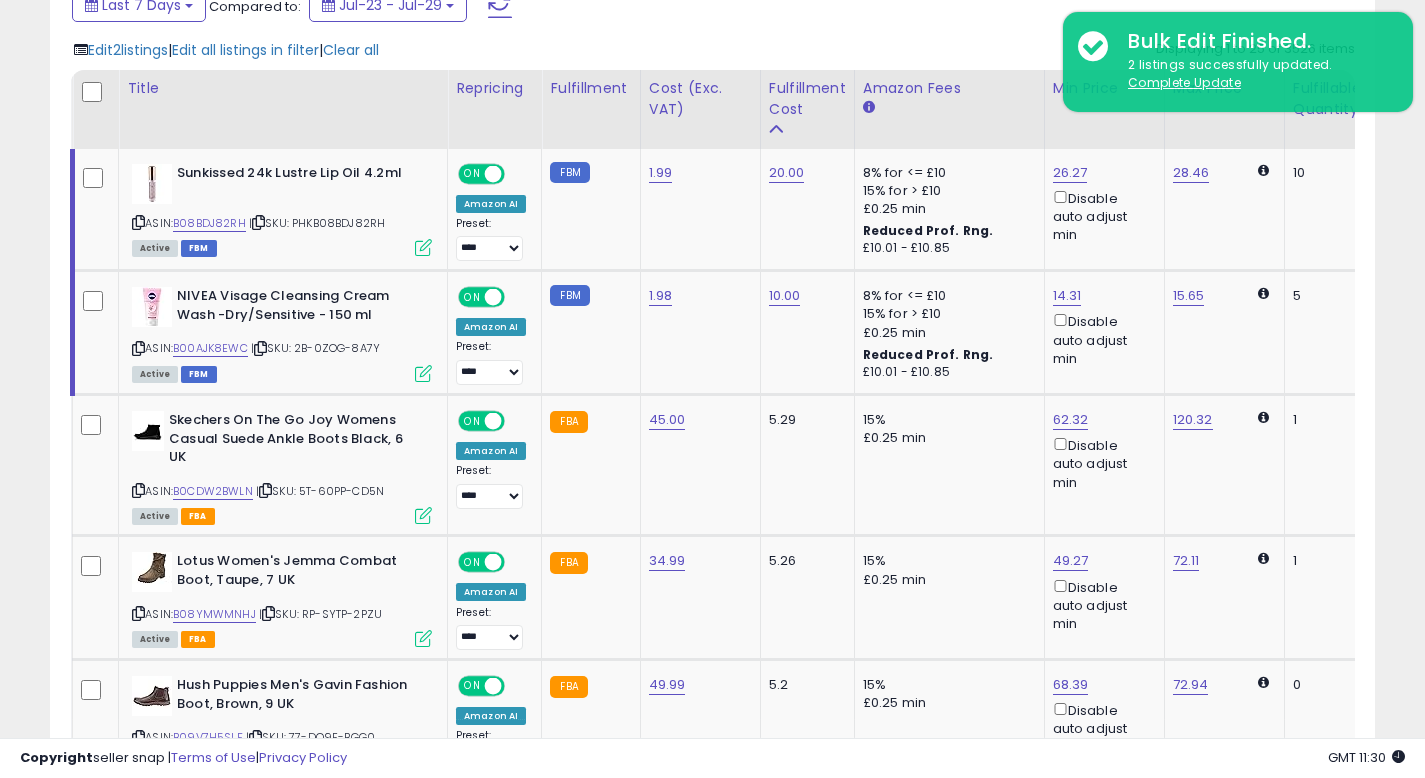 click on "**********" at bounding box center (712, 1355) 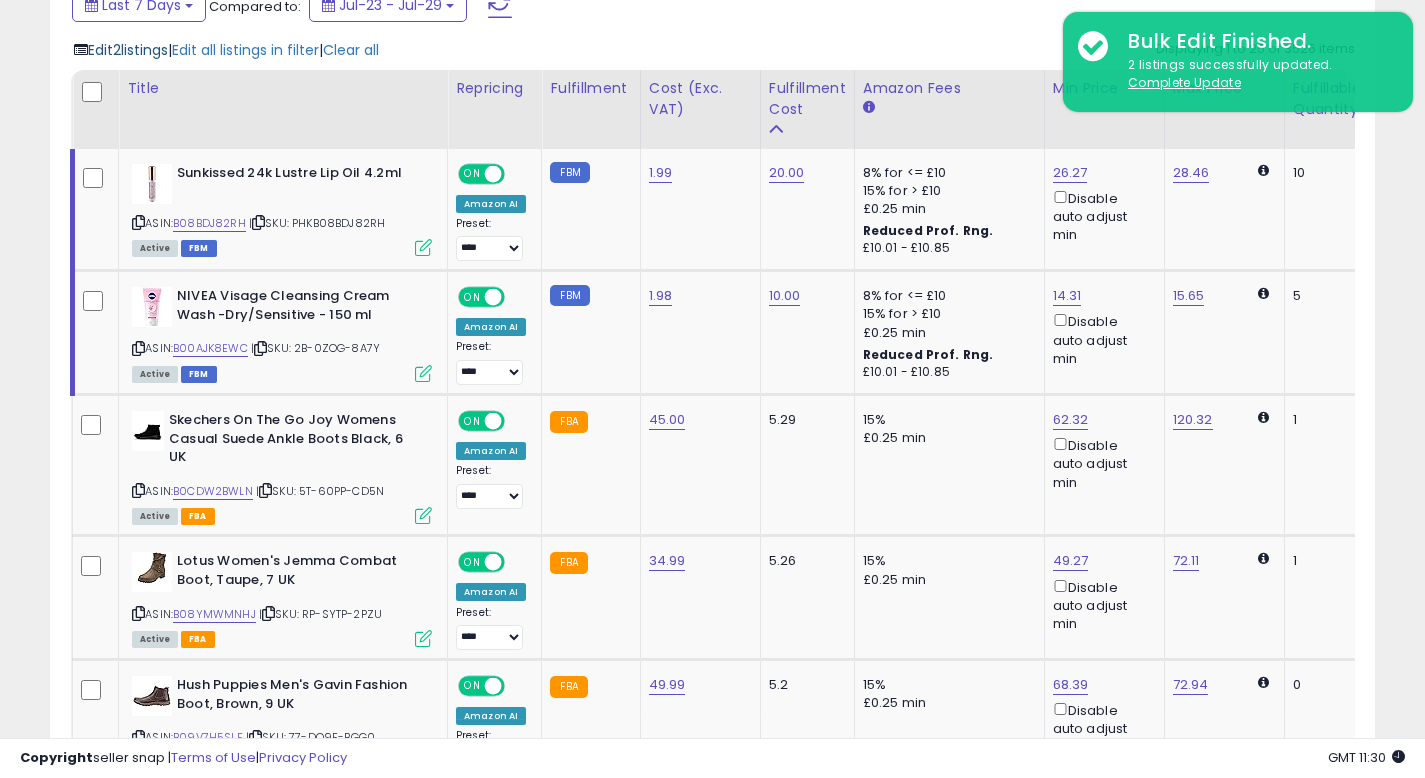 click on "Edit  2  listings" at bounding box center (128, 50) 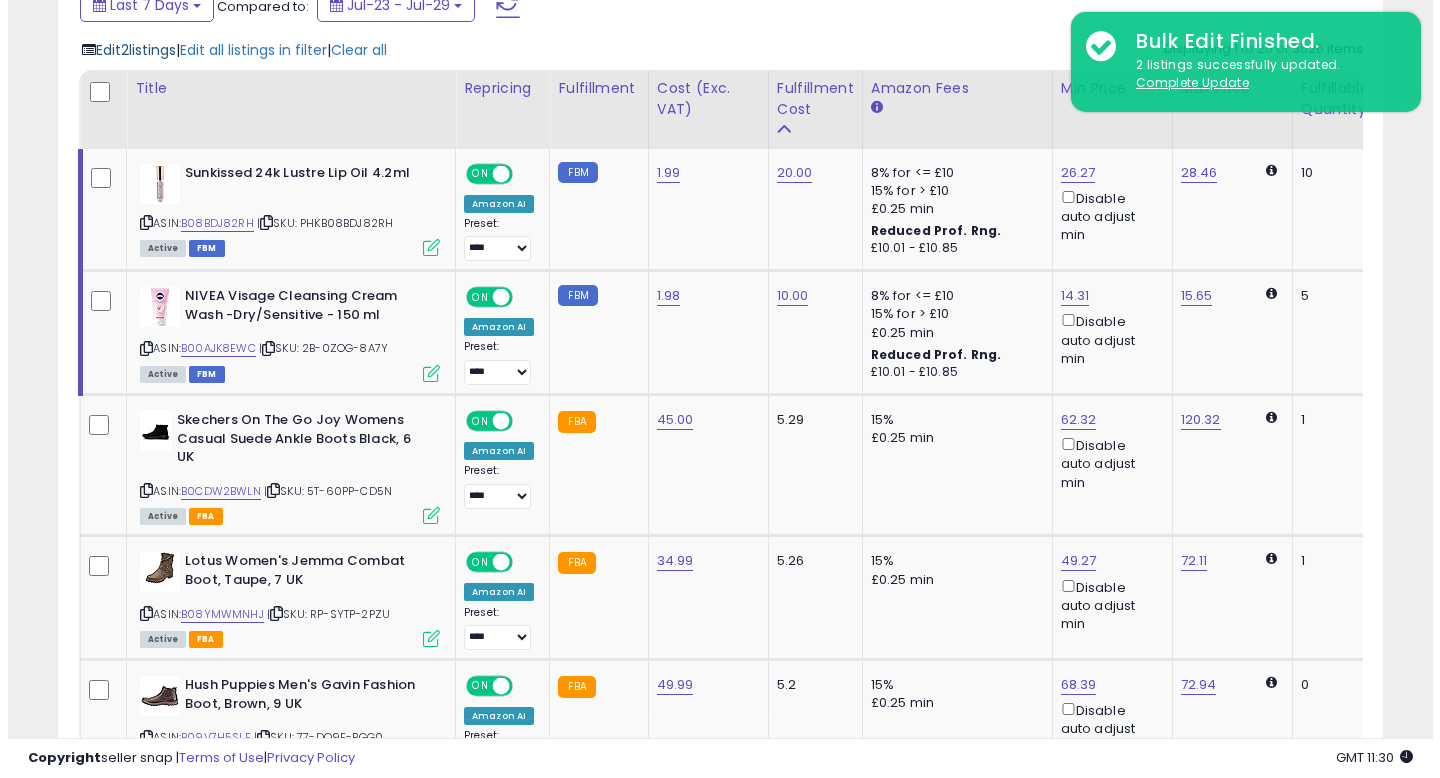 scroll, scrollTop: 999590, scrollLeft: 999224, axis: both 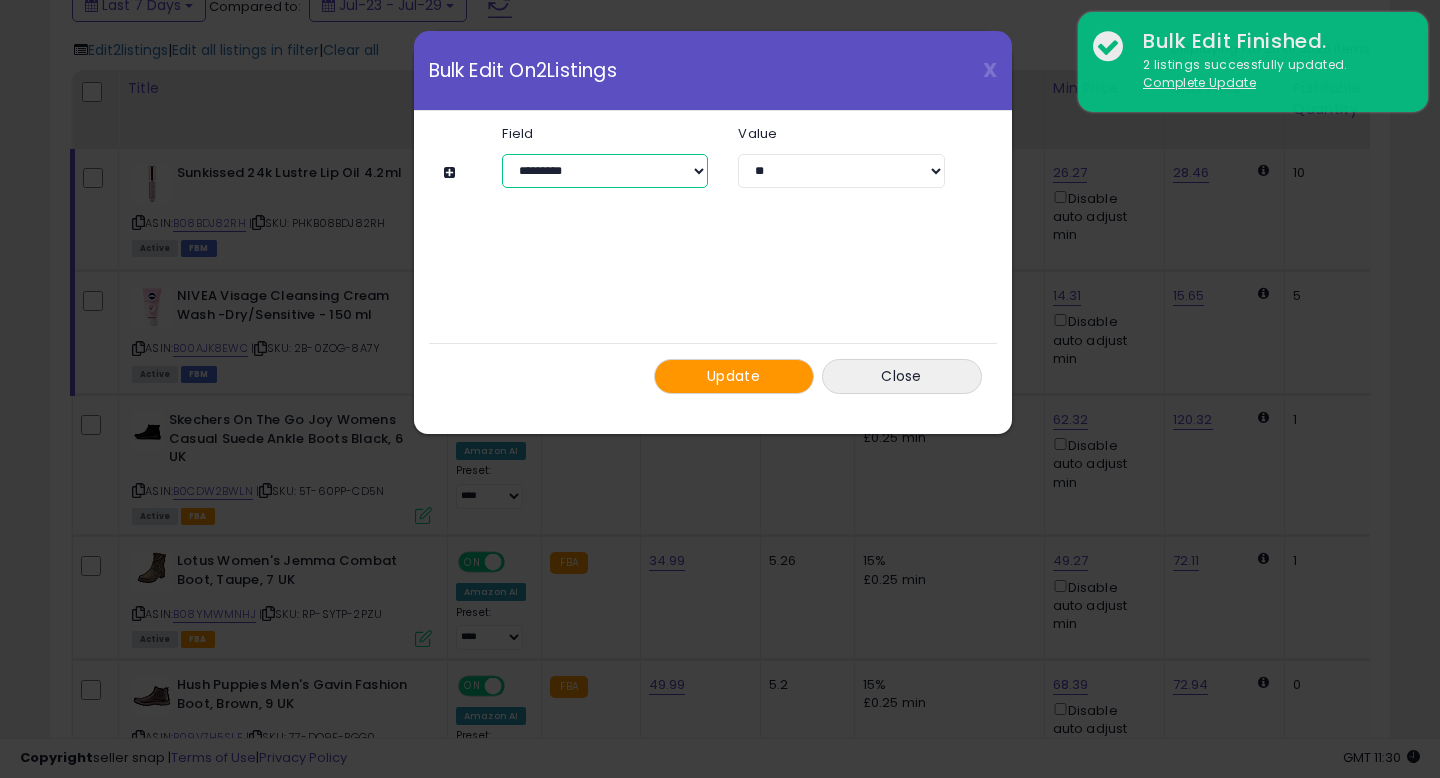 click on "**********" at bounding box center (605, 171) 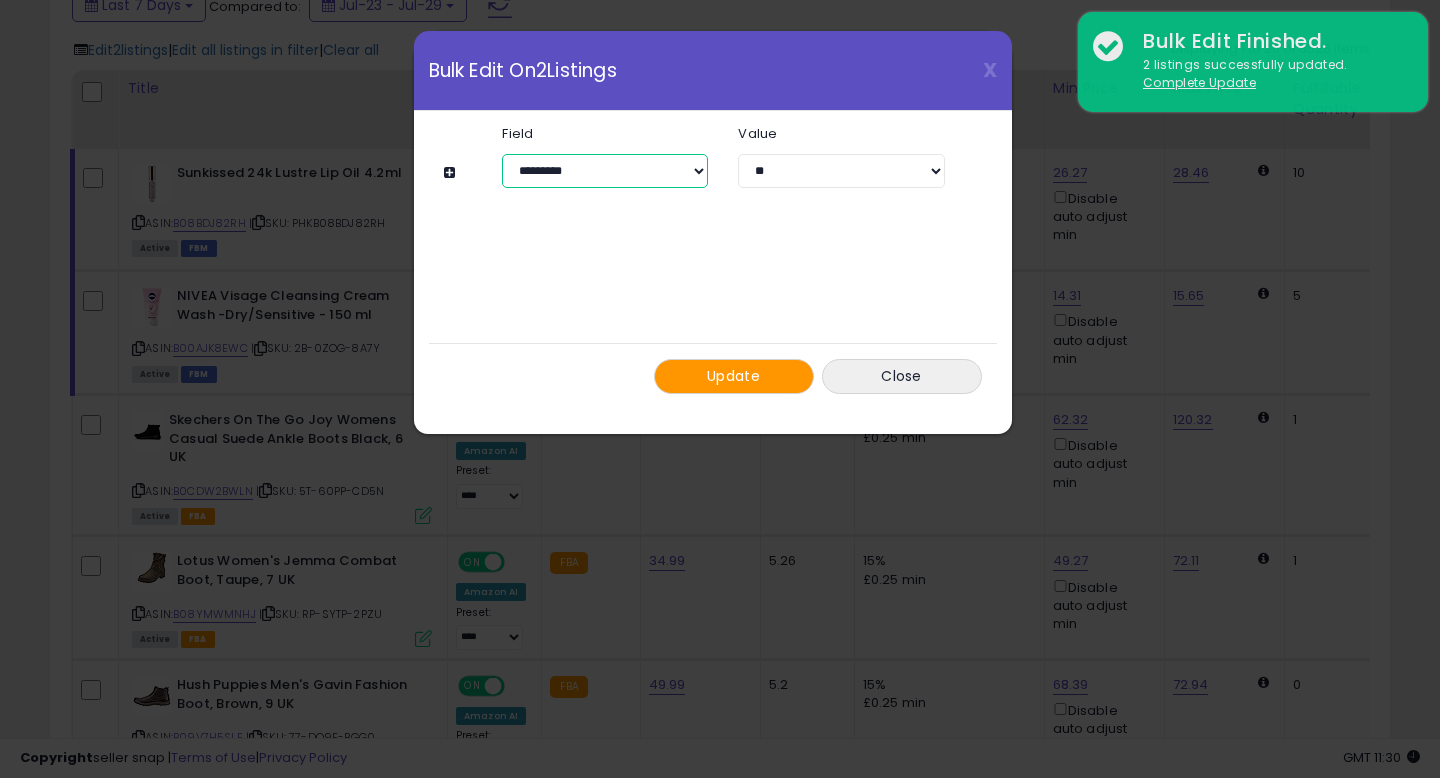 select on "**********" 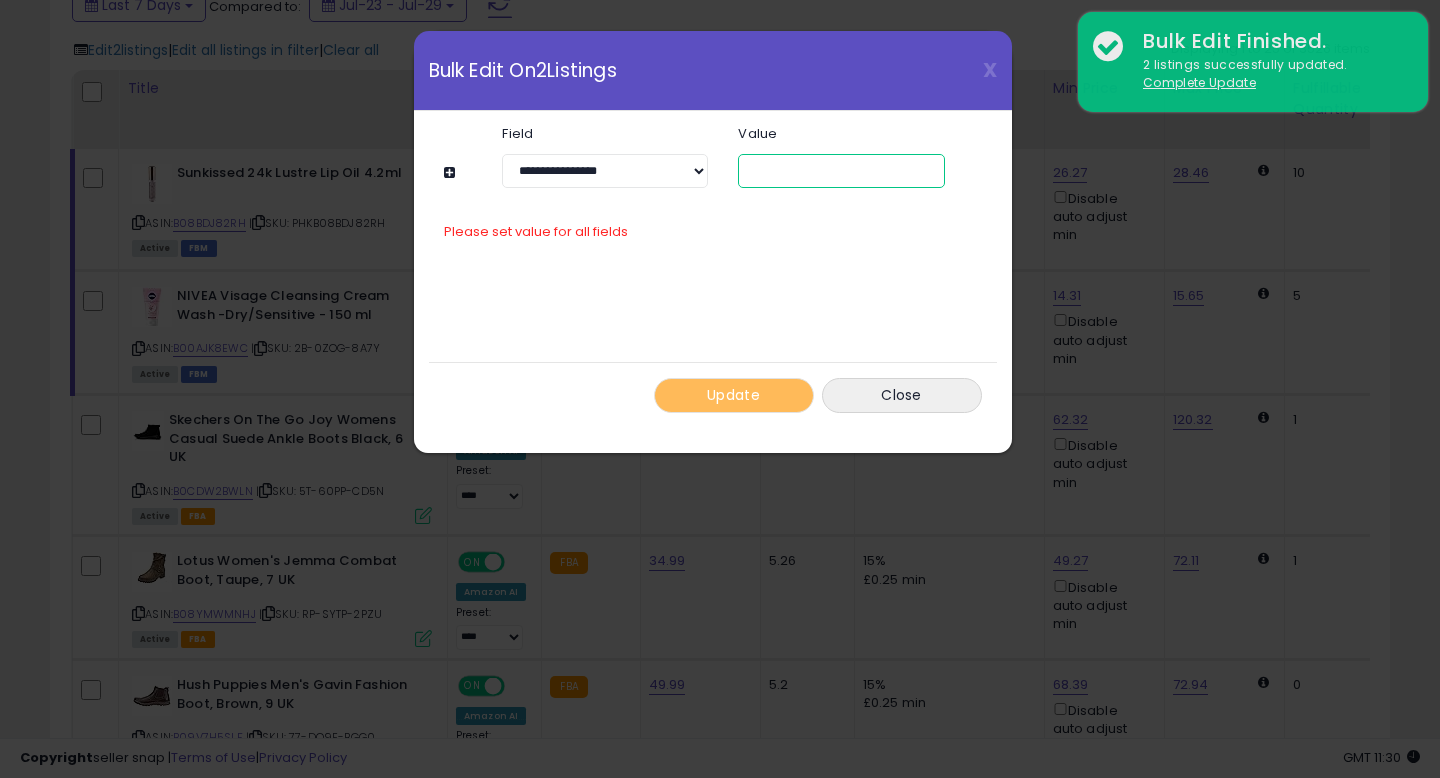 click at bounding box center [841, 171] 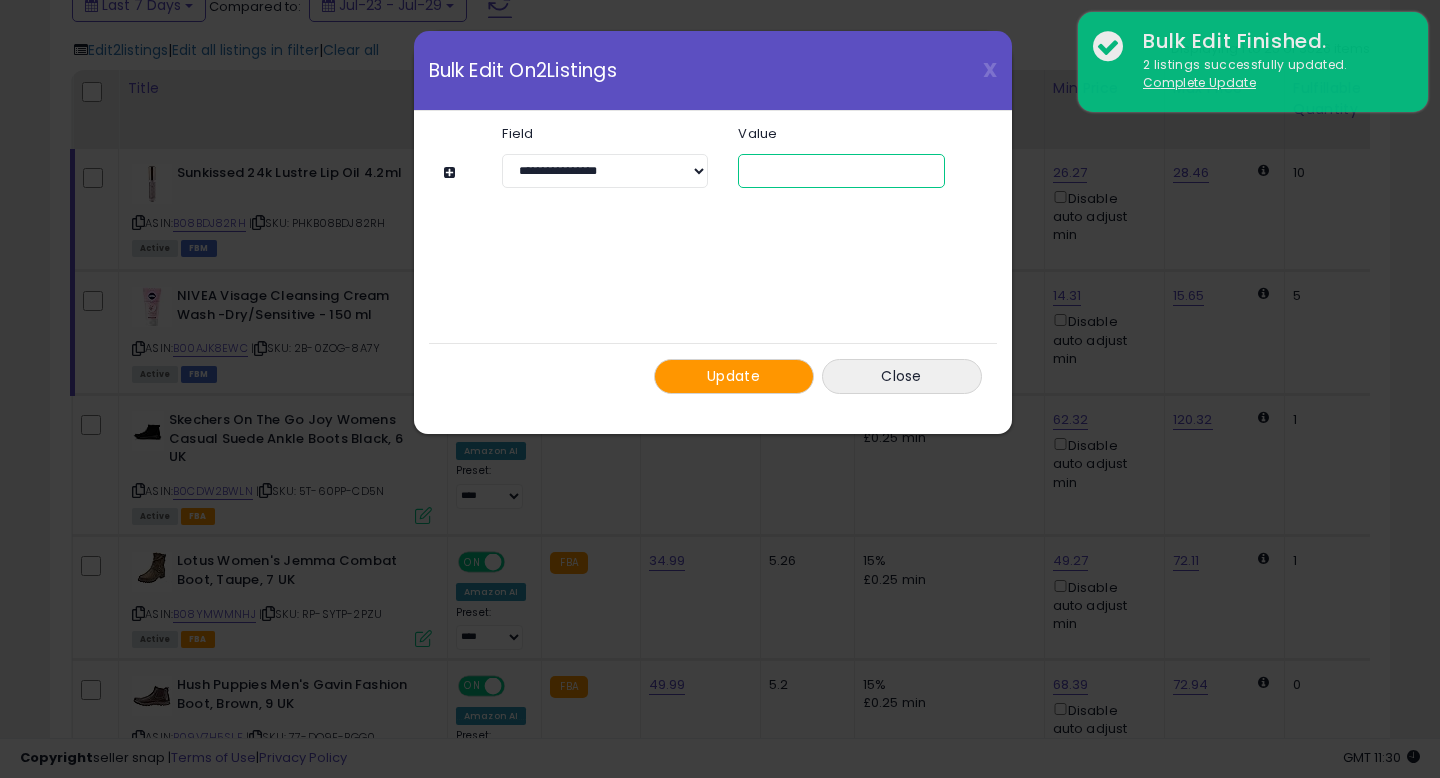type on "*" 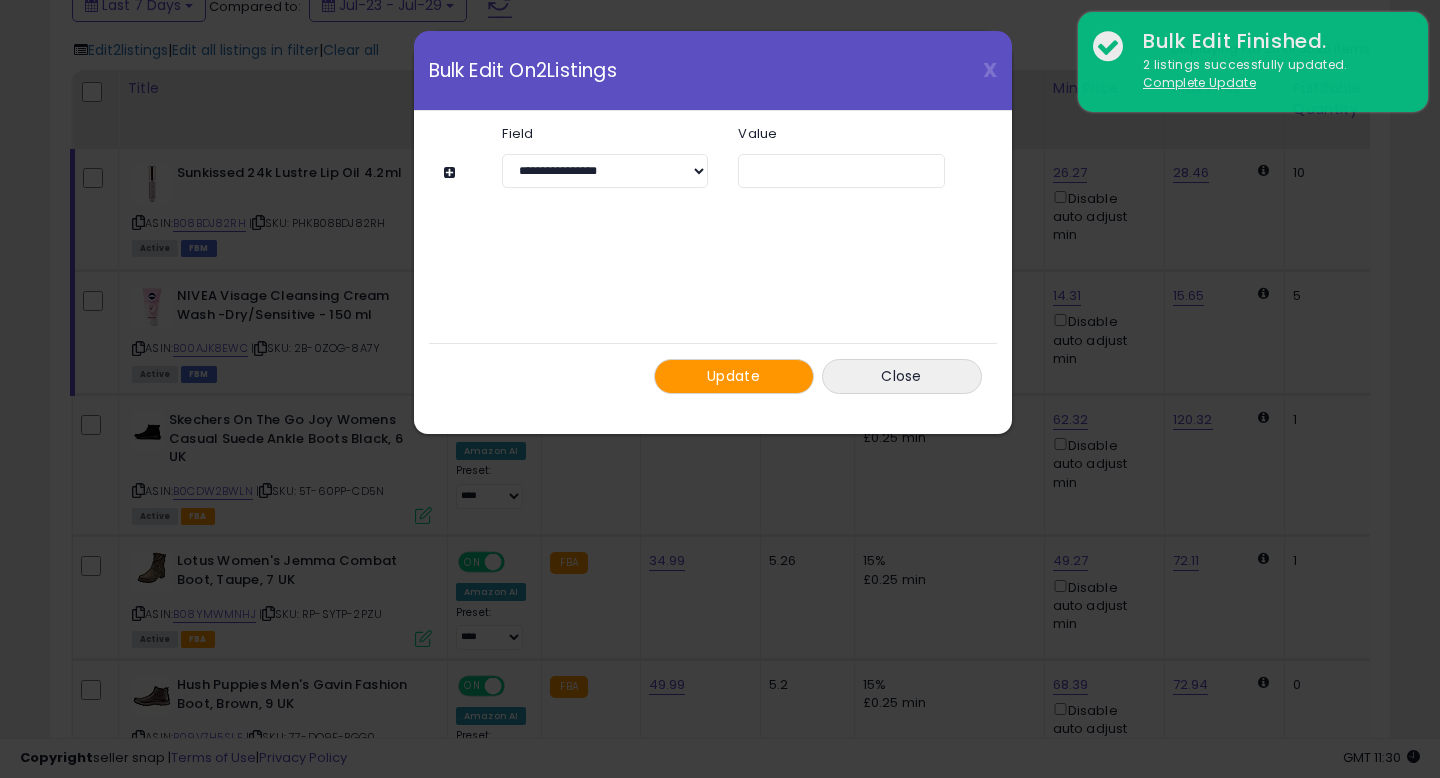 click on "Update" at bounding box center [734, 376] 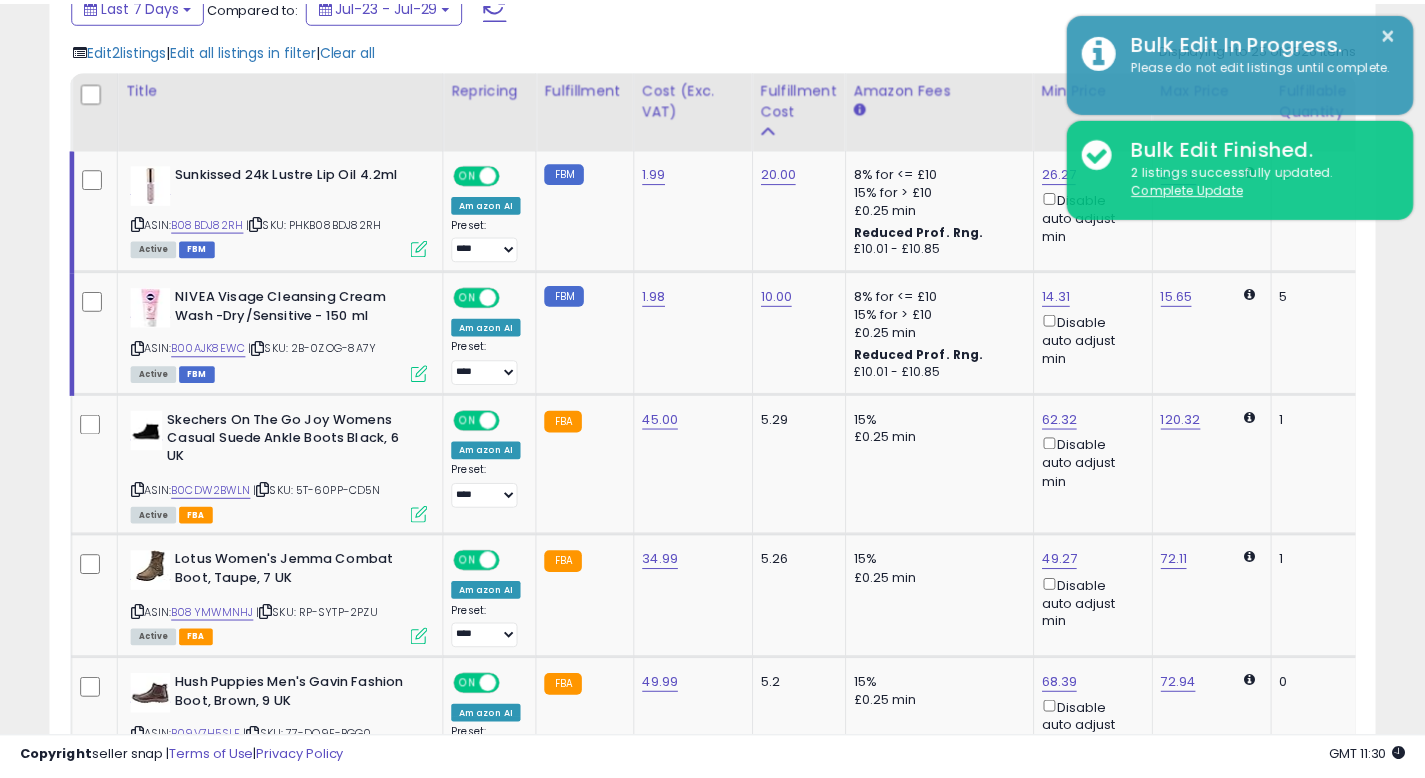scroll, scrollTop: 410, scrollLeft: 767, axis: both 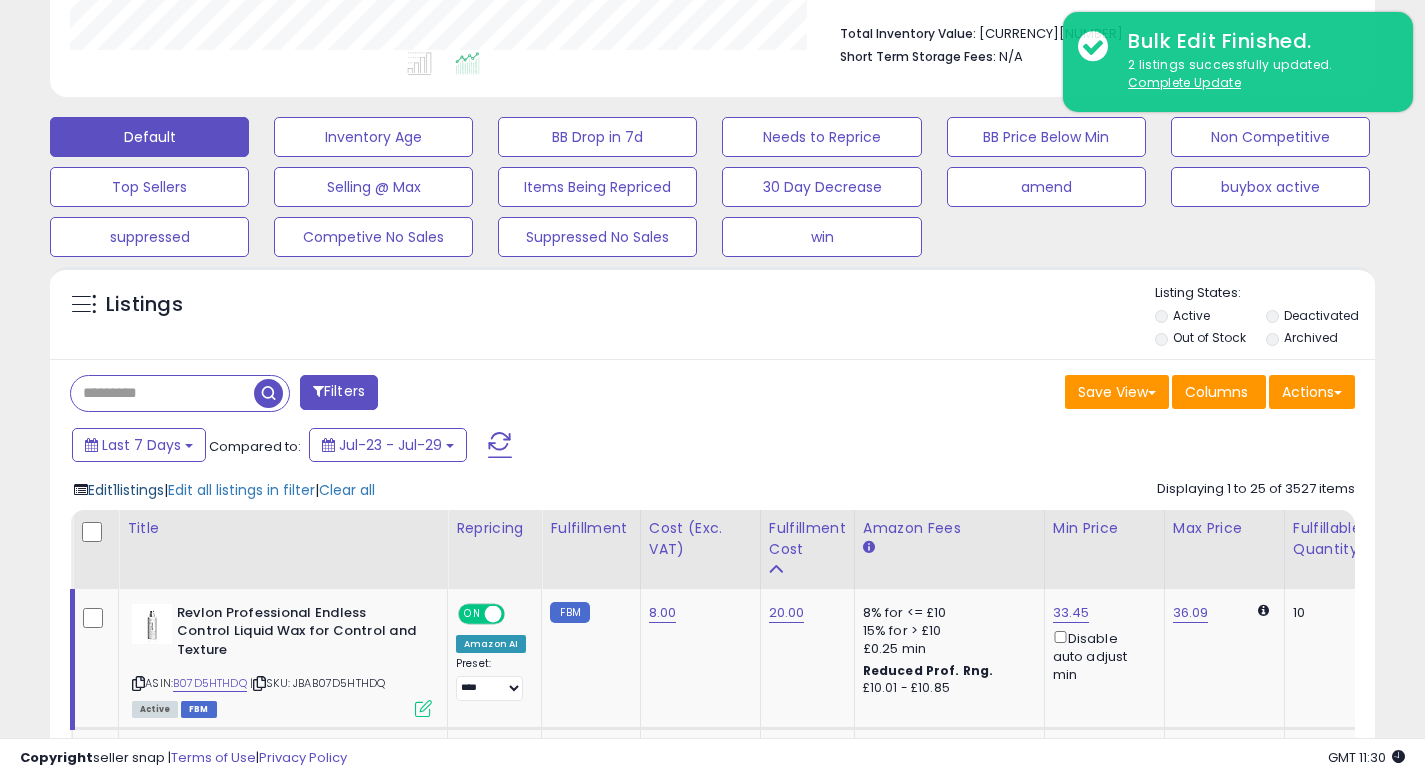 click on "Edit  1  listings" at bounding box center (126, 490) 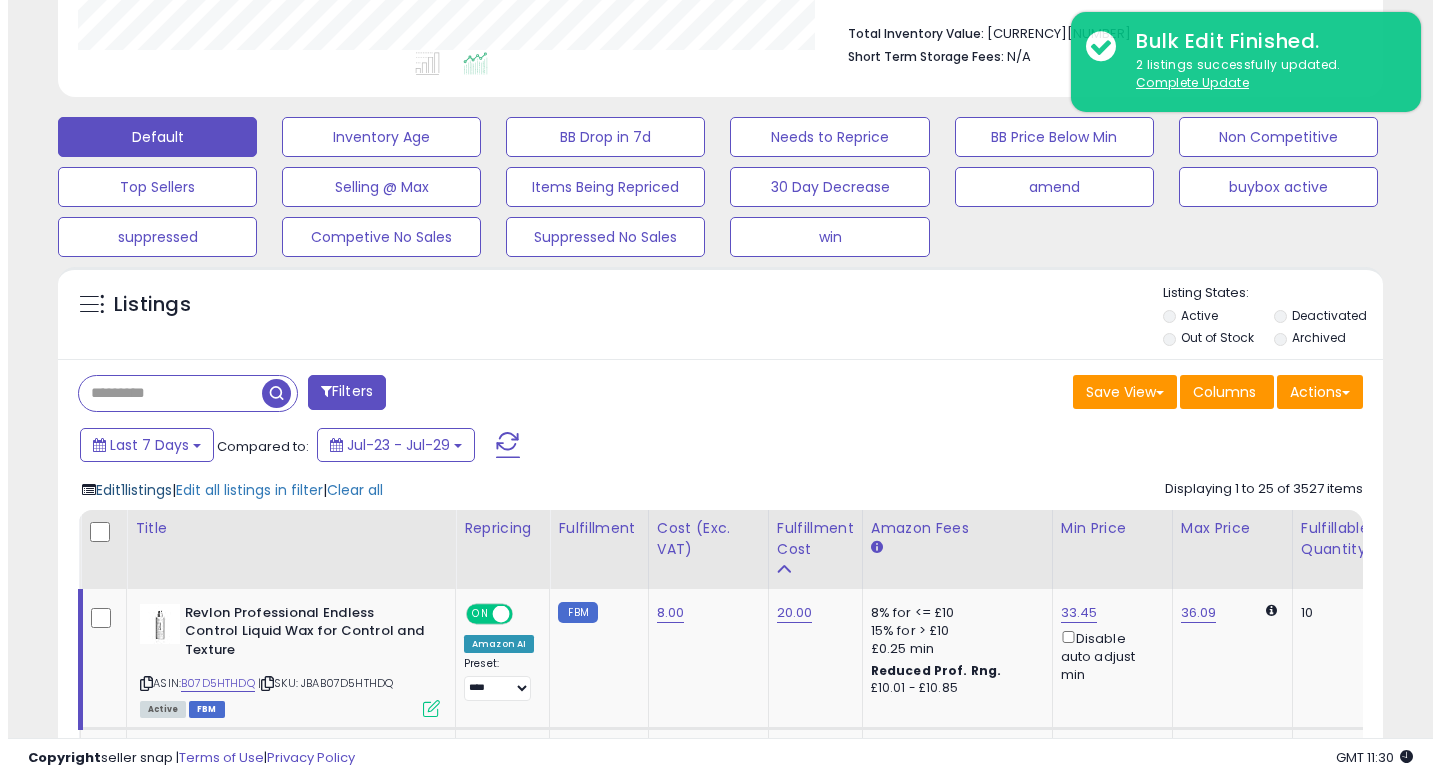 scroll, scrollTop: 999590, scrollLeft: 999224, axis: both 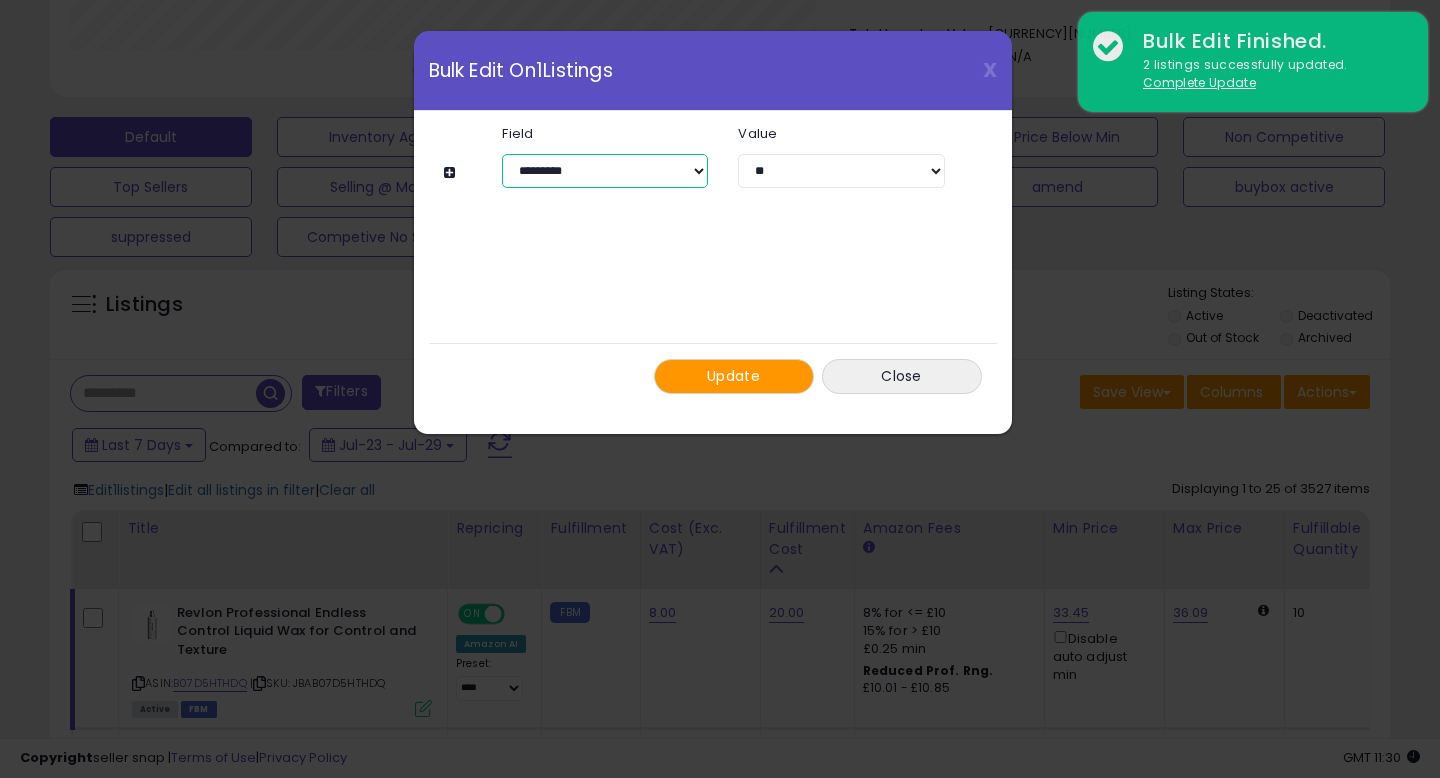 click on "**********" at bounding box center (605, 171) 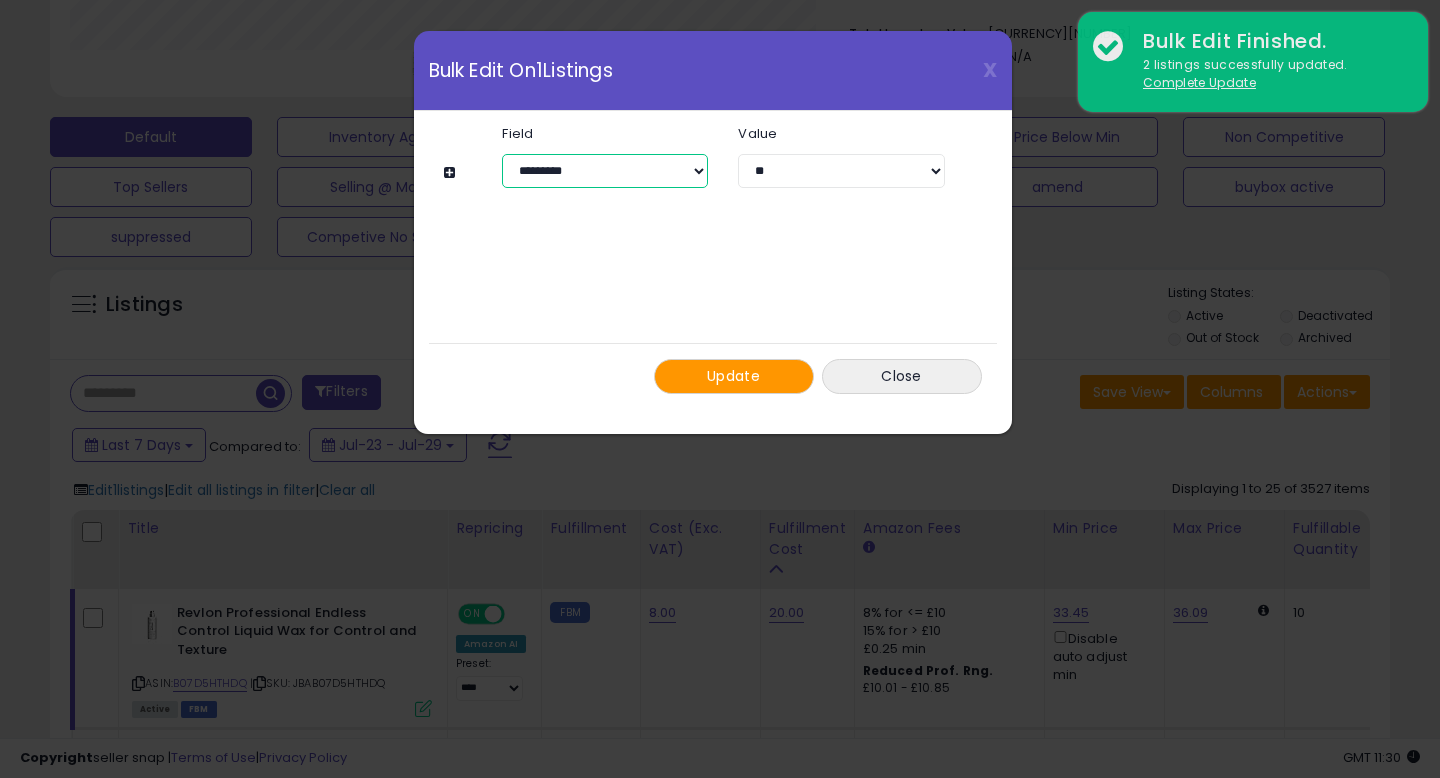 select on "**********" 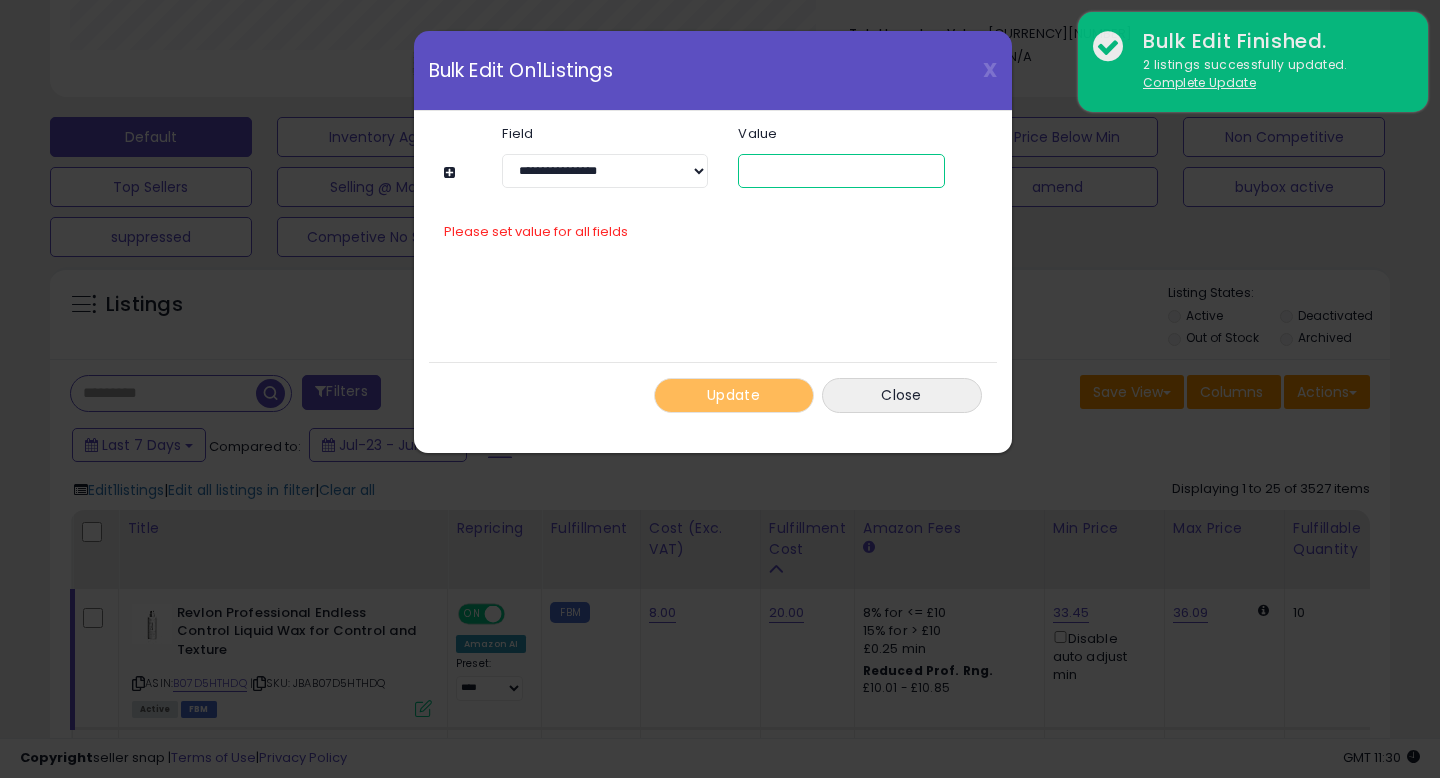 click at bounding box center [841, 171] 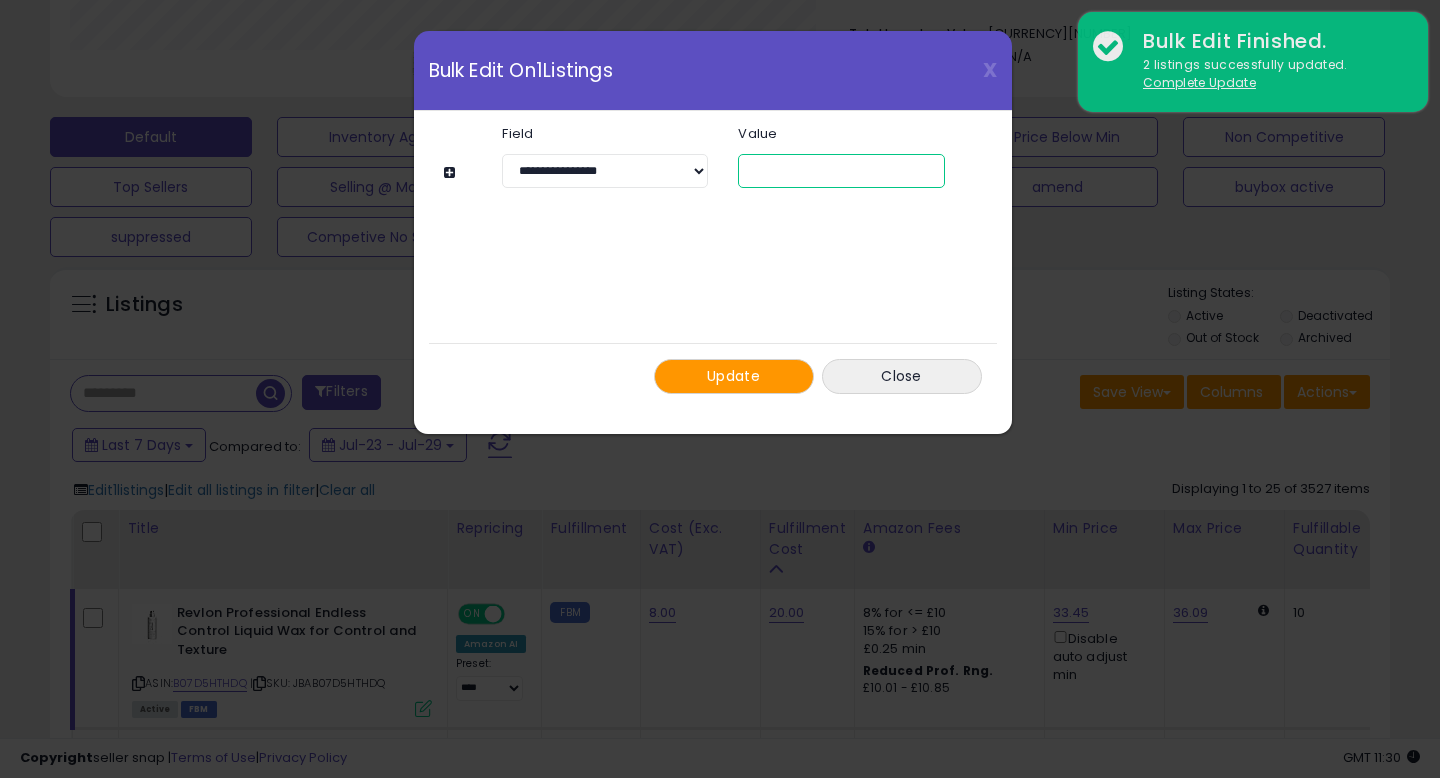 type on "*" 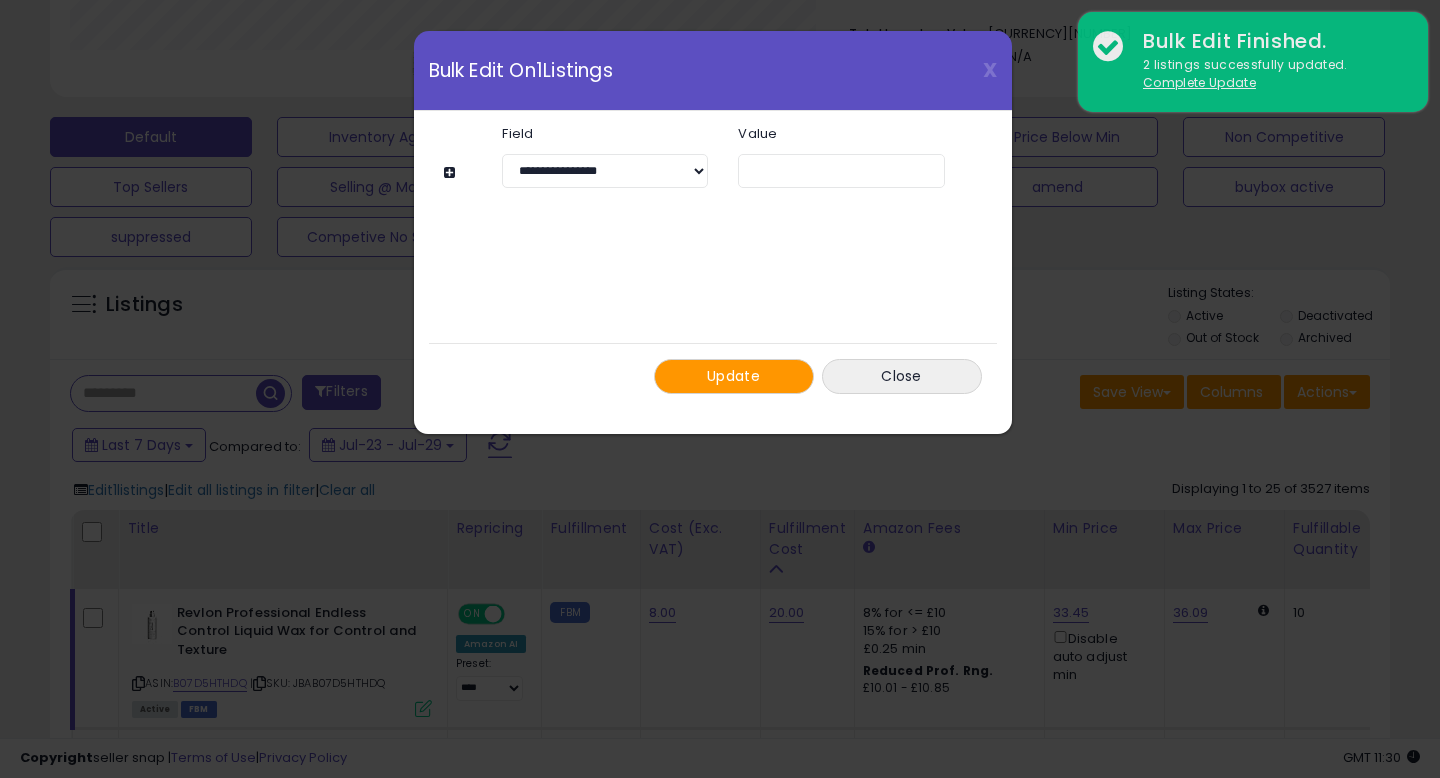 click on "Update" at bounding box center [733, 376] 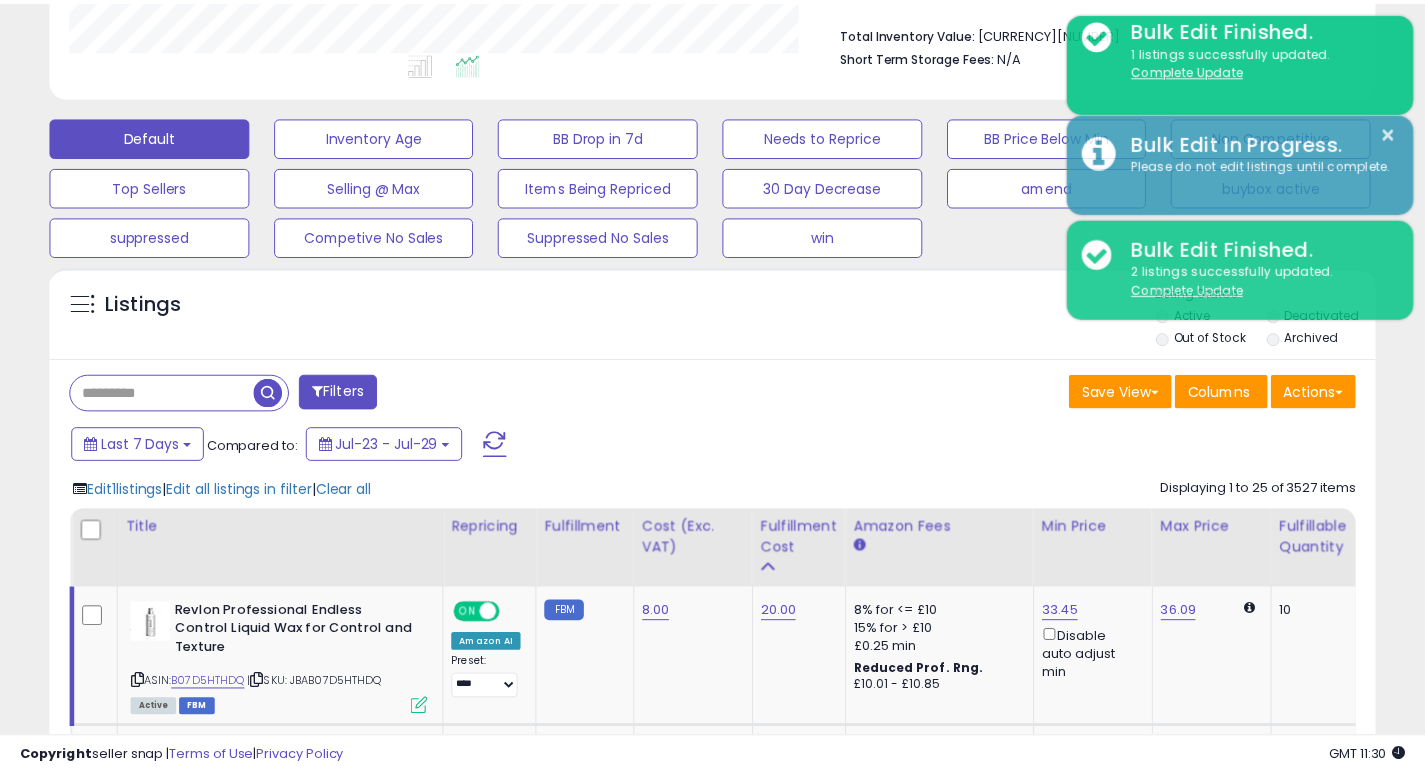 scroll, scrollTop: 410, scrollLeft: 767, axis: both 